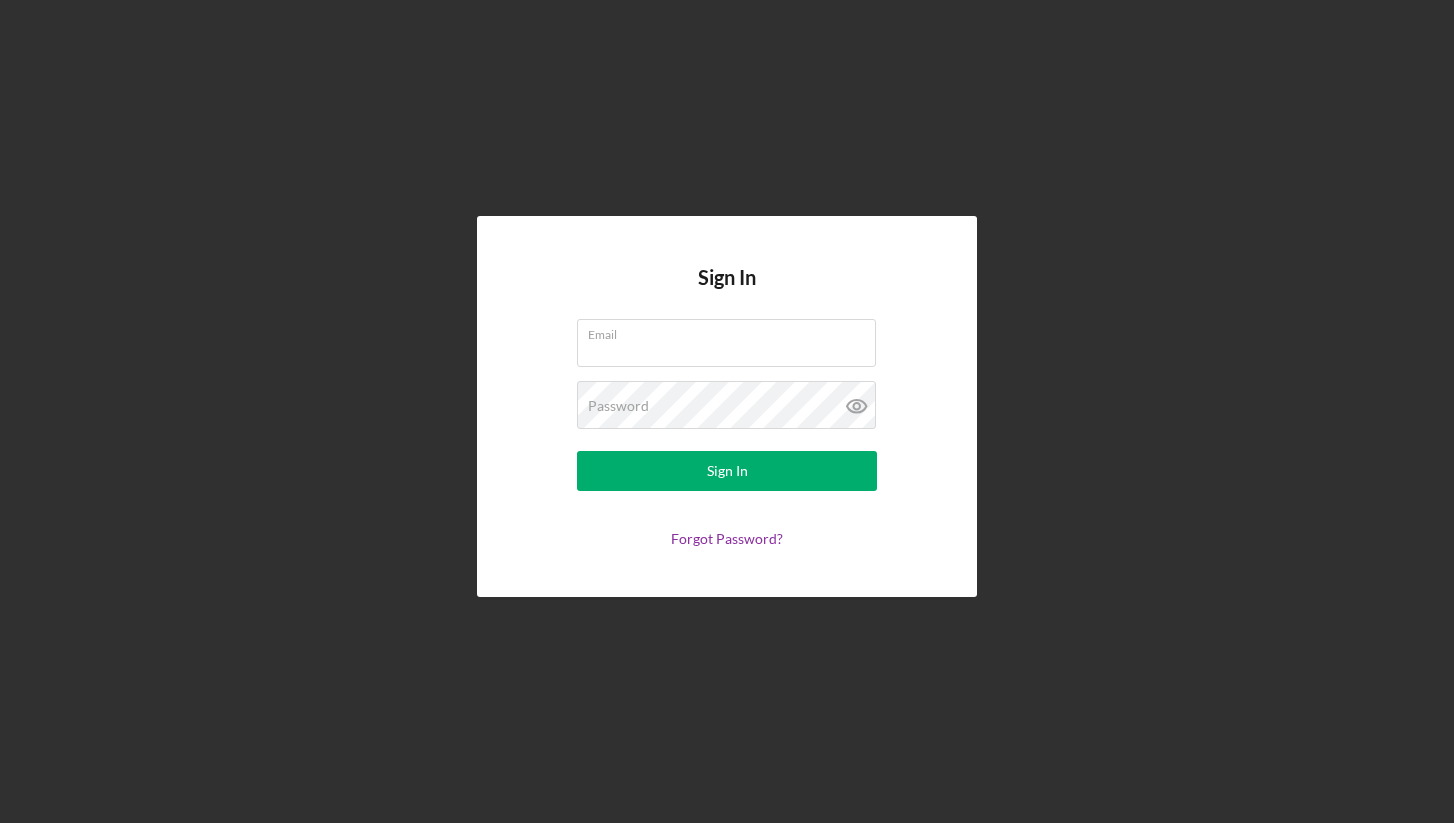 scroll, scrollTop: 0, scrollLeft: 0, axis: both 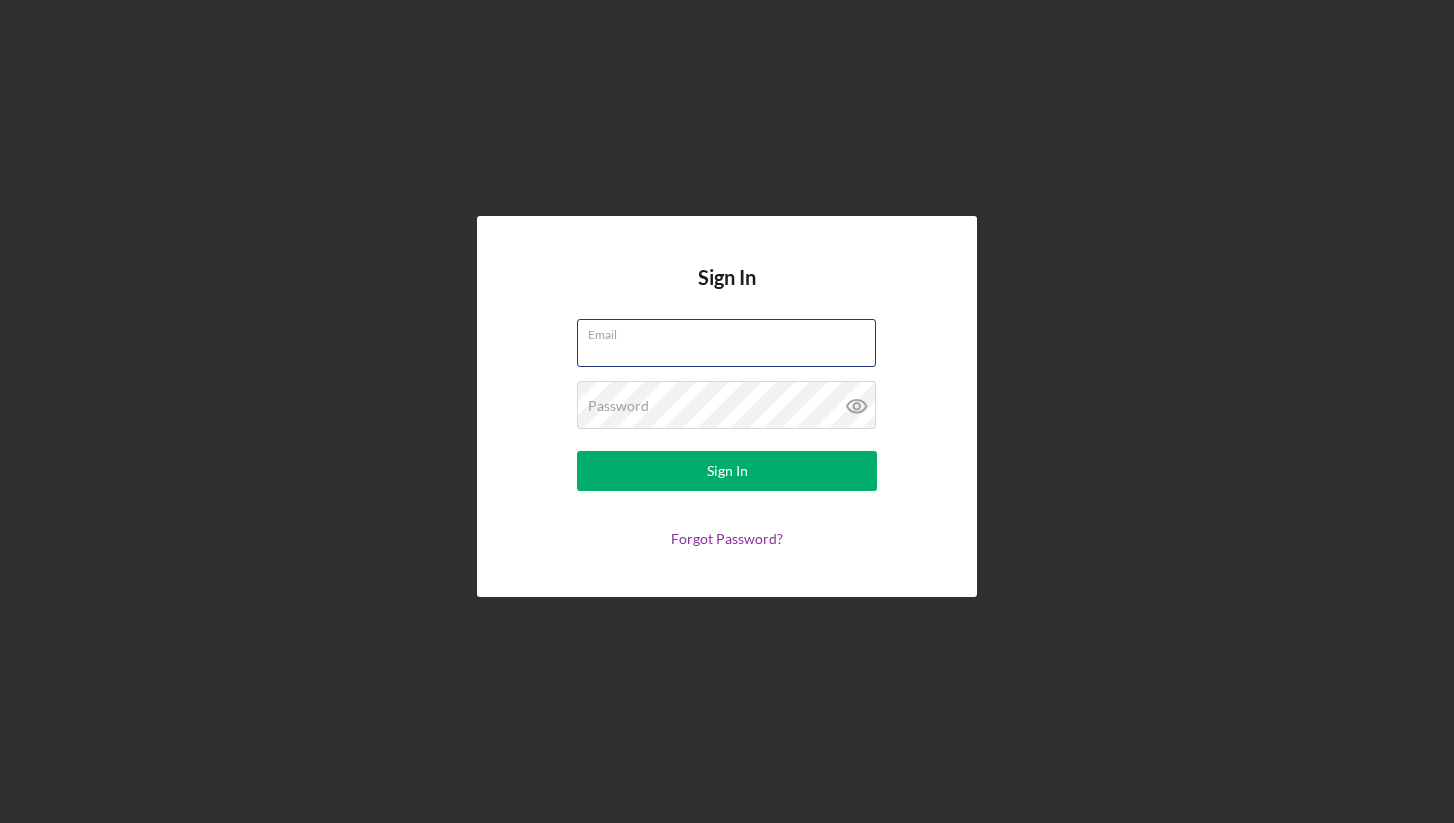 type on "[USERNAME]@[DOMAIN]" 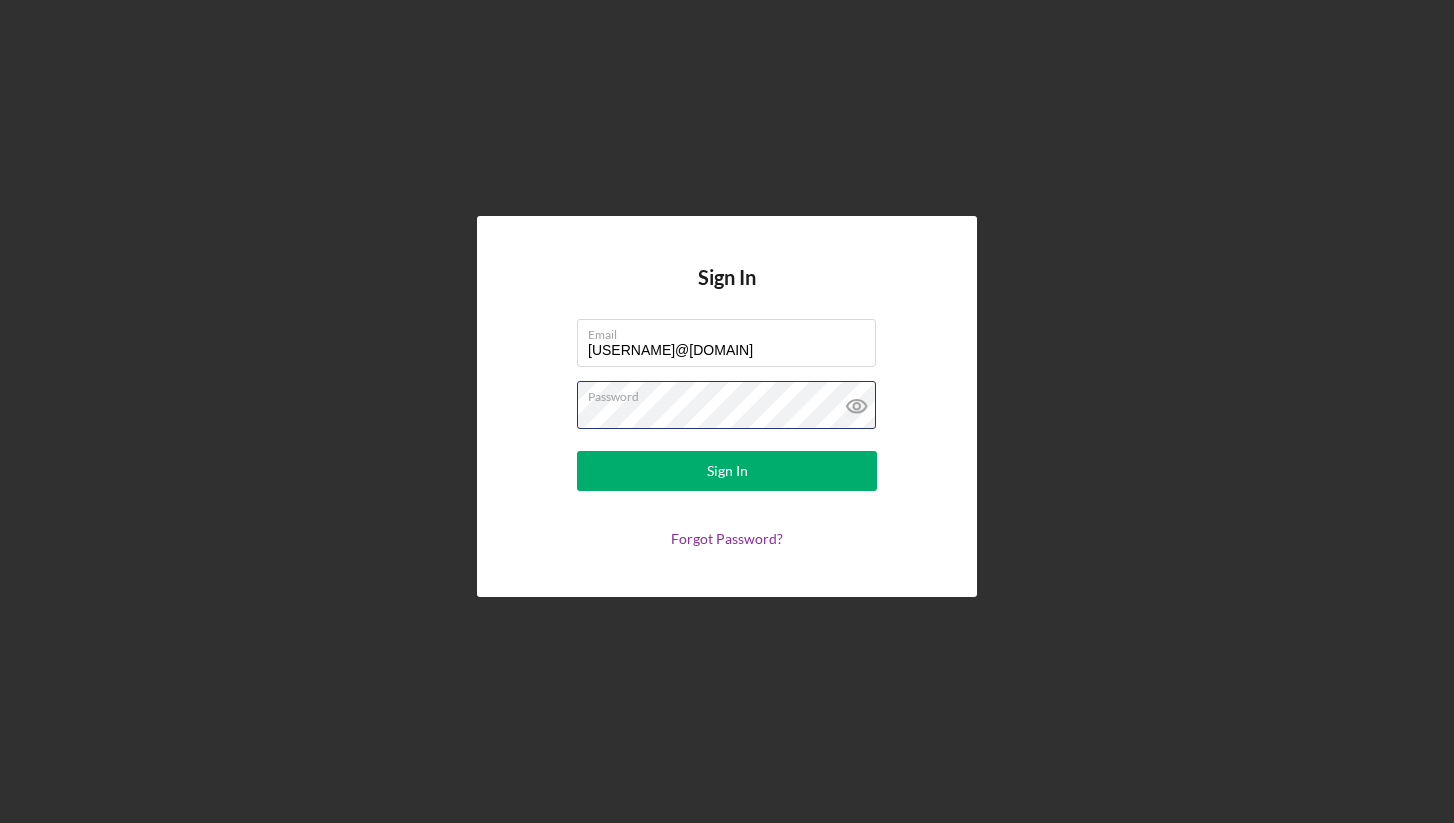 click on "Sign In" at bounding box center [727, 471] 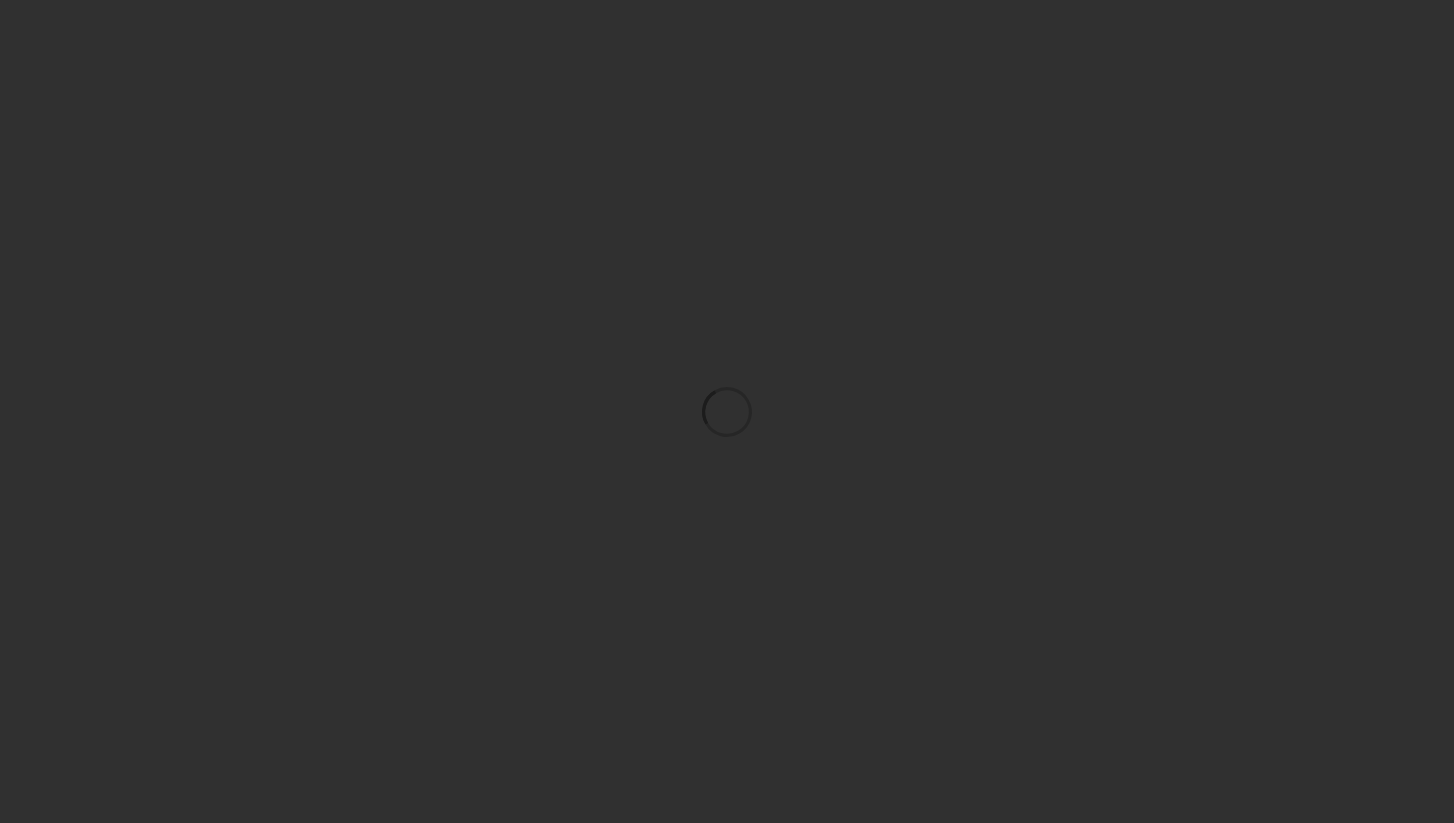 scroll, scrollTop: 0, scrollLeft: 0, axis: both 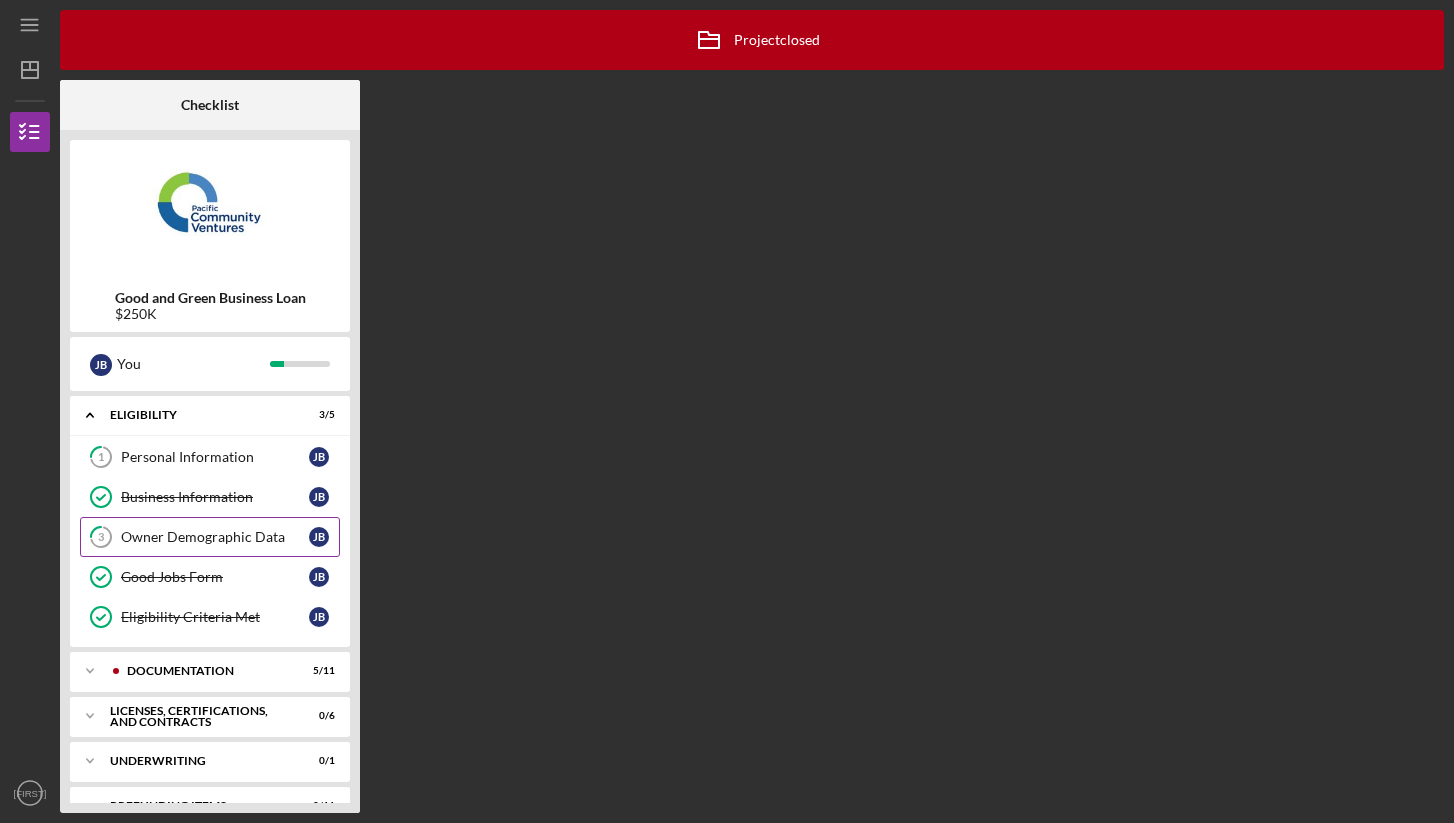 click on "Owner Demographic Data" at bounding box center (215, 537) 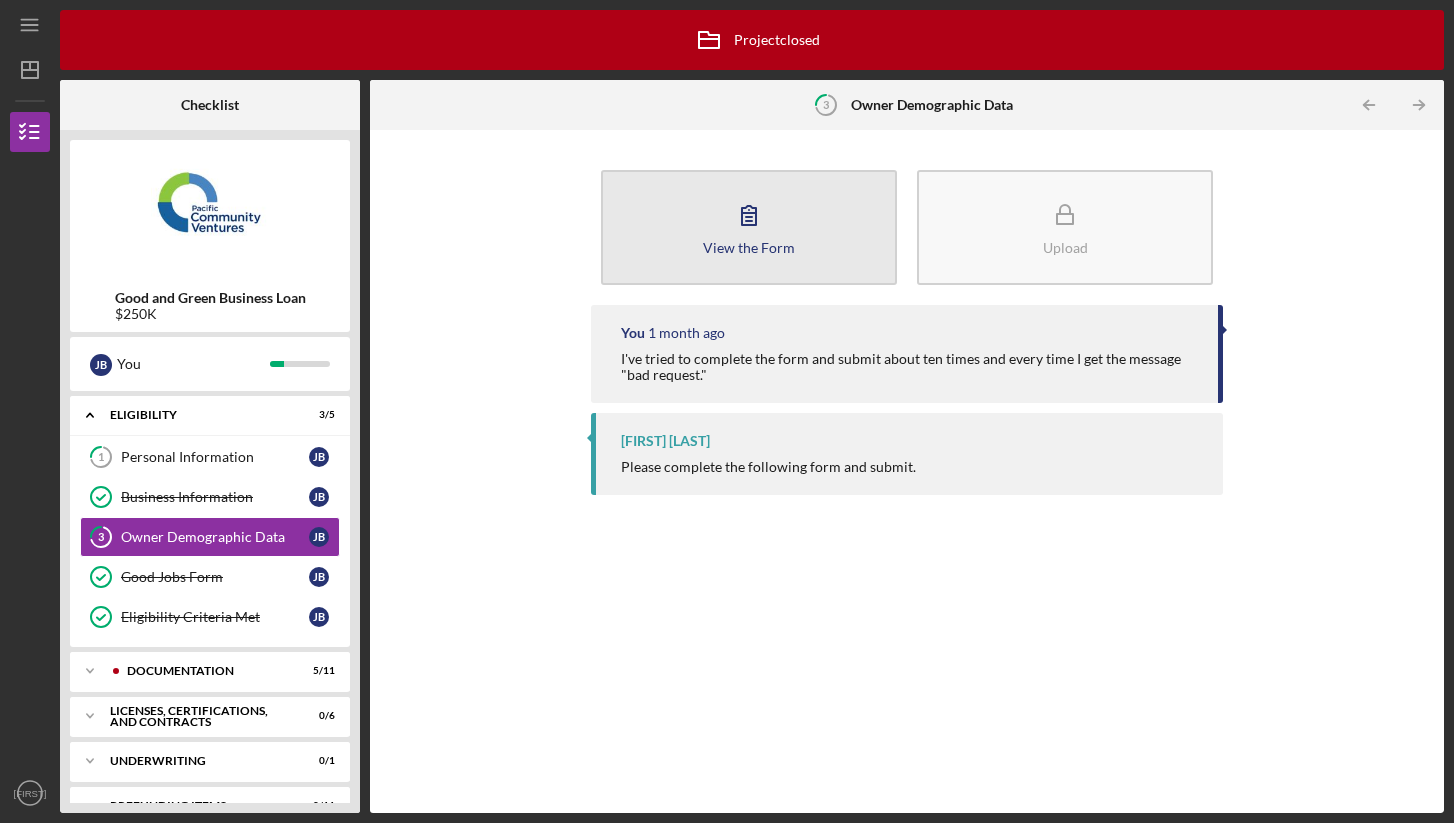 click 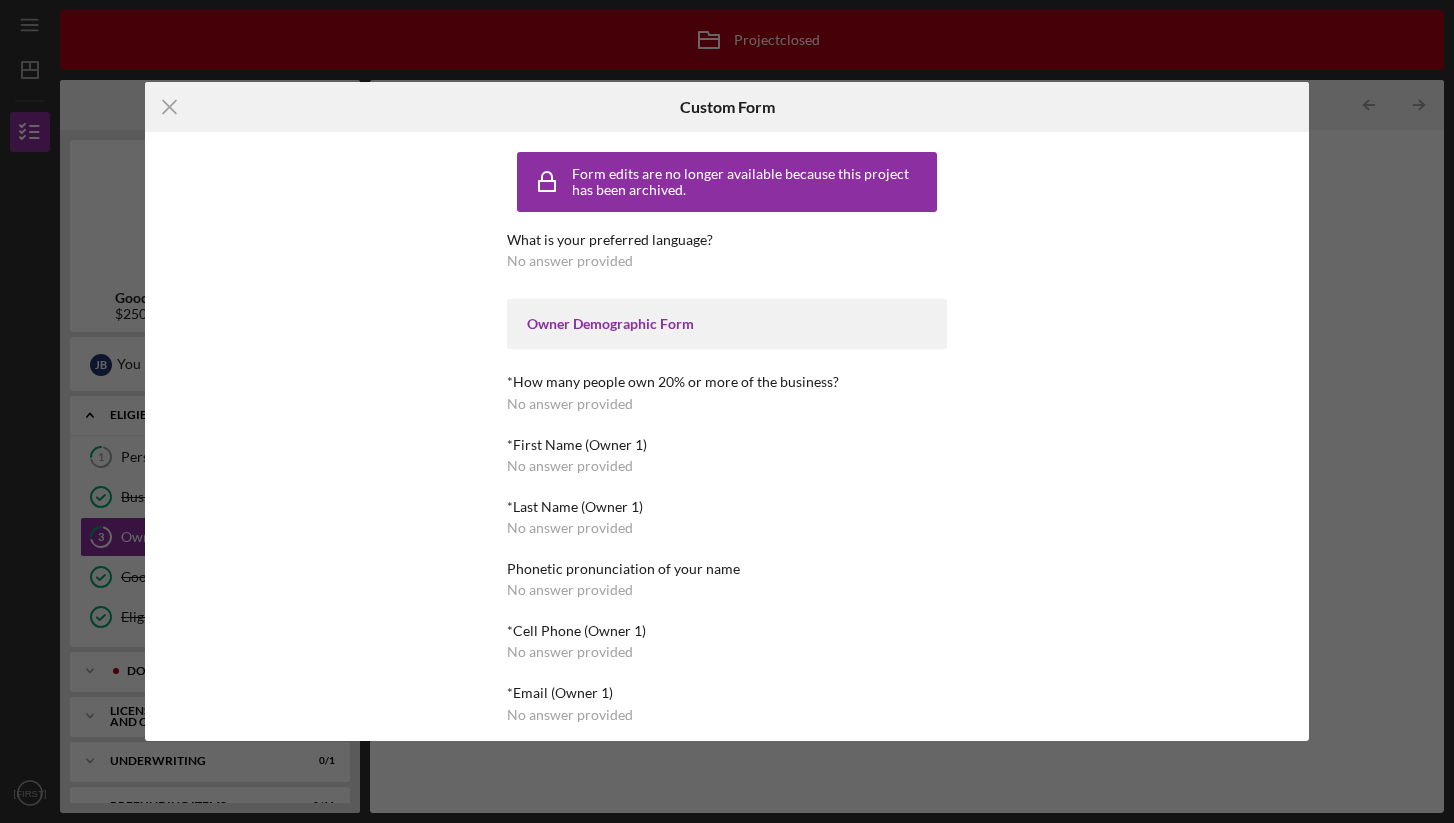 scroll, scrollTop: 0, scrollLeft: 0, axis: both 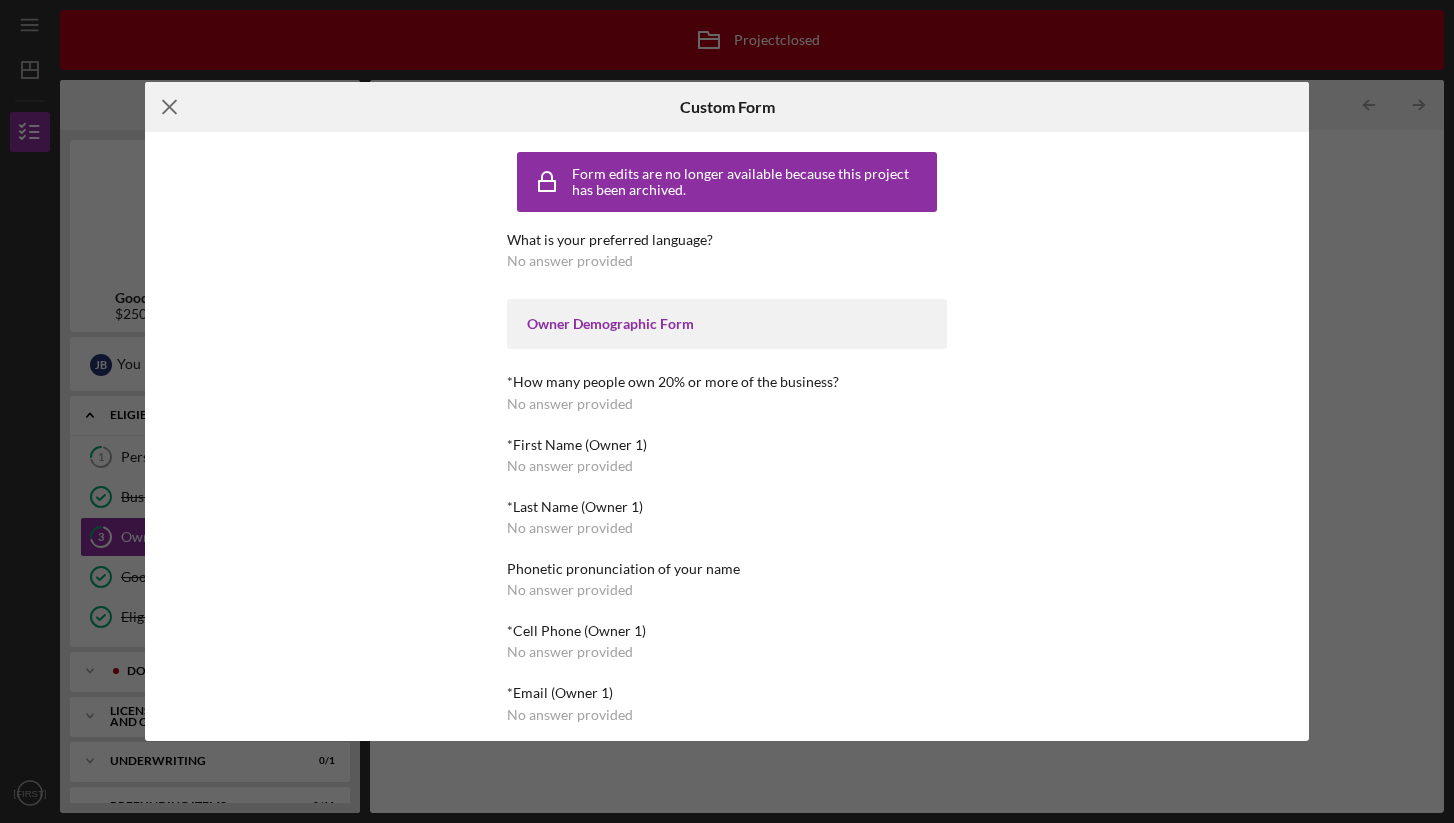 click on "Icon/Menu Close" 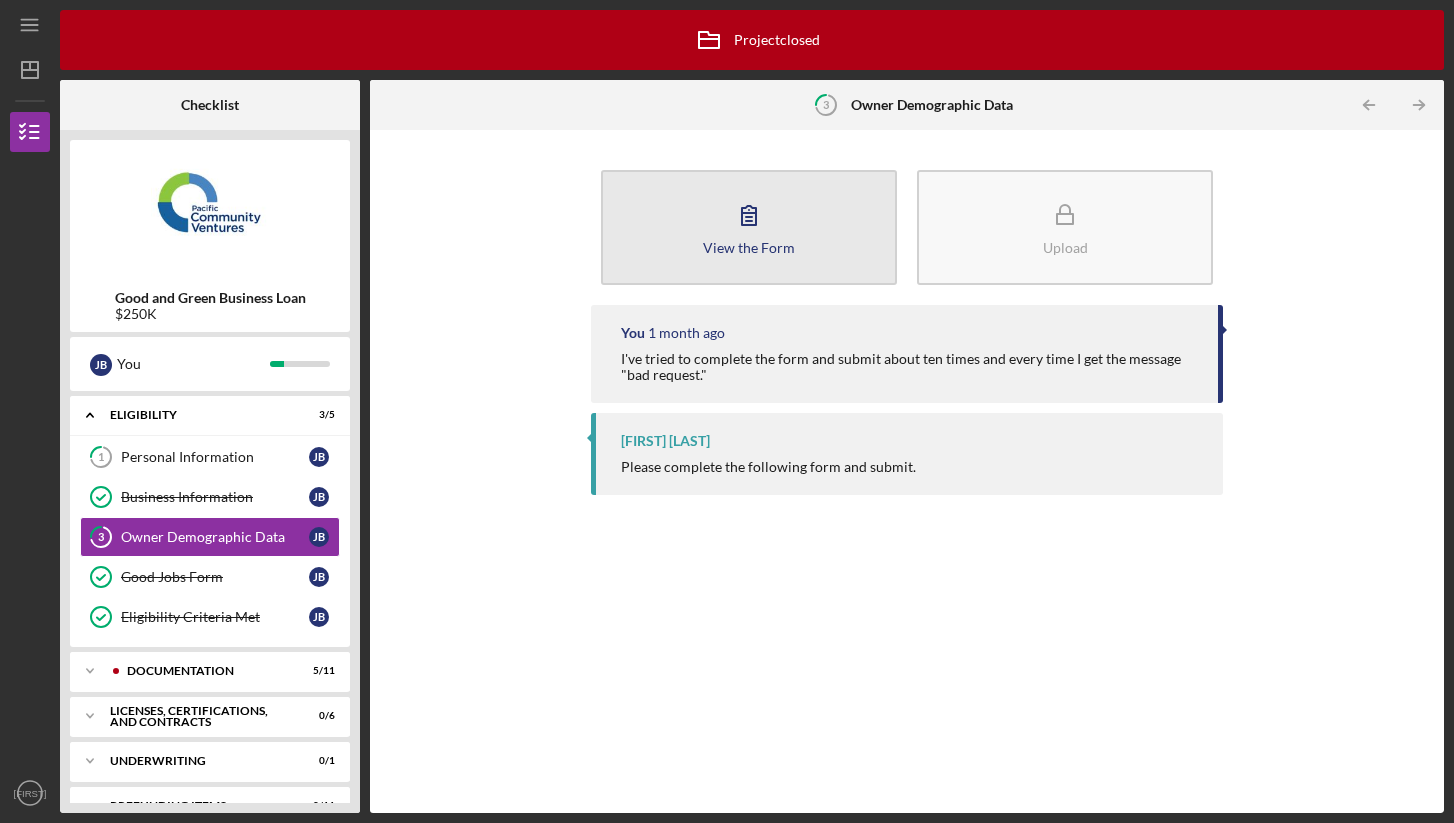 click on "View the Form" at bounding box center [749, 247] 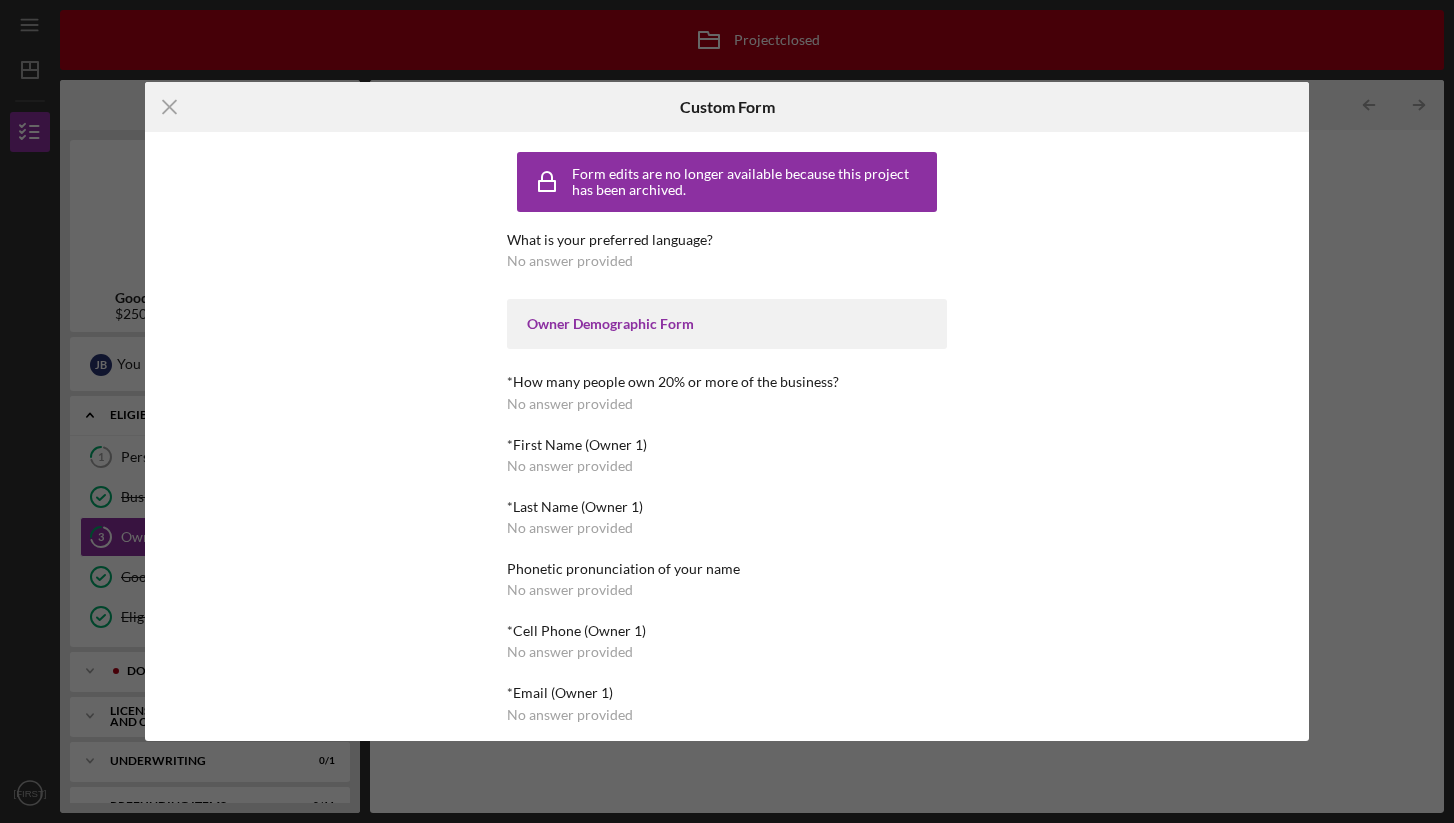 click on "Owner Demographic Form" at bounding box center [727, 324] 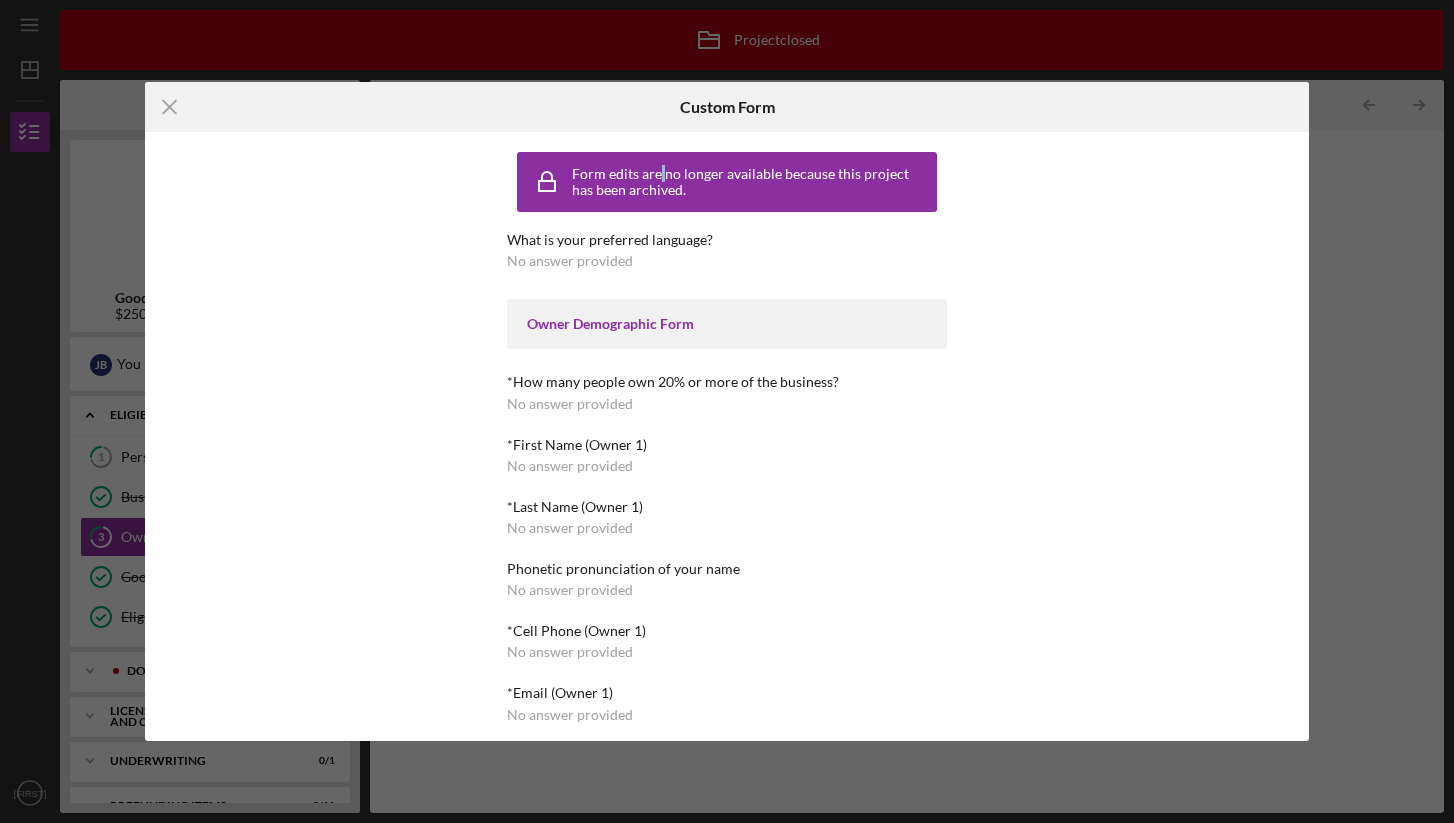 click on "Form edits are no longer available because this project has been archived." at bounding box center (752, 182) 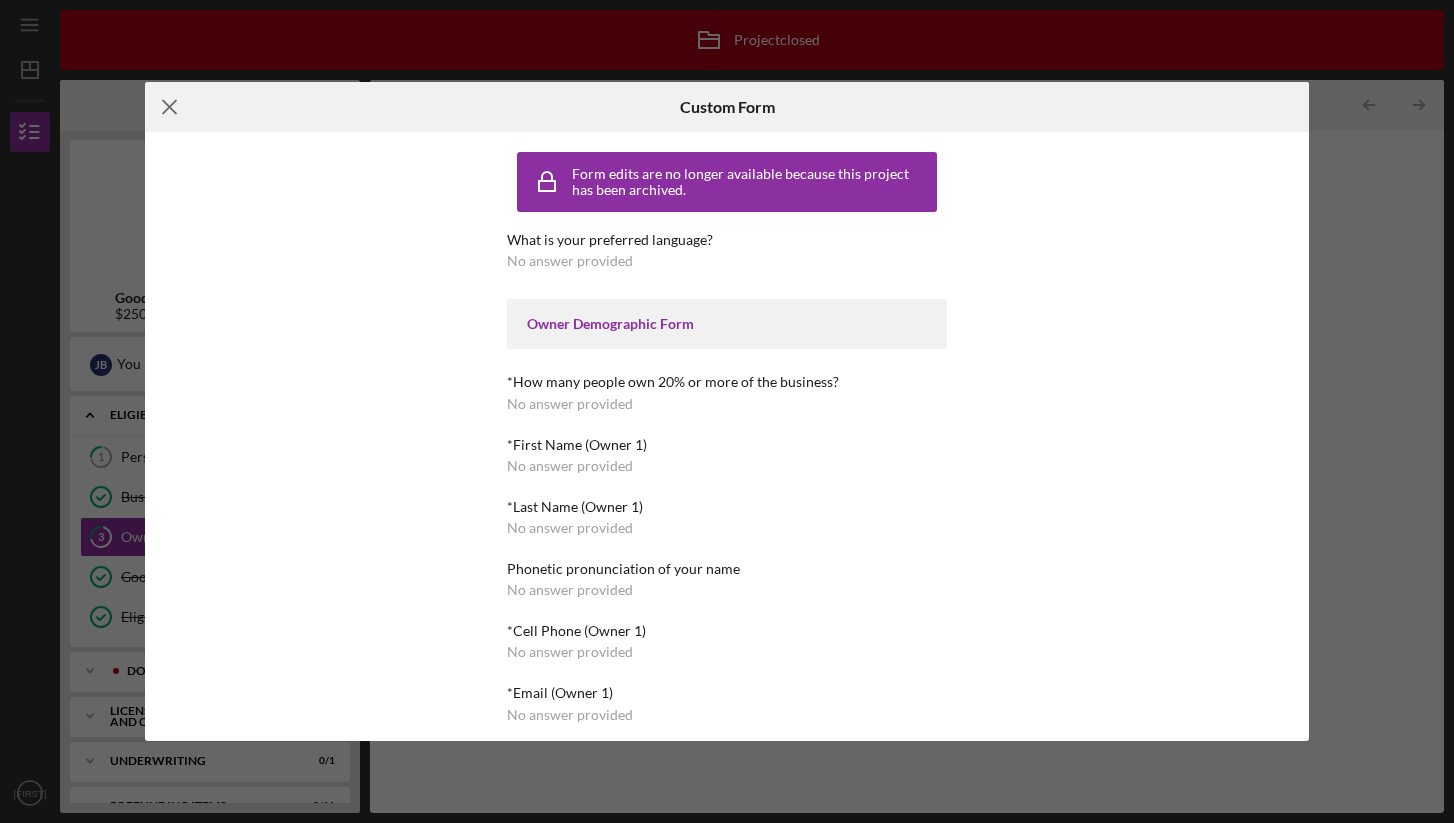 click on "Icon/Menu Close" 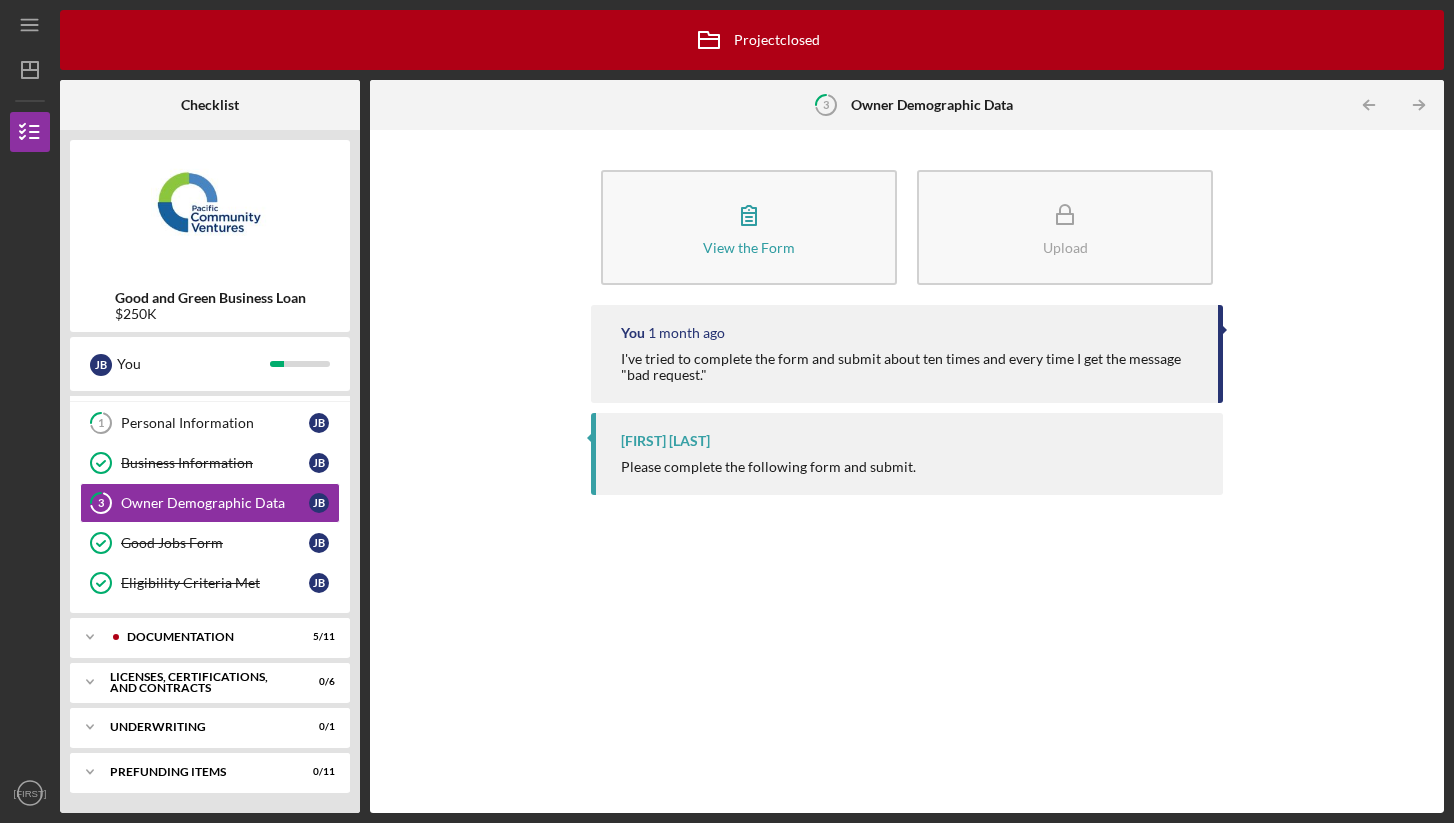 scroll, scrollTop: 34, scrollLeft: 0, axis: vertical 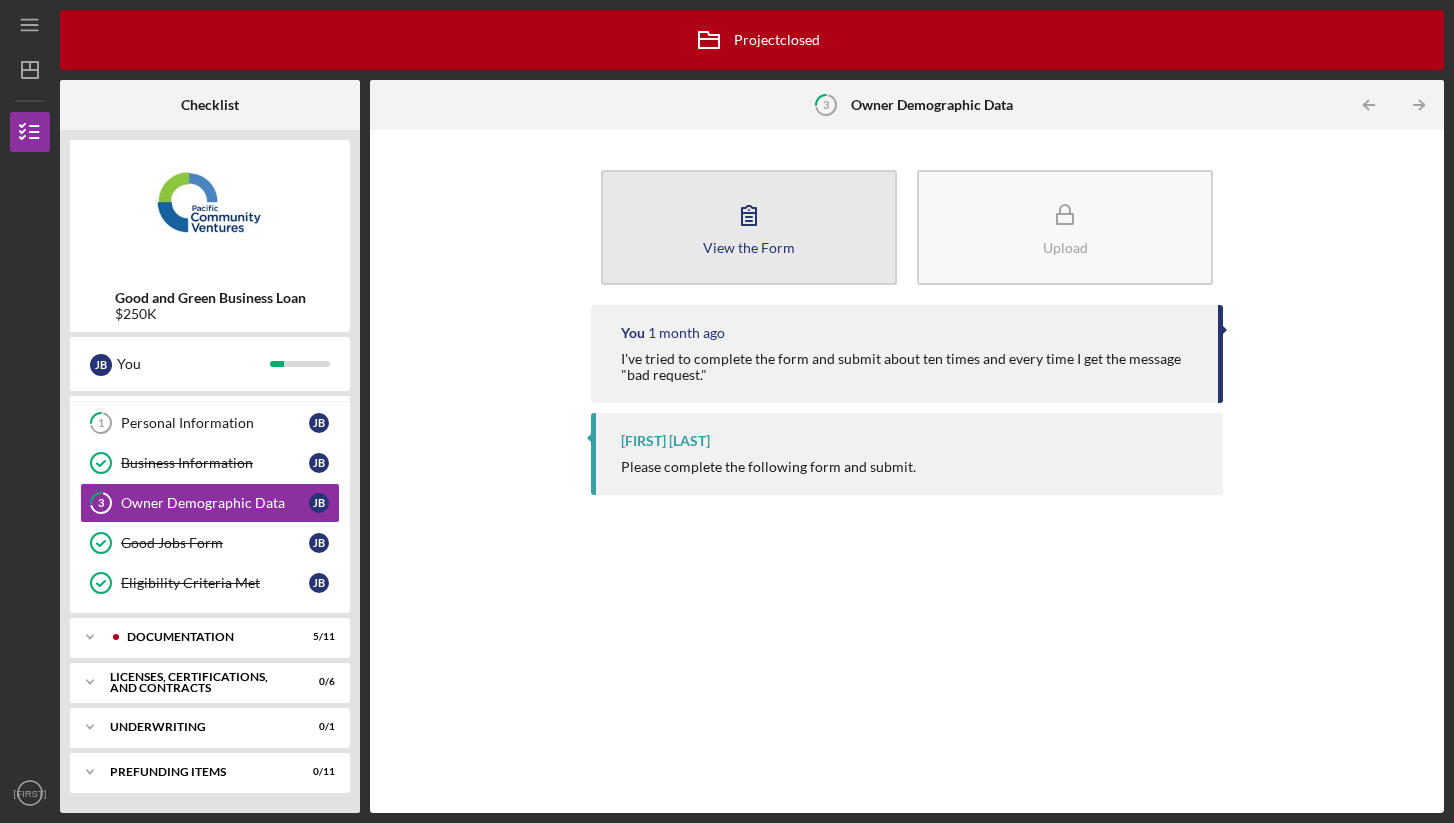 click on "View the Form Form" at bounding box center [749, 227] 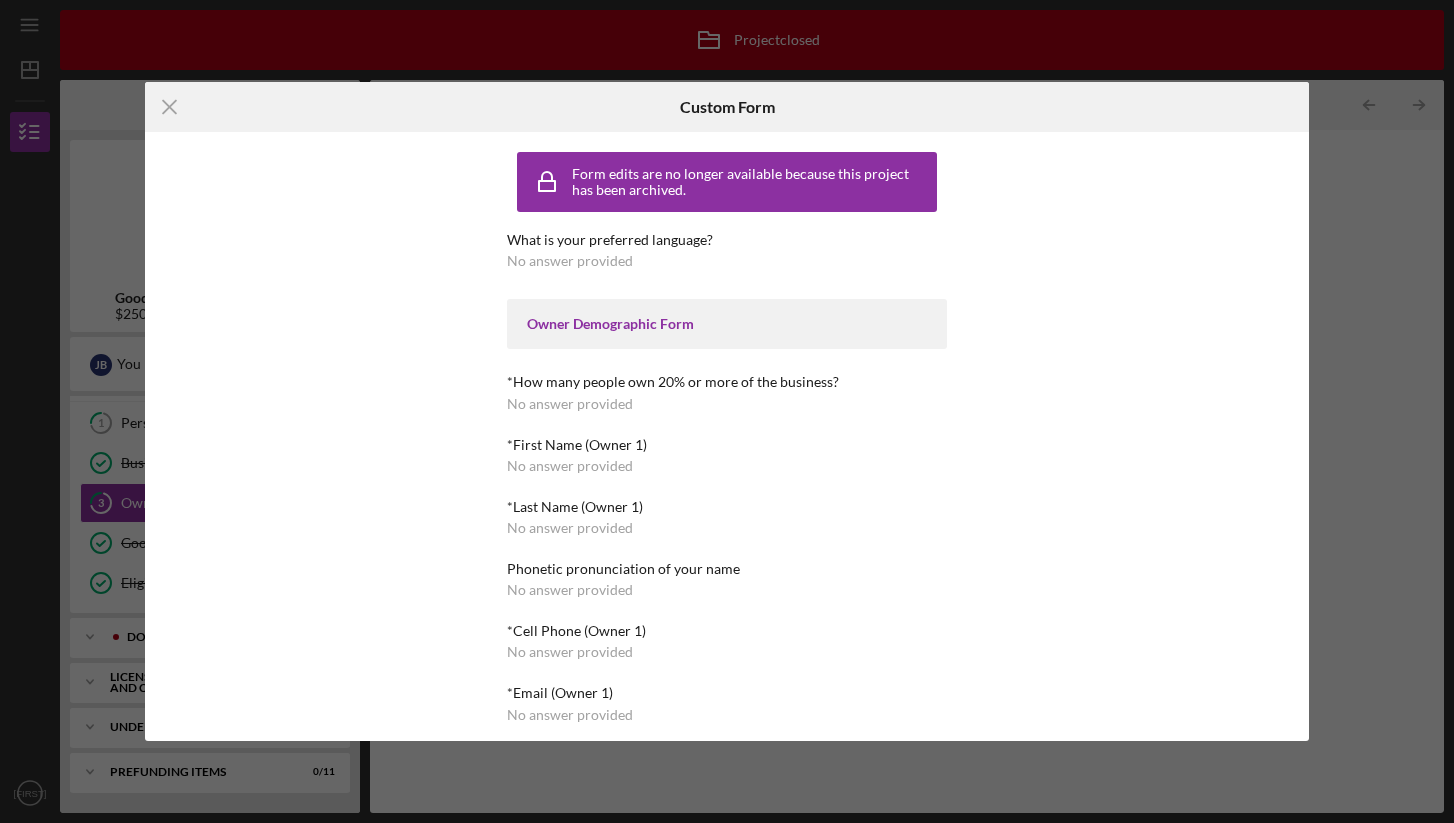 click on "Form edits are no longer available because this project has been archived." at bounding box center [752, 182] 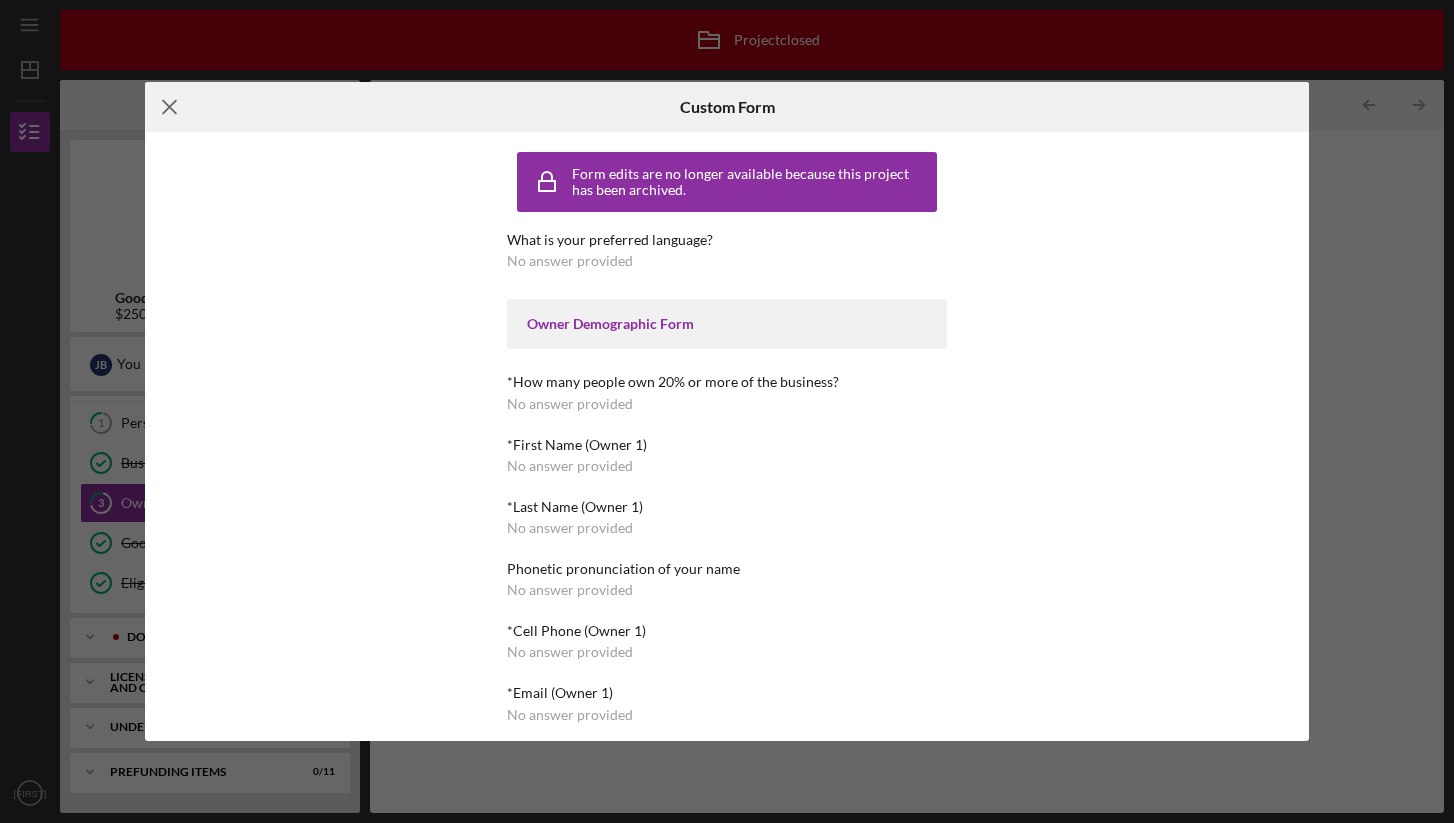 click on "Icon/Menu Close" 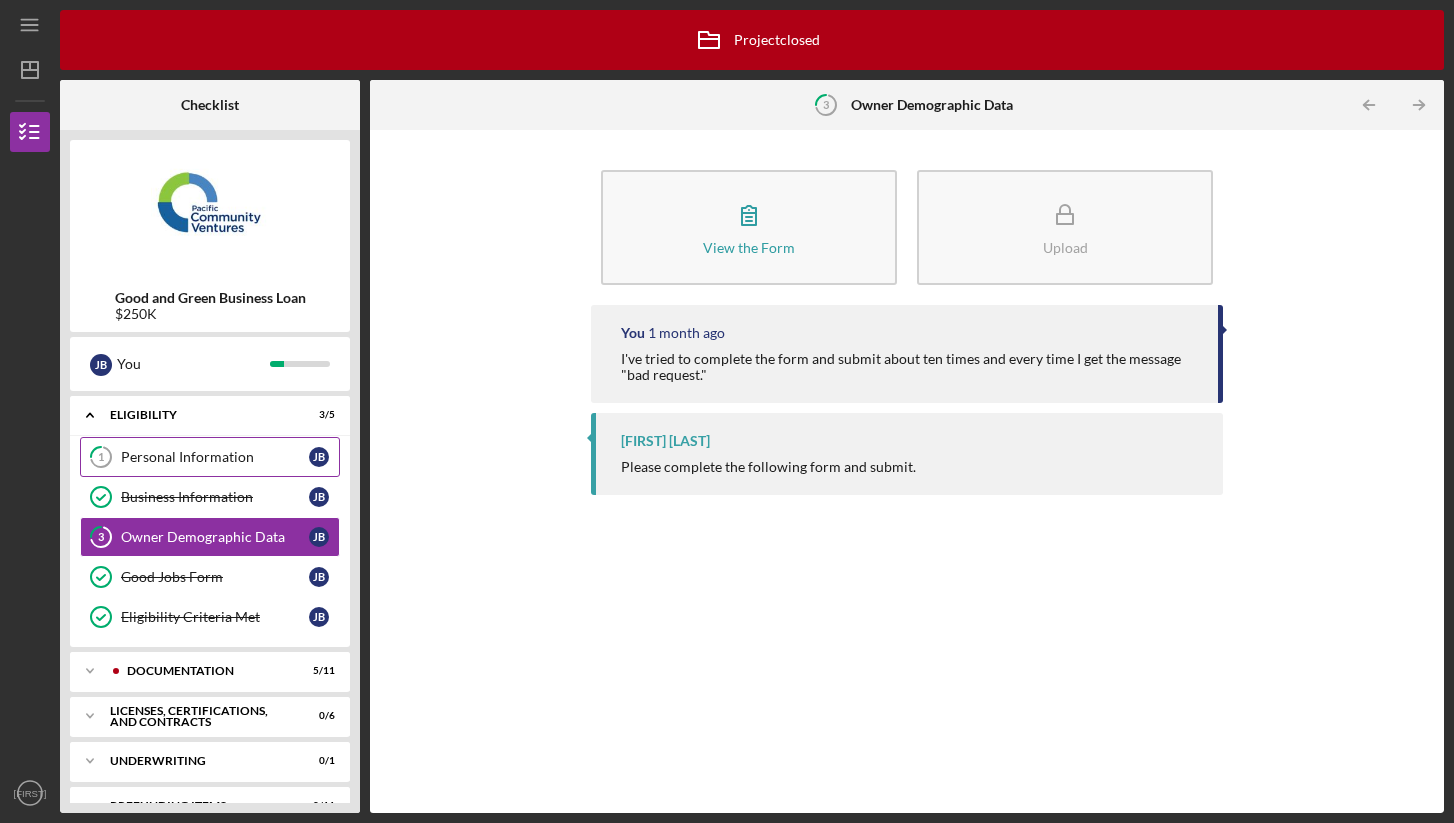 scroll, scrollTop: 0, scrollLeft: 0, axis: both 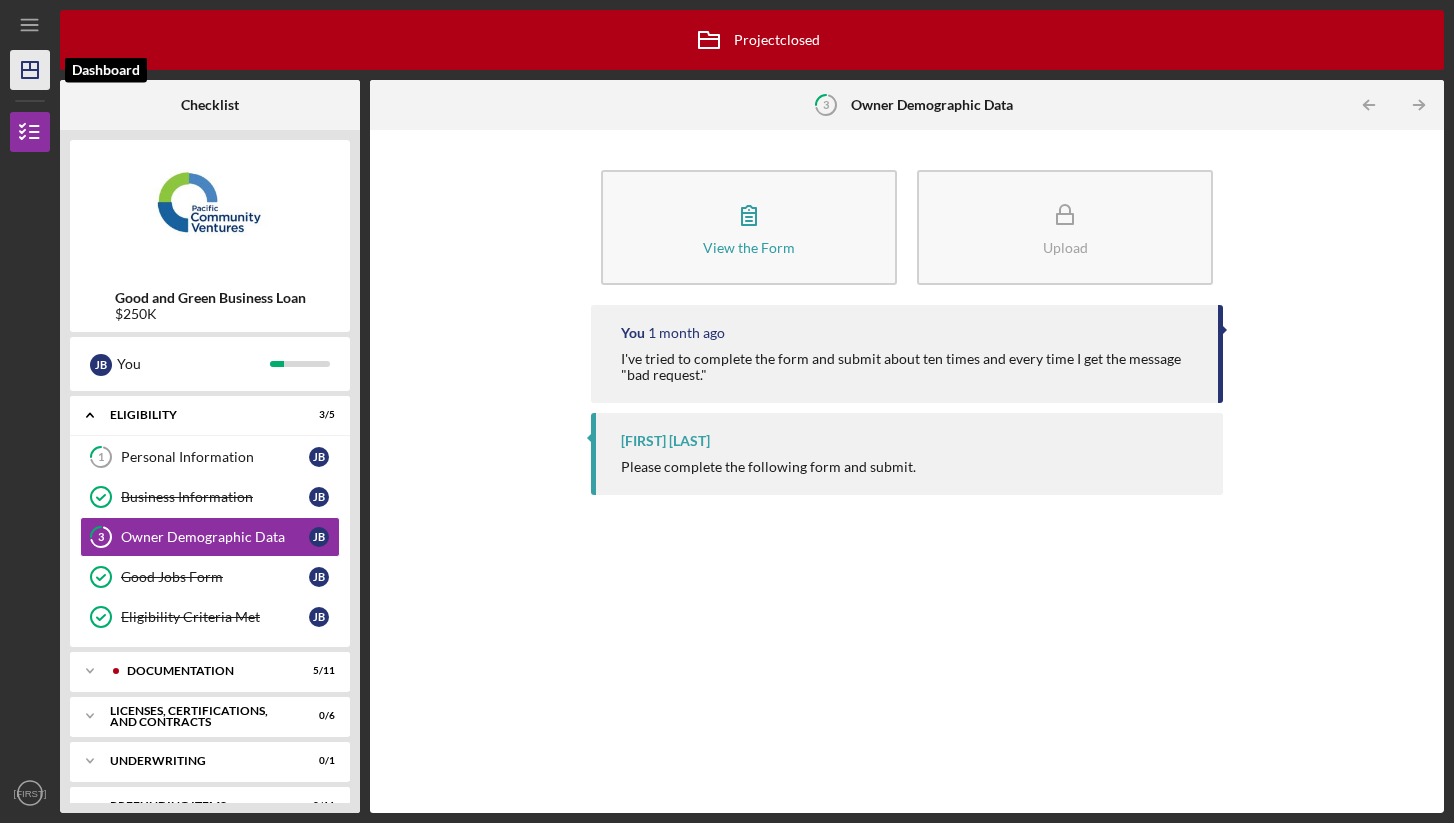 click 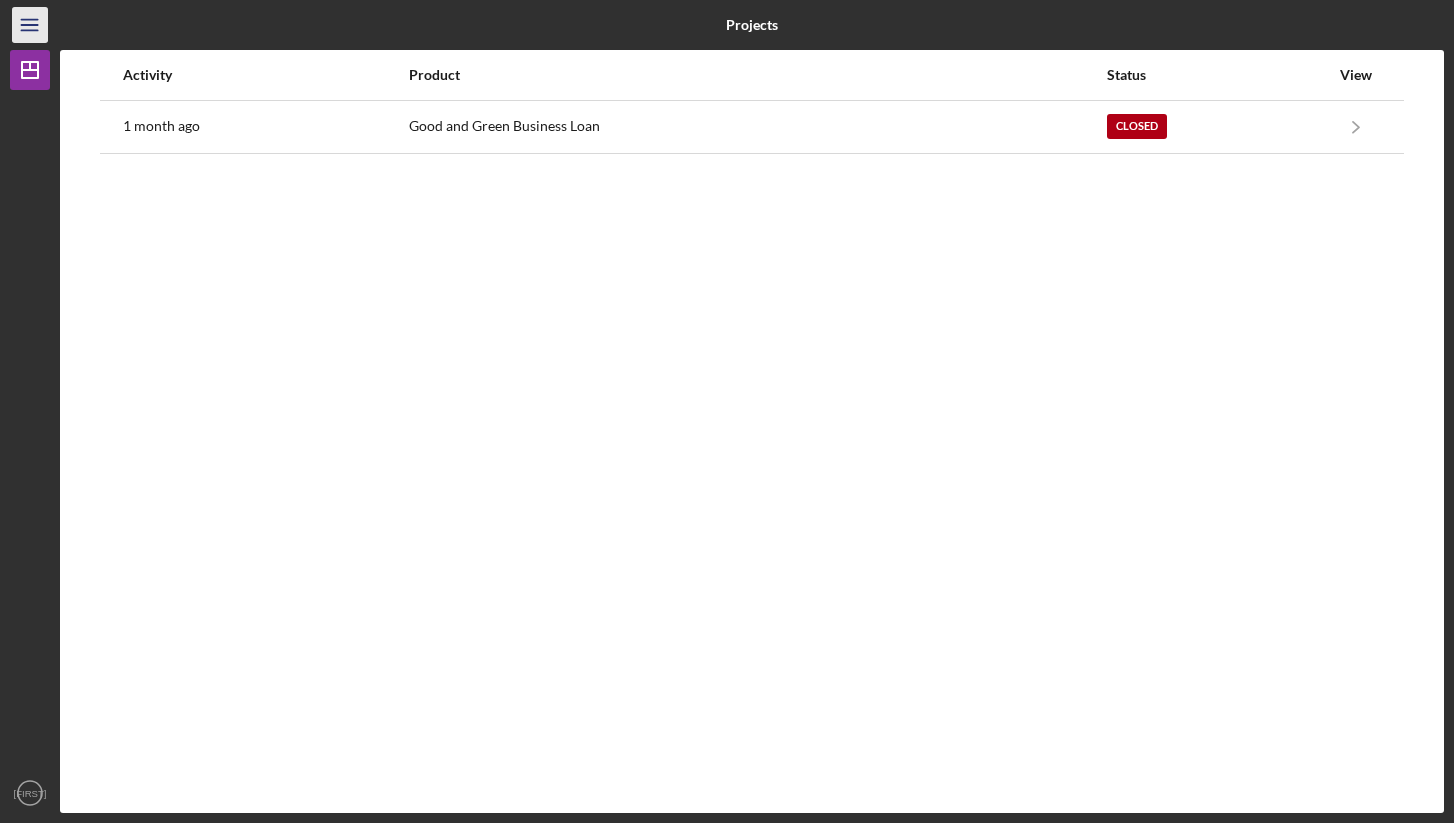 click on "Icon/Menu" 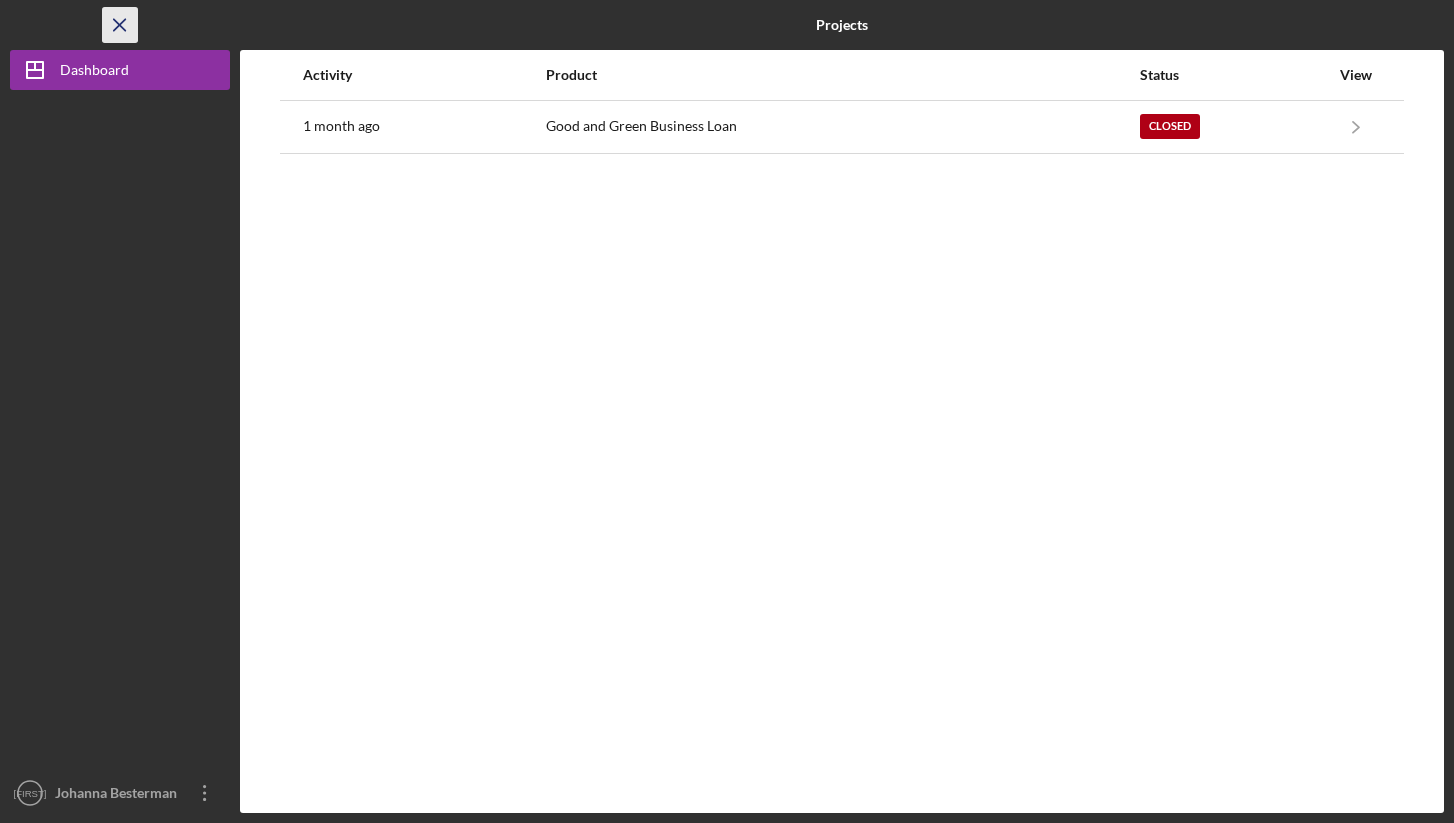 click on "Icon/Menu Close" 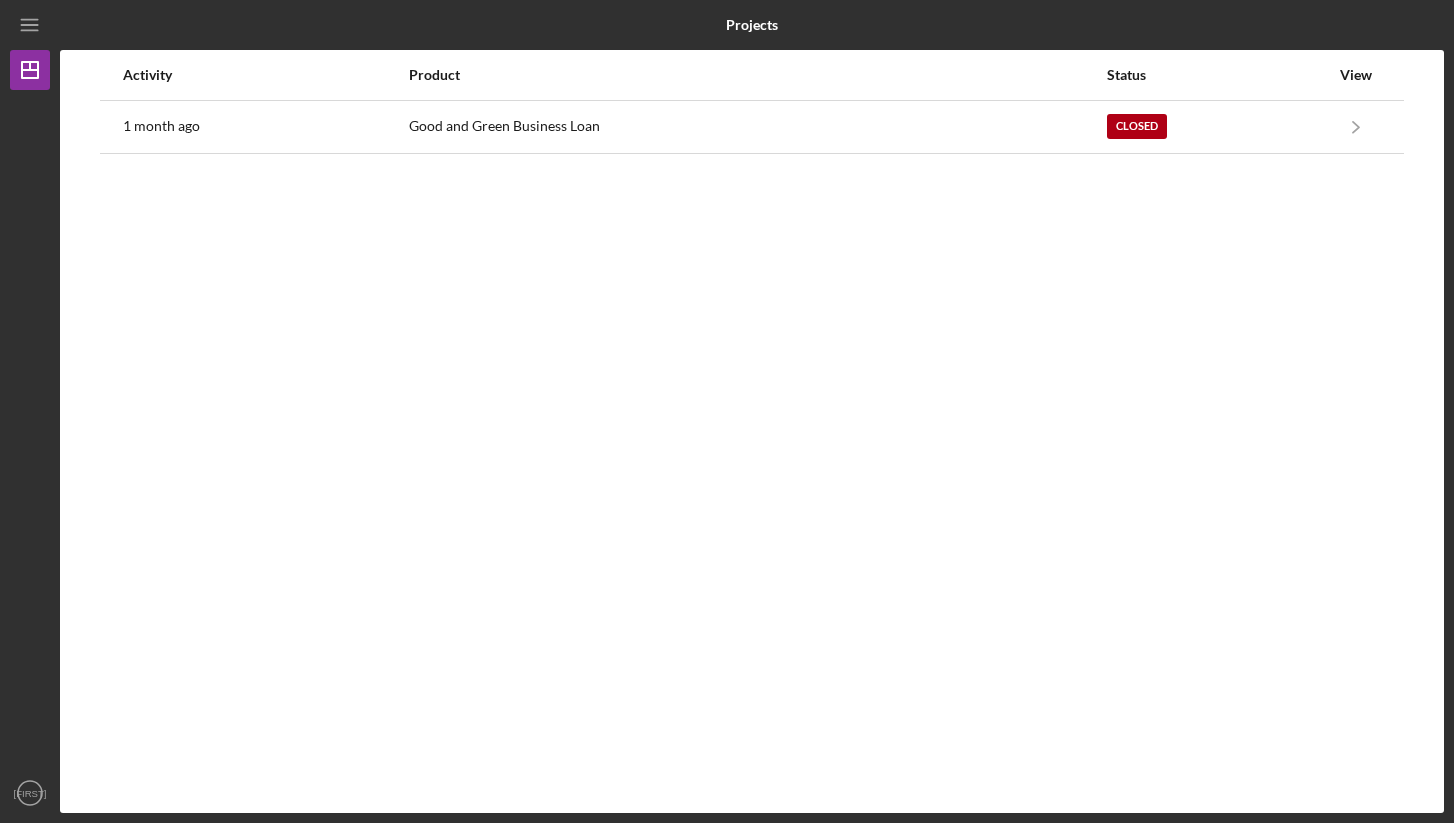 click on "Activity Product Status View 1 month ago Good and Green Business Loan Closed Icon/Navigate Good and Green Business Loan Icon/Navigate" at bounding box center (752, 431) 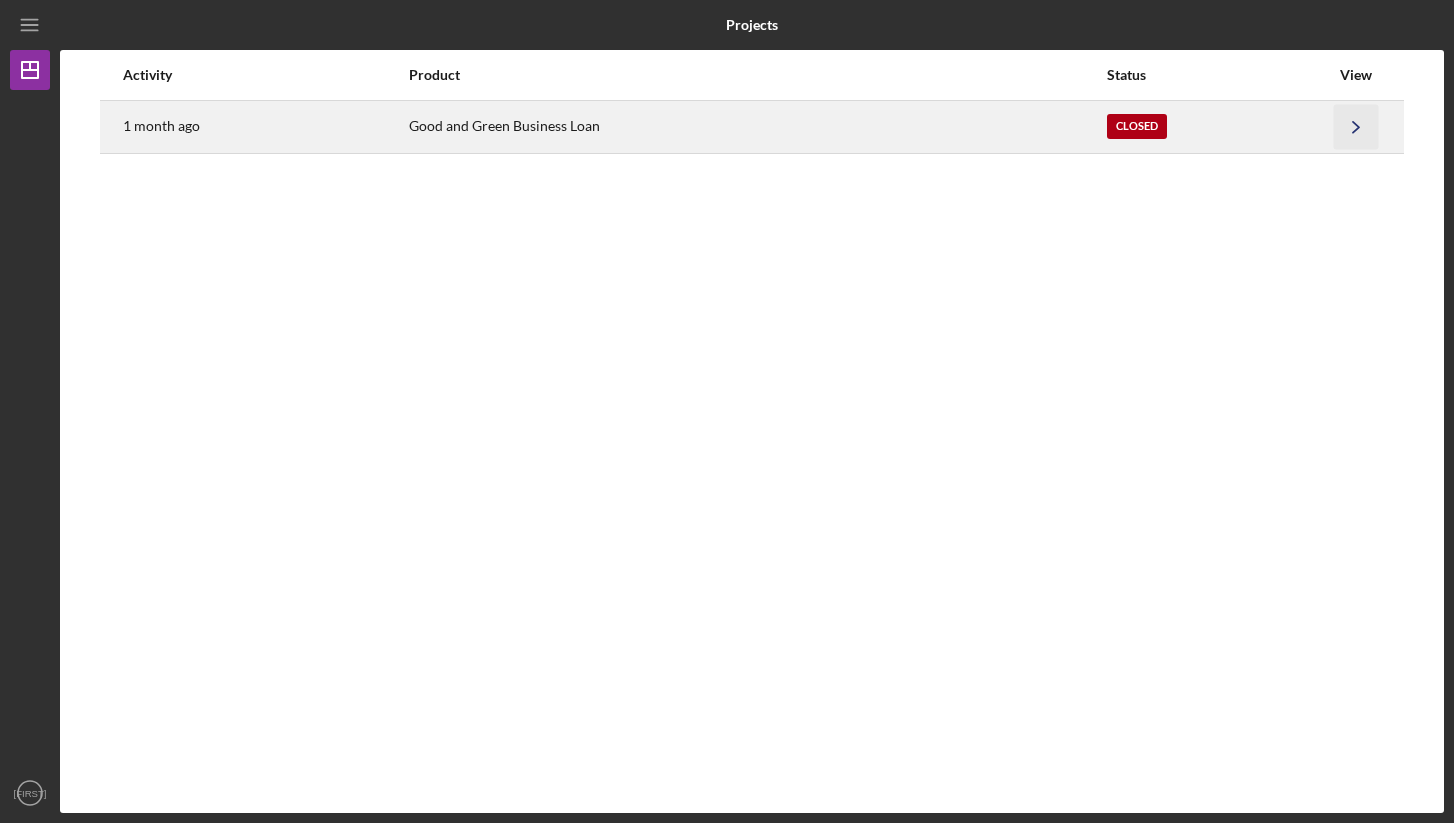 click on "Icon/Navigate" 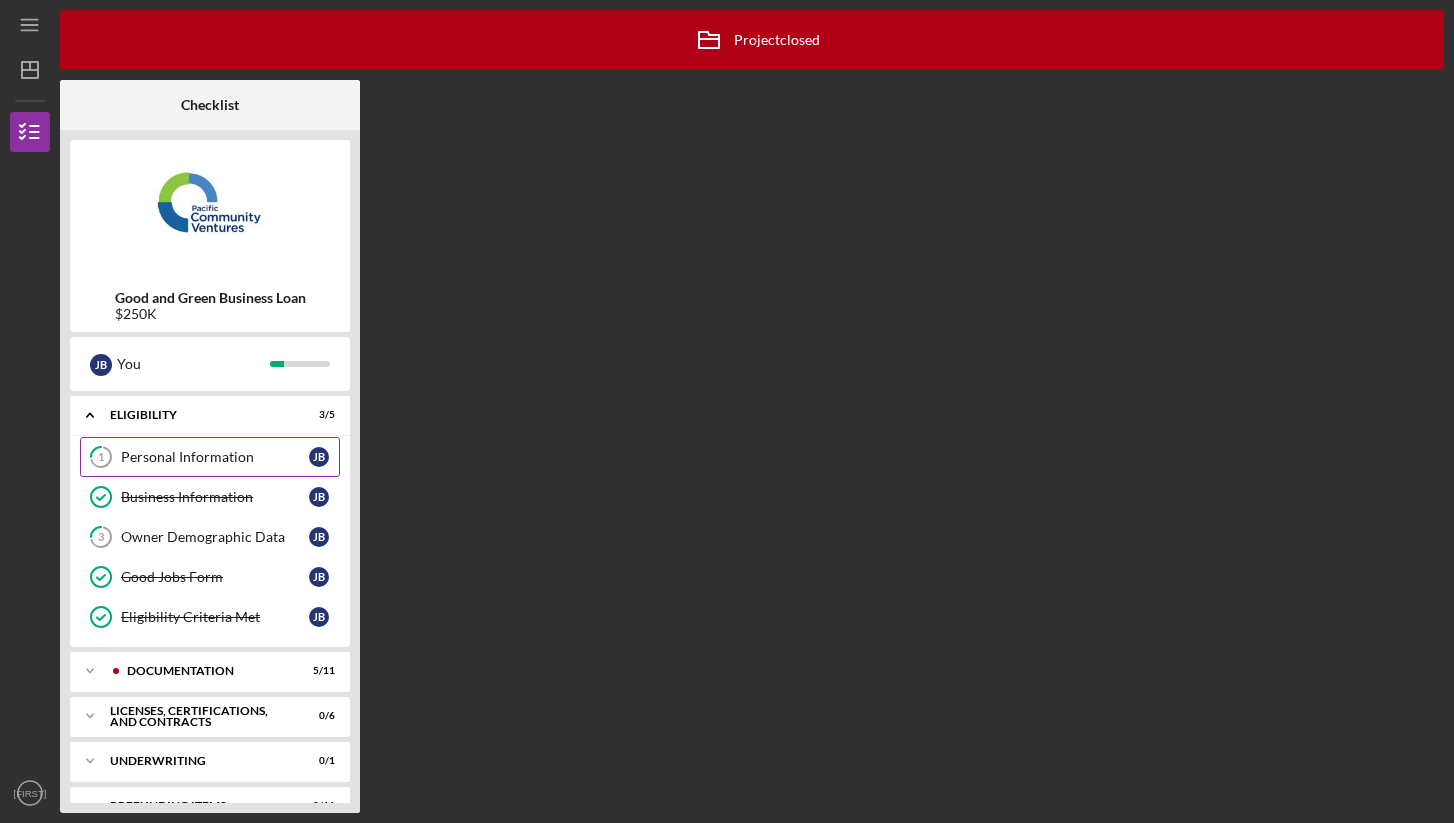 click on "Personal Information" at bounding box center (215, 457) 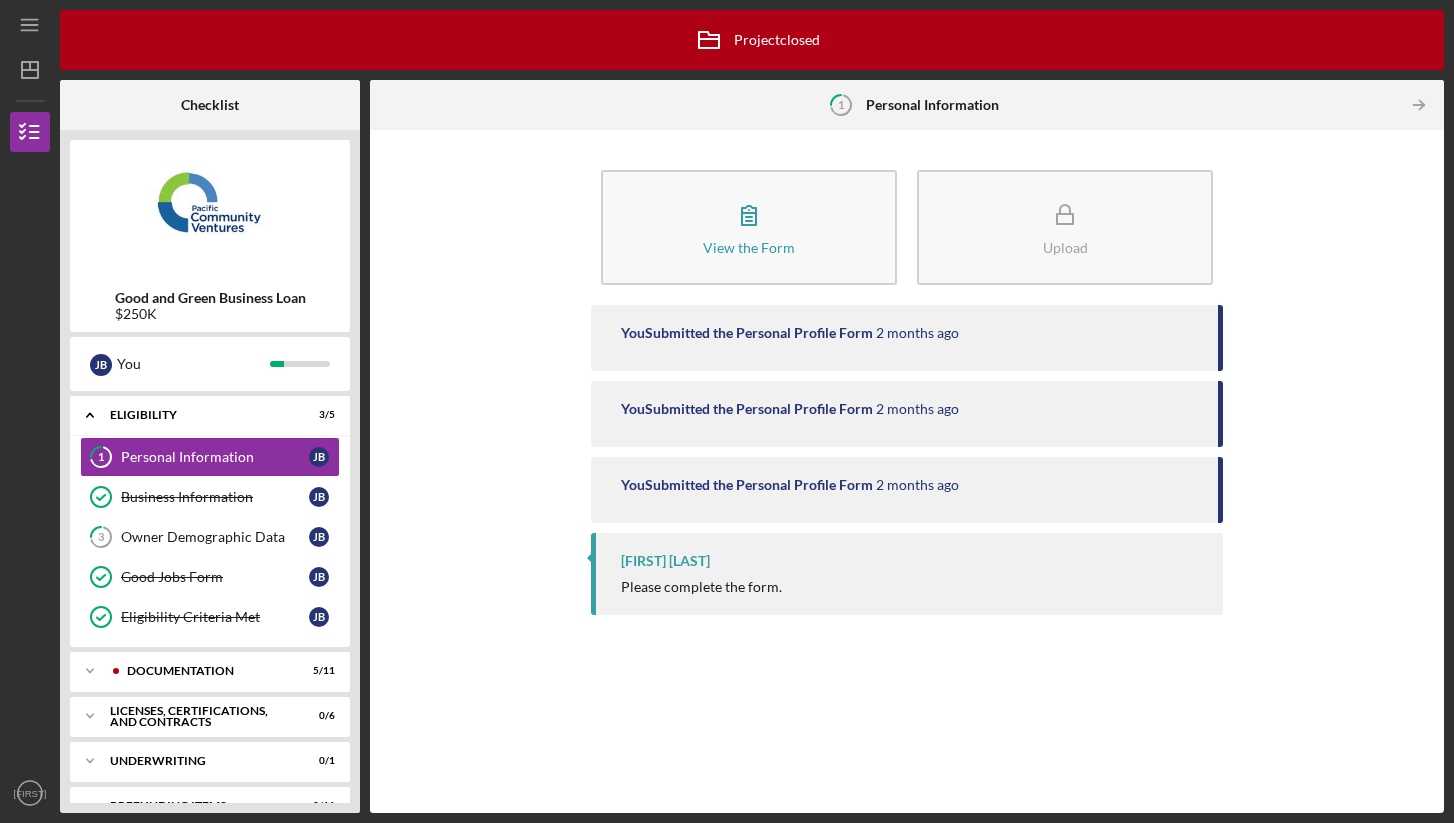 scroll, scrollTop: 0, scrollLeft: 0, axis: both 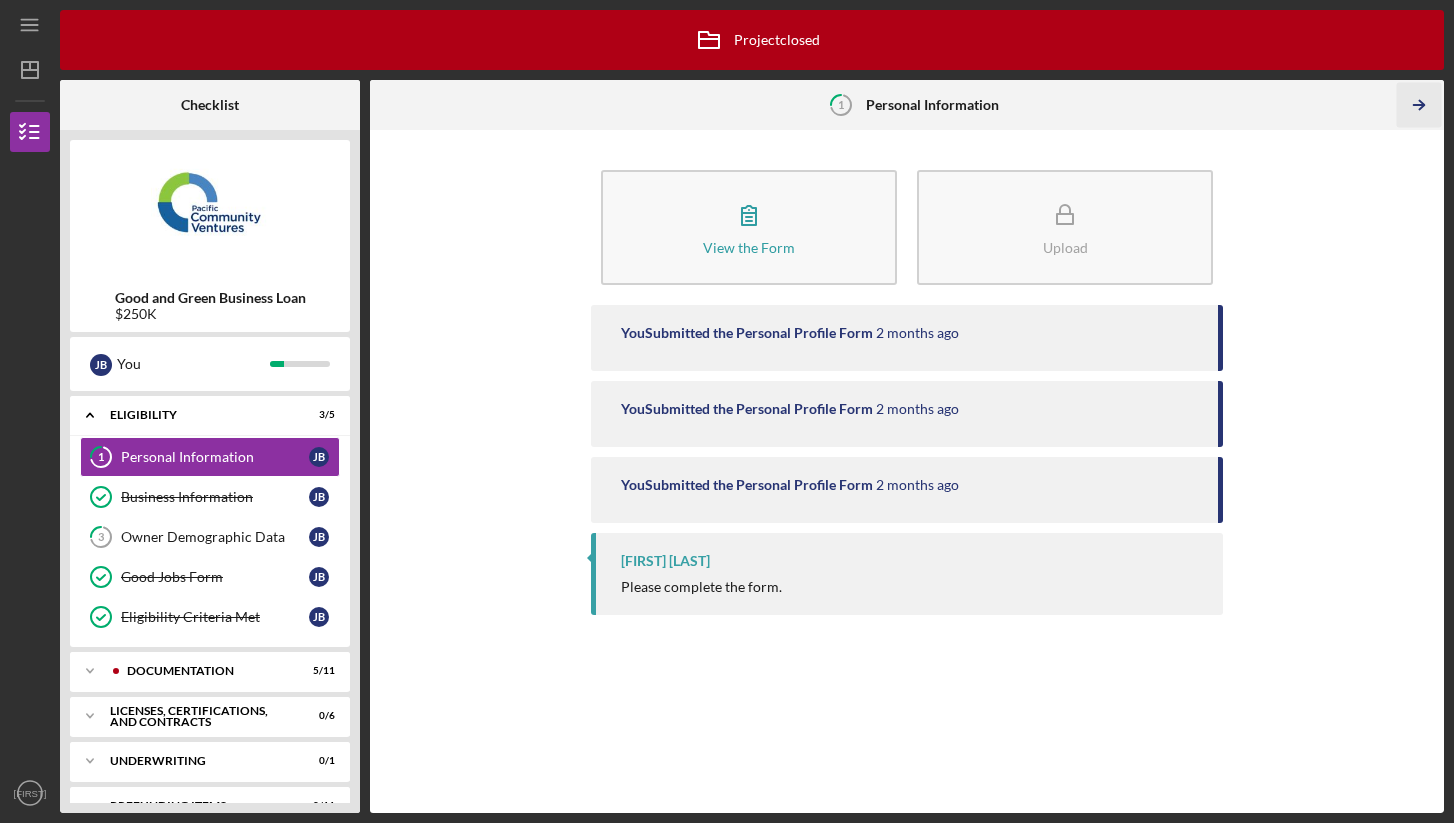 click on "Icon/Table Pagination Arrow" 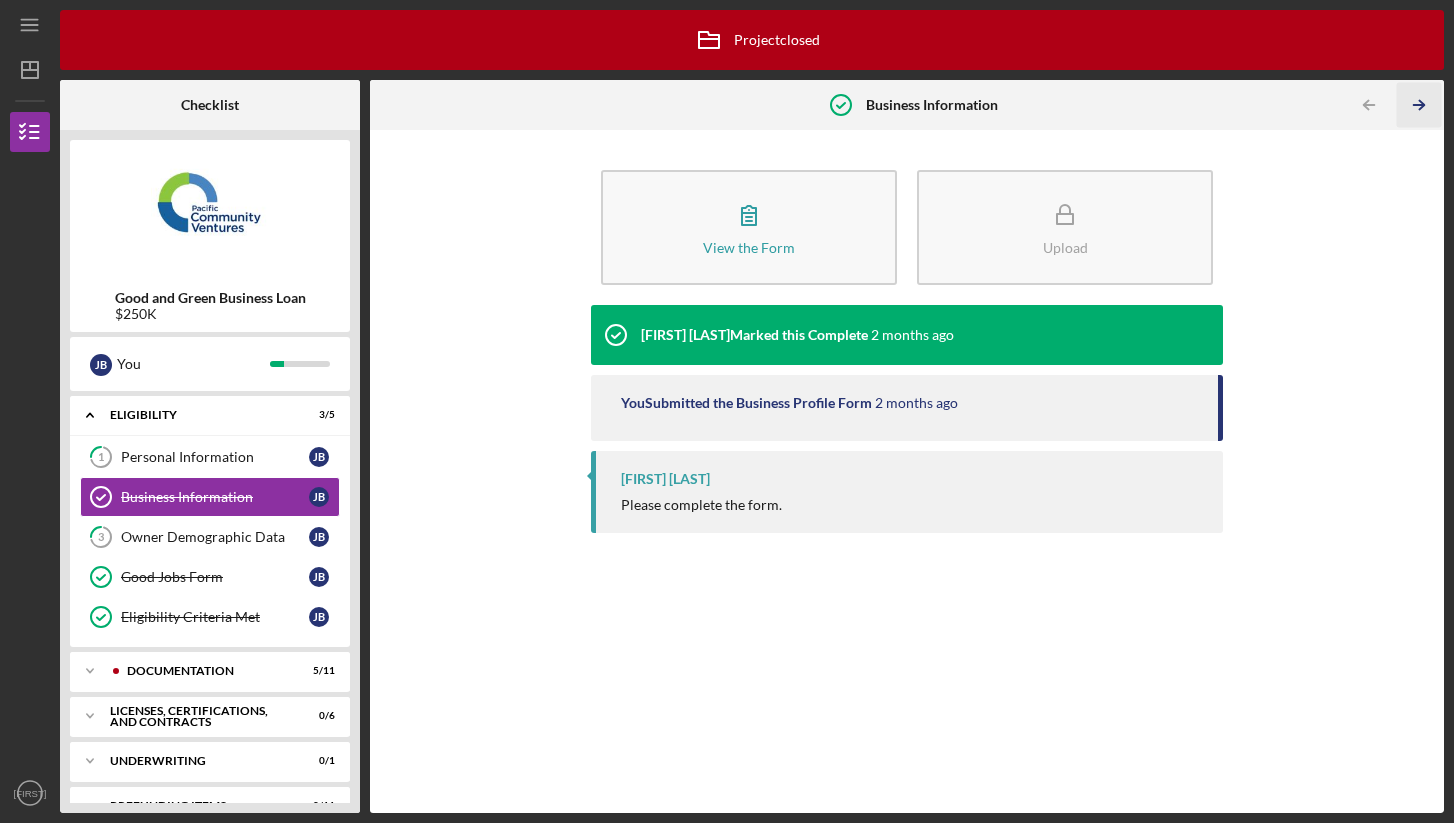 click on "Icon/Table Pagination Arrow" 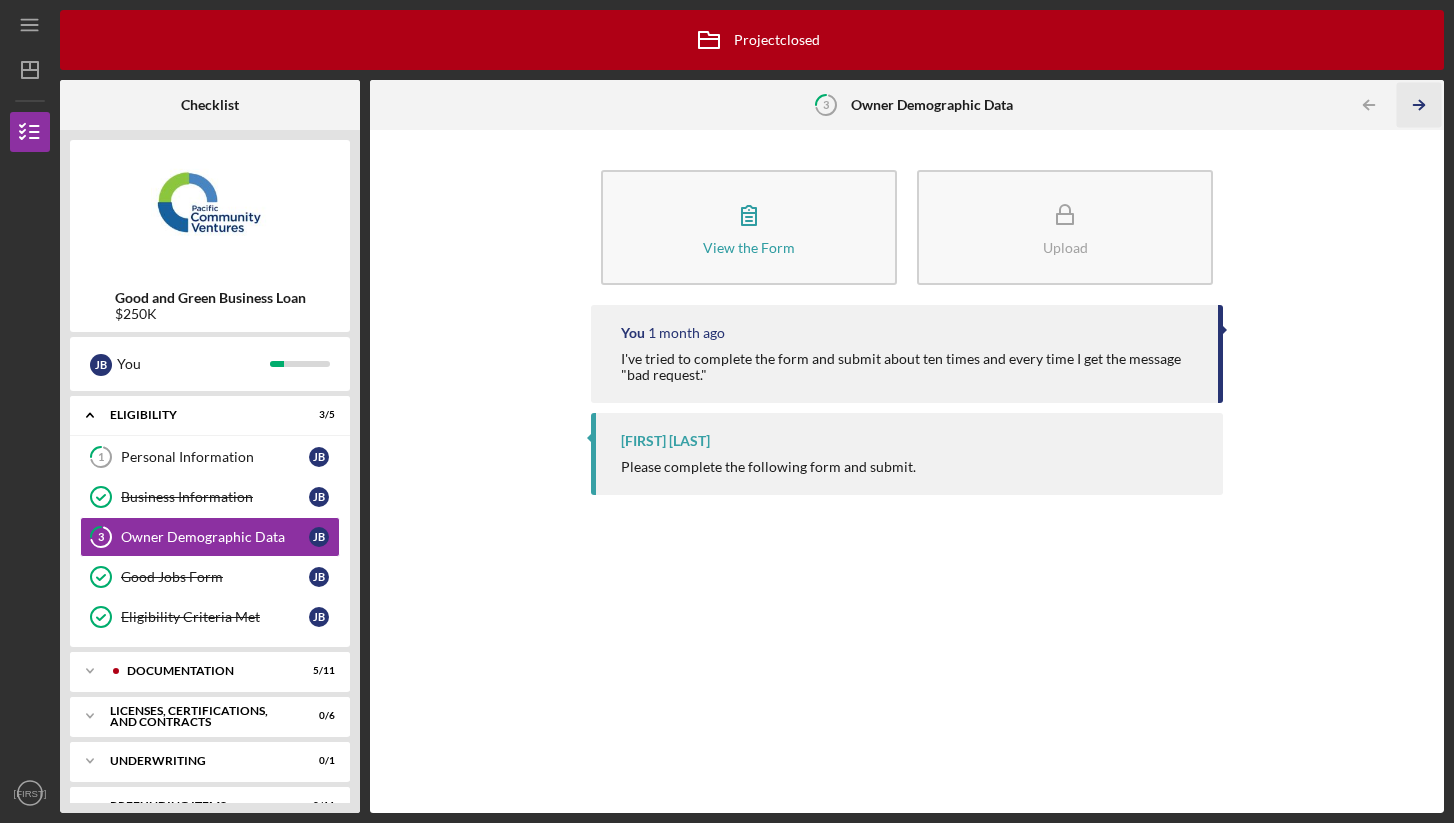 click on "Icon/Table Pagination Arrow" 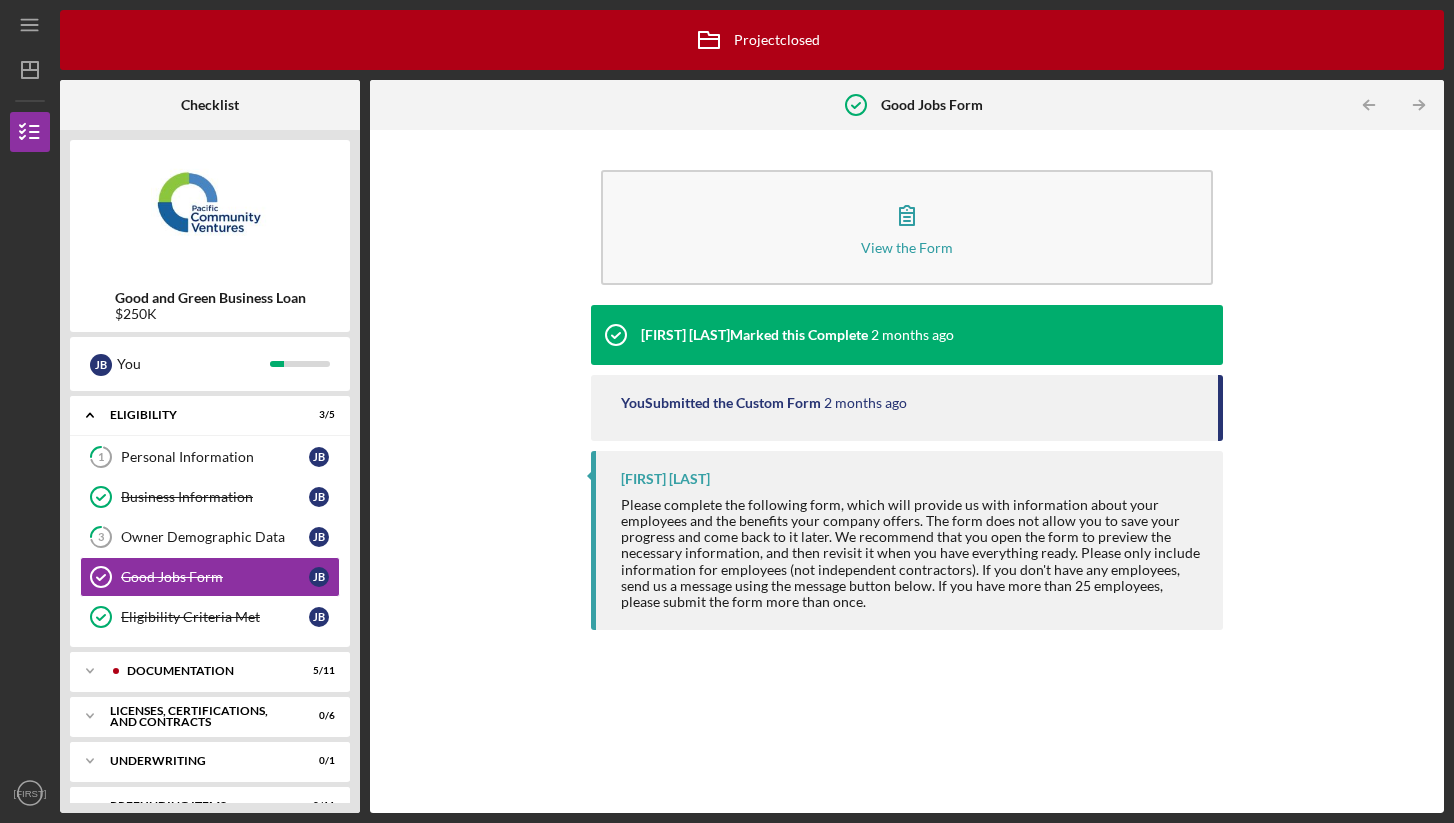 click on "Icon/Table Pagination Arrow" 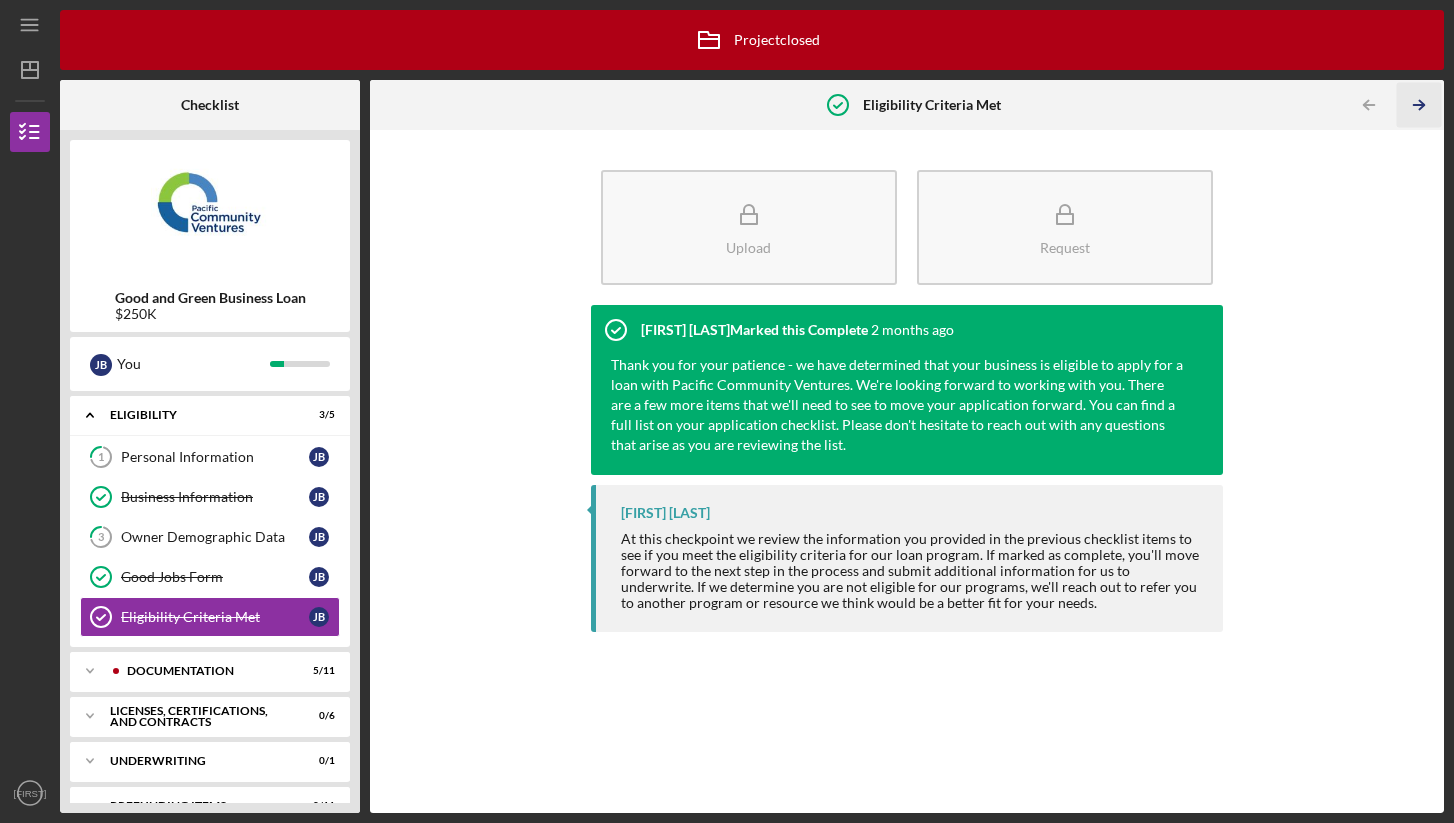 click 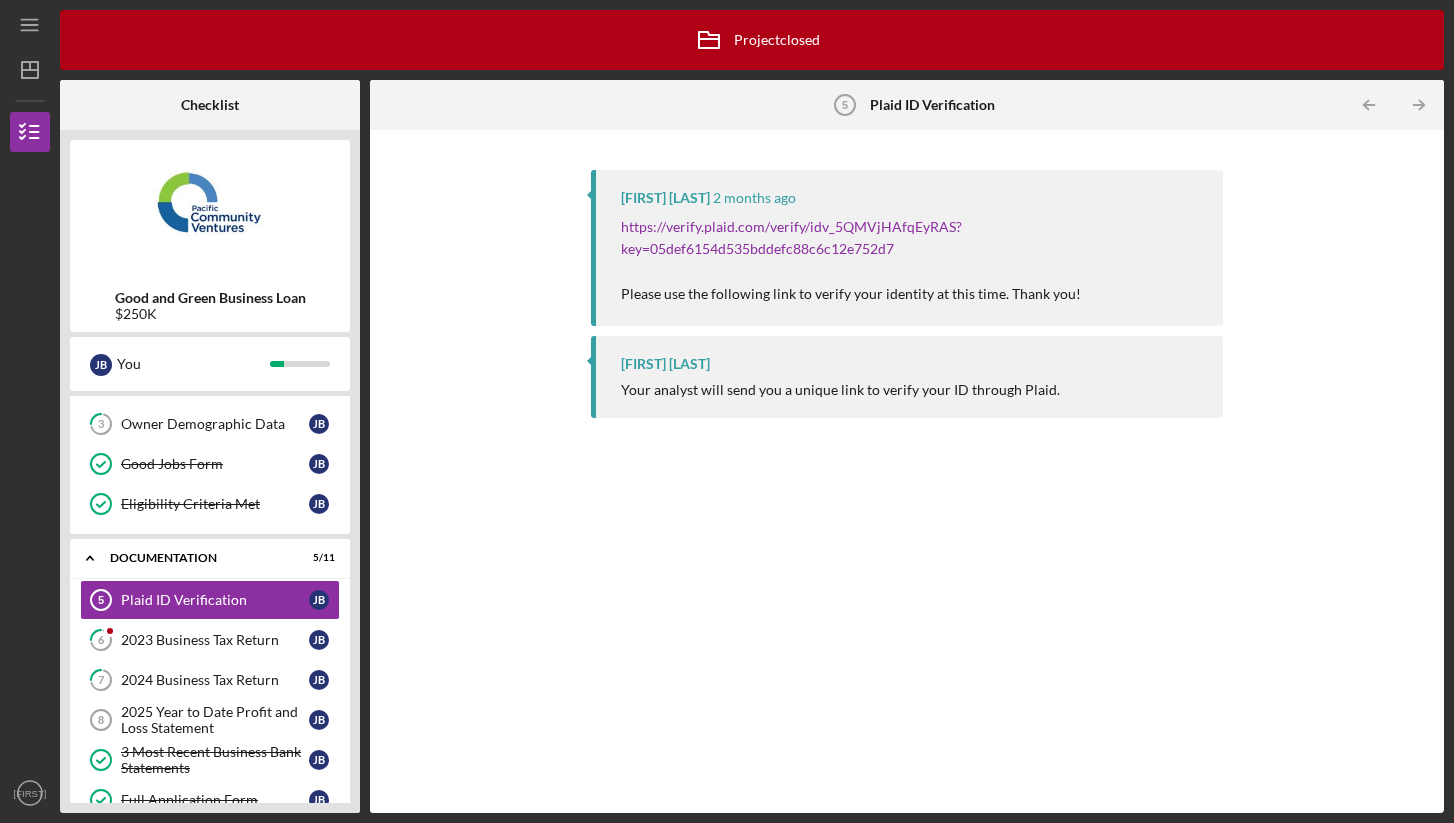 scroll, scrollTop: 114, scrollLeft: 0, axis: vertical 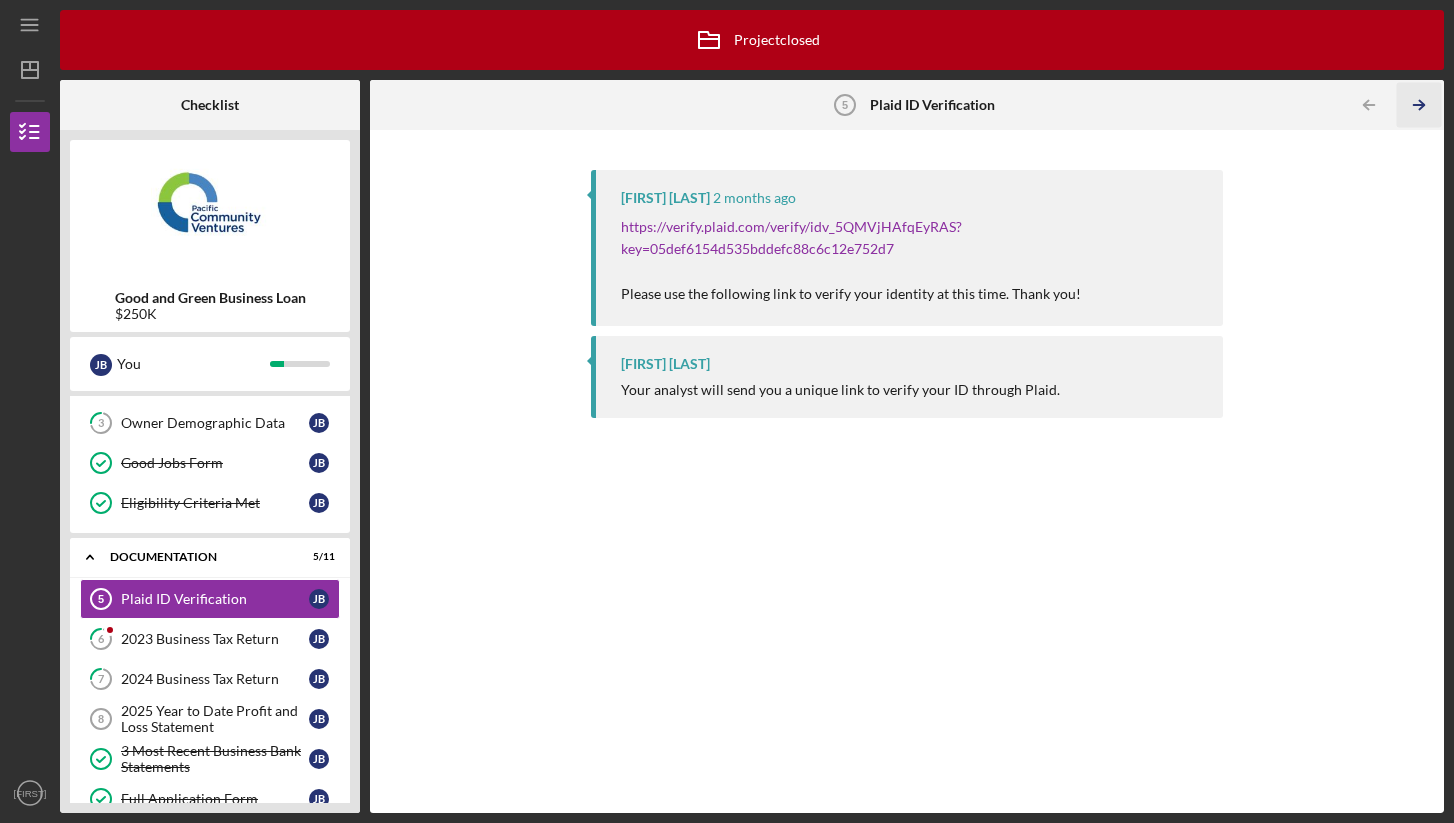 click on "Icon/Table Pagination Arrow" 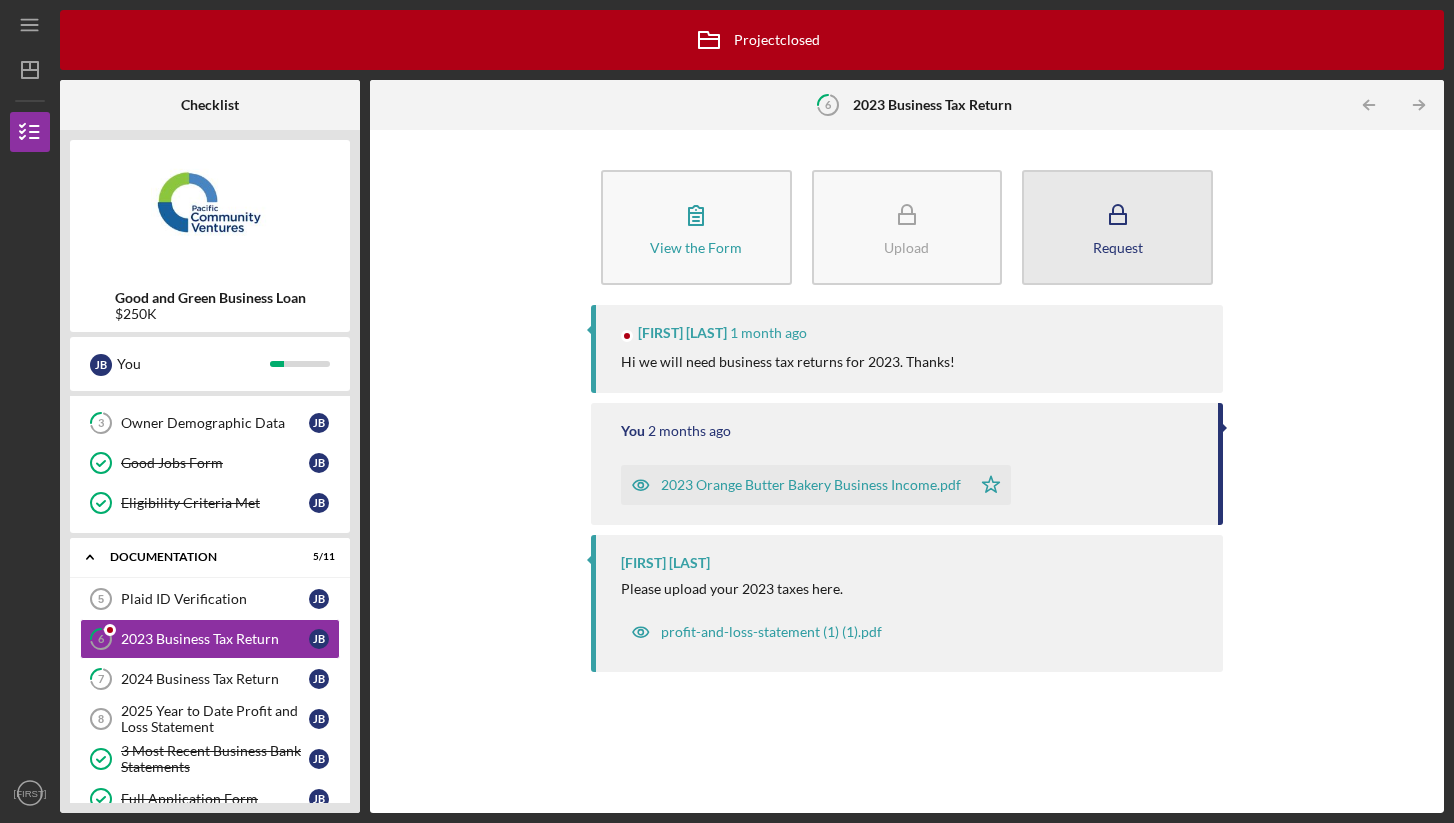 click 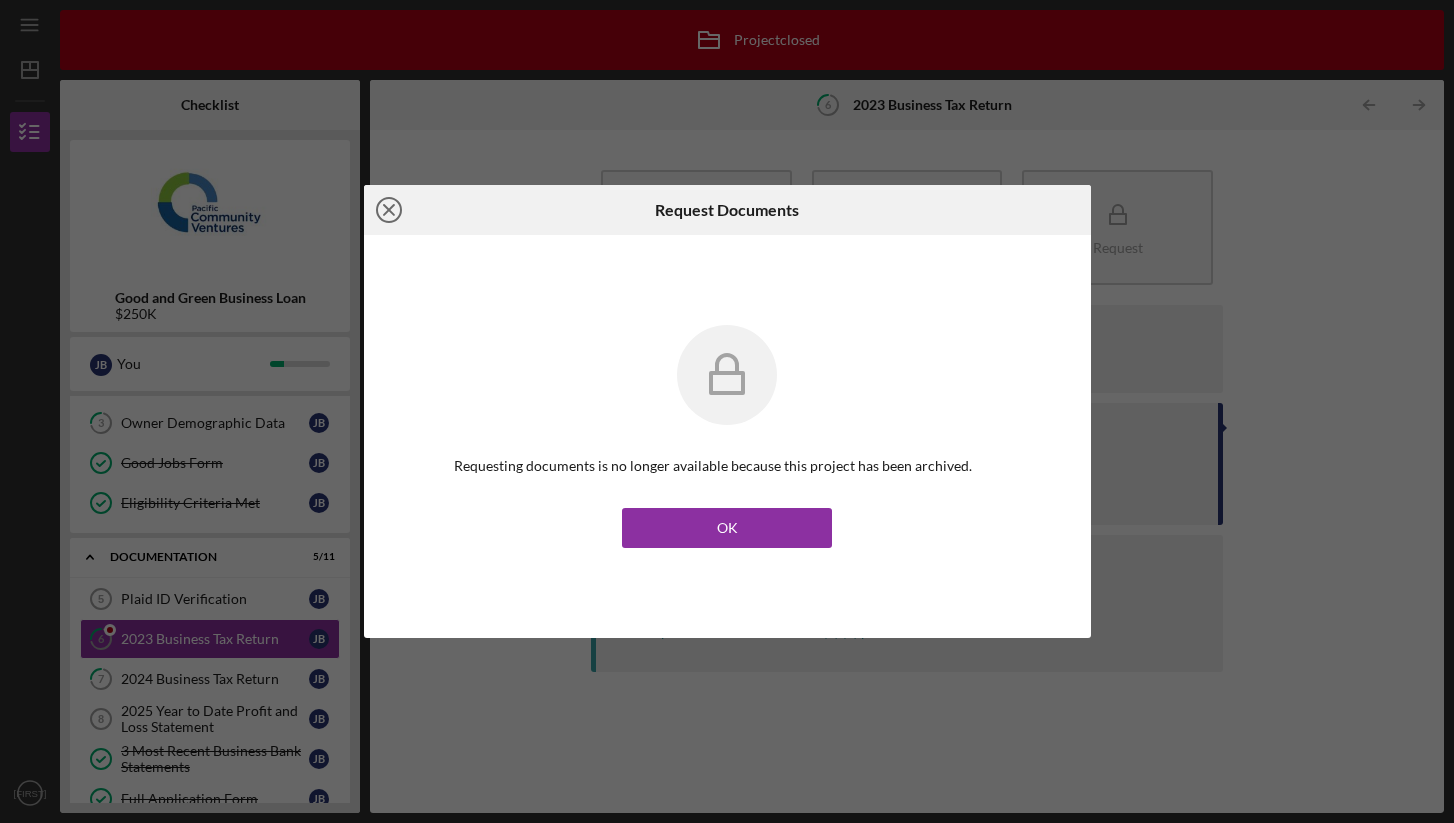 click on "Icon/Close" 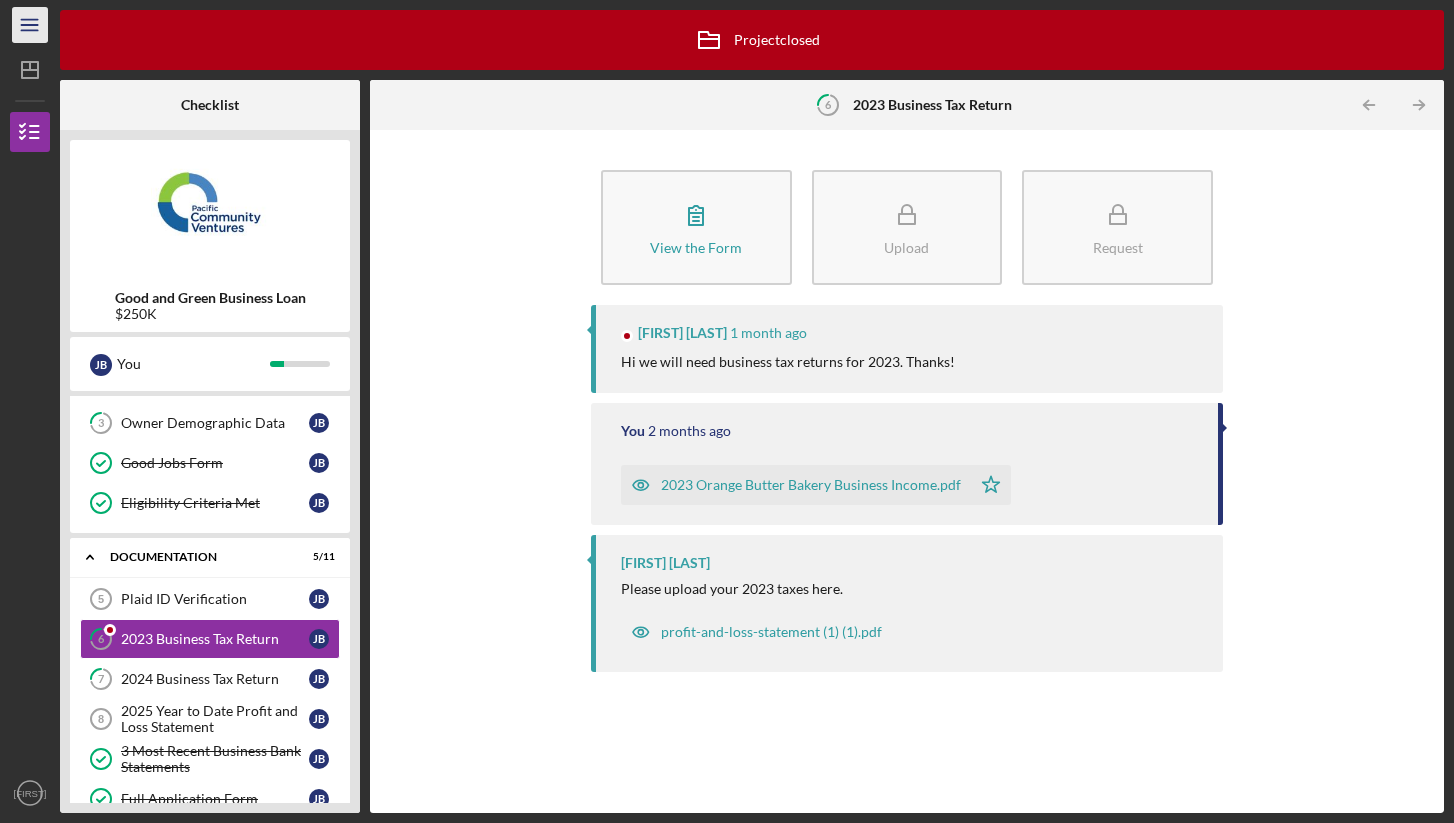 click on "Icon/Menu" 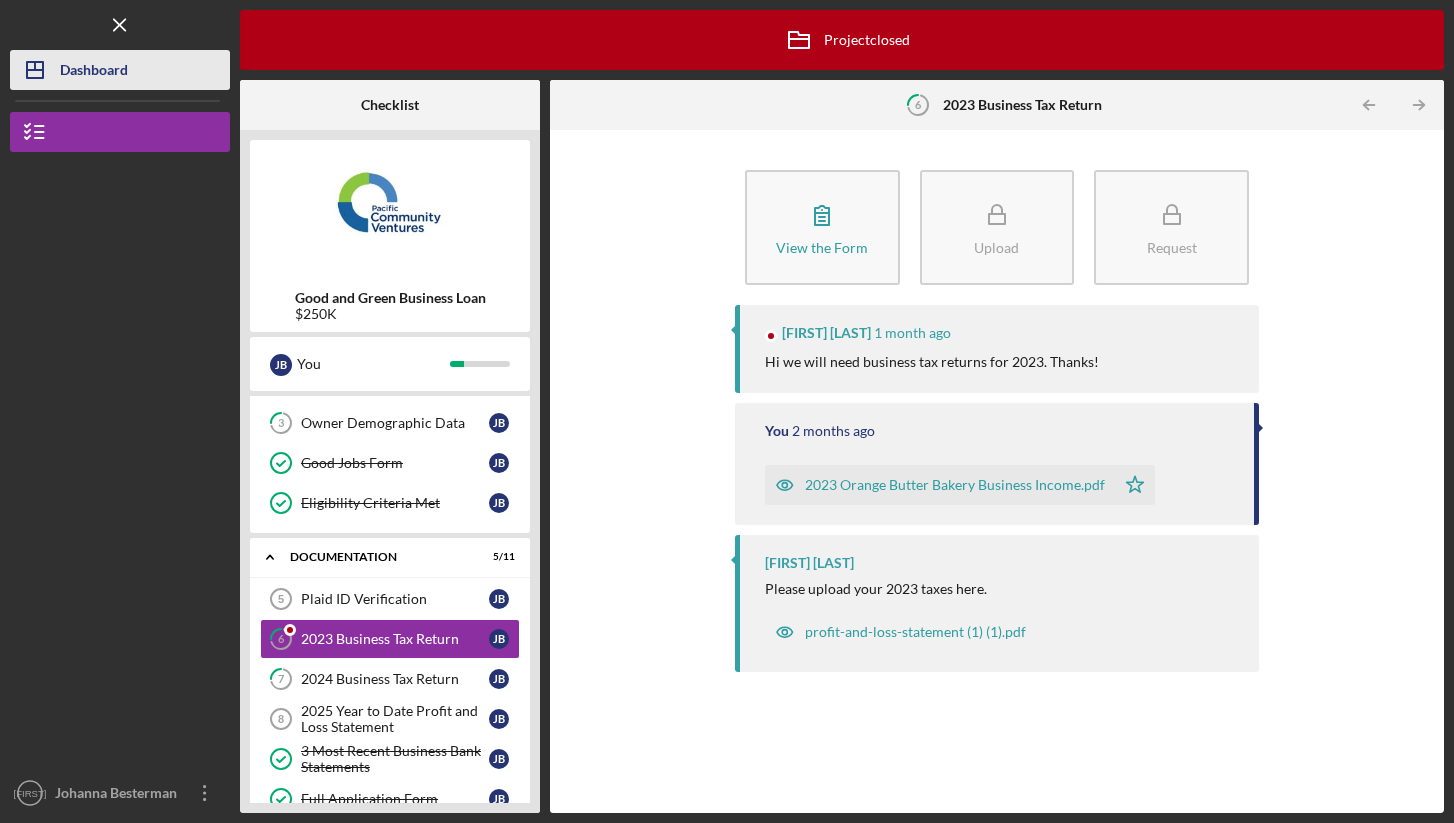 click 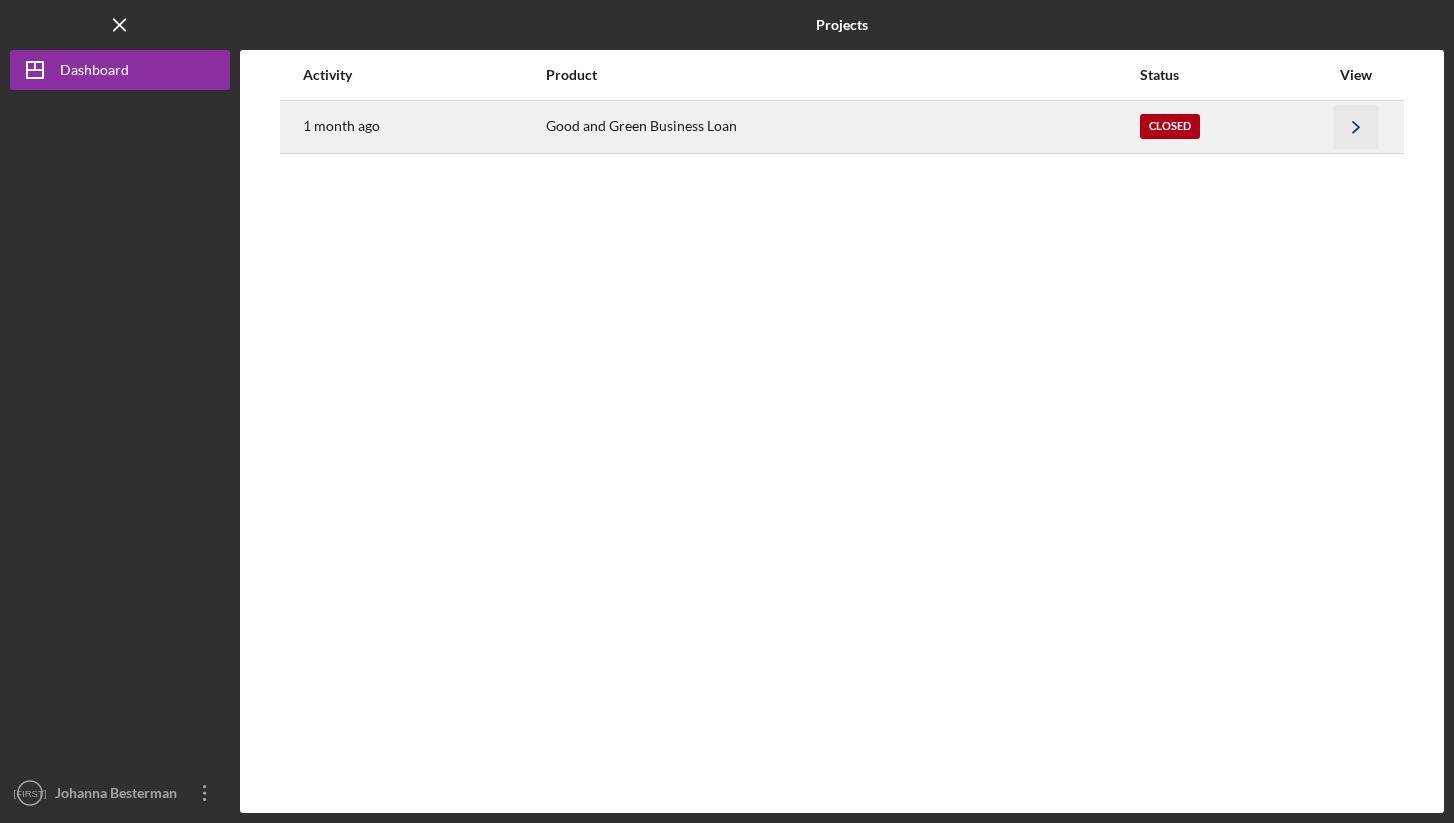 click on "Icon/Navigate" 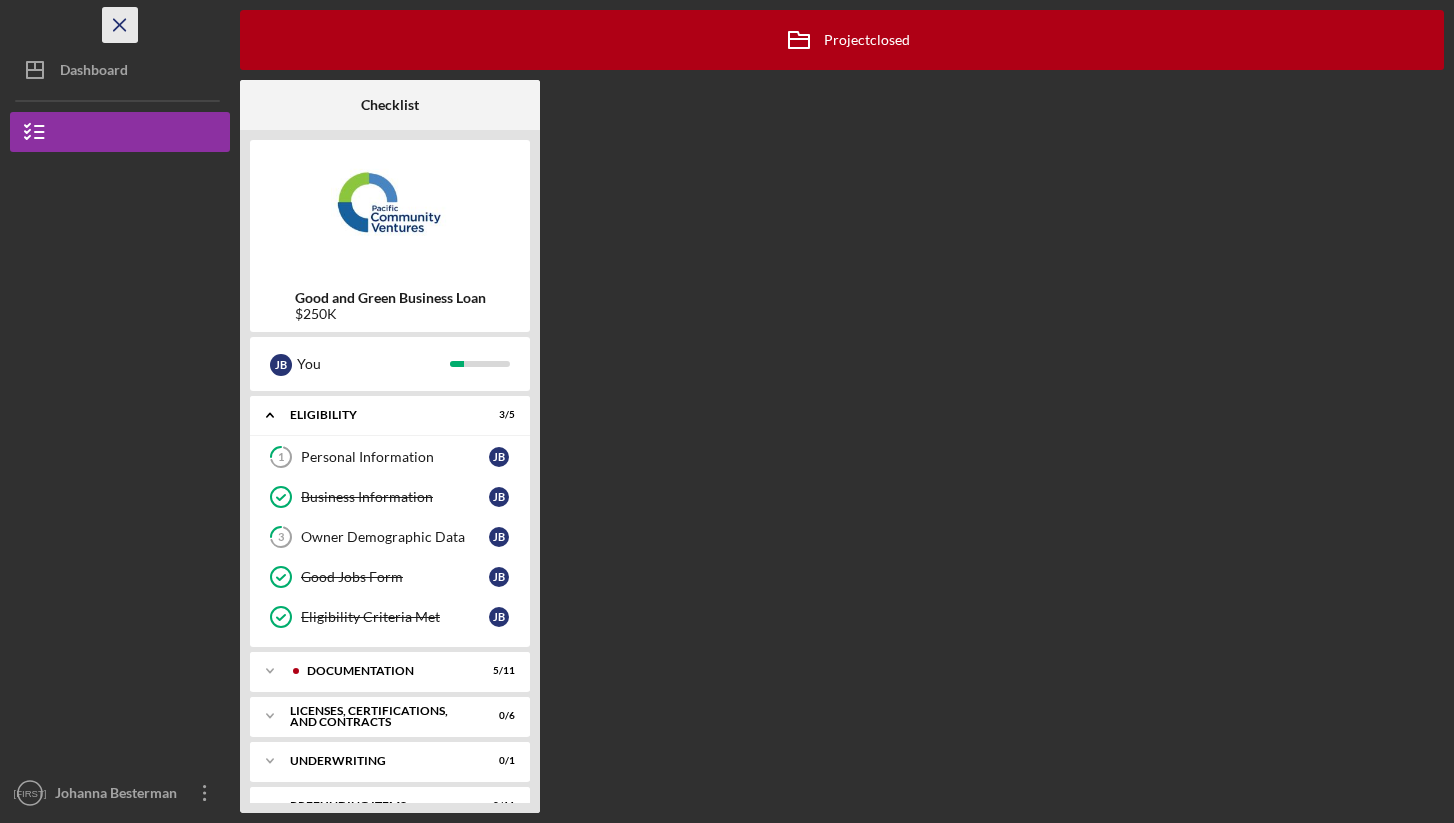 click on "Icon/Menu Close" 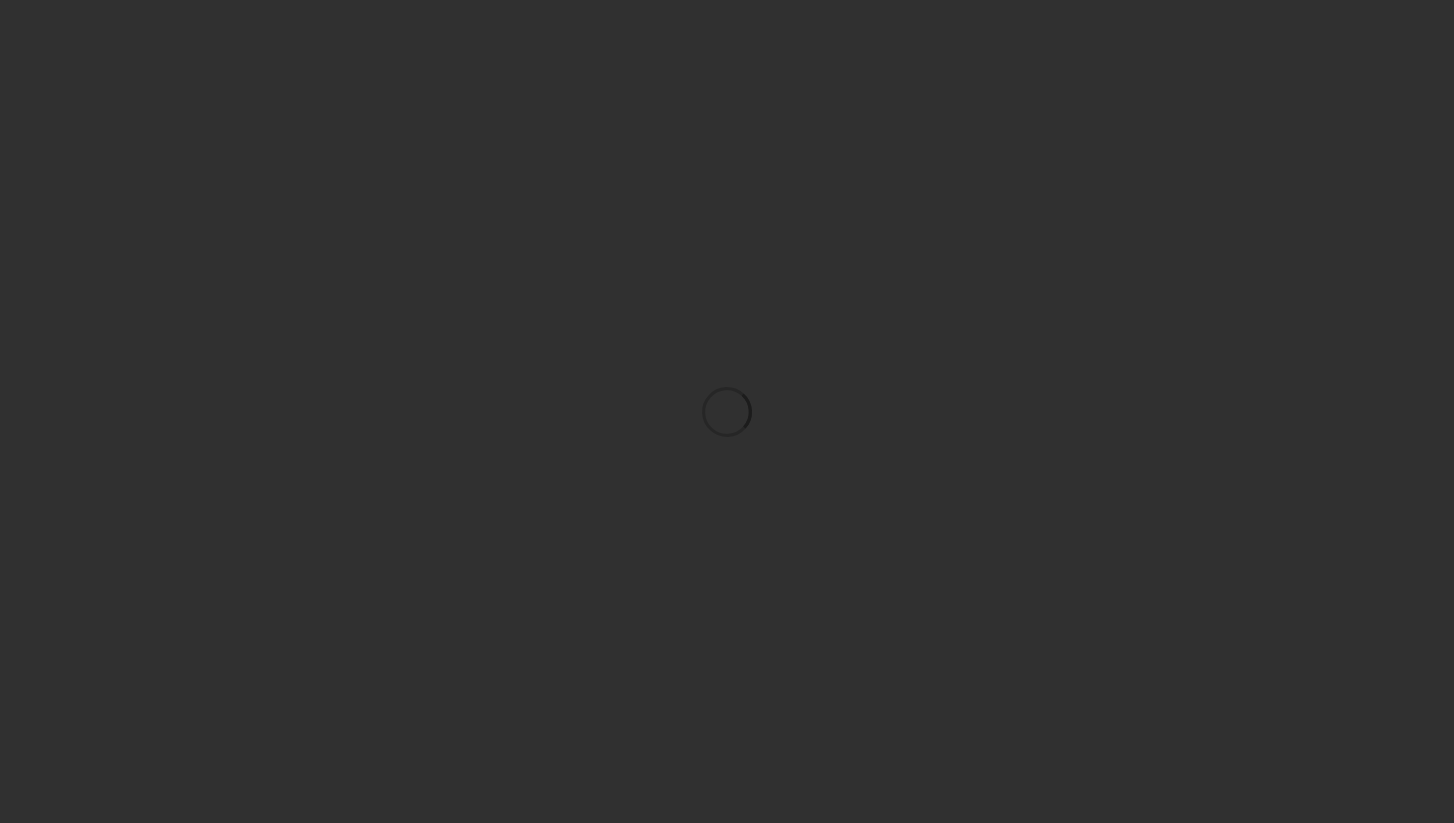 scroll, scrollTop: 0, scrollLeft: 0, axis: both 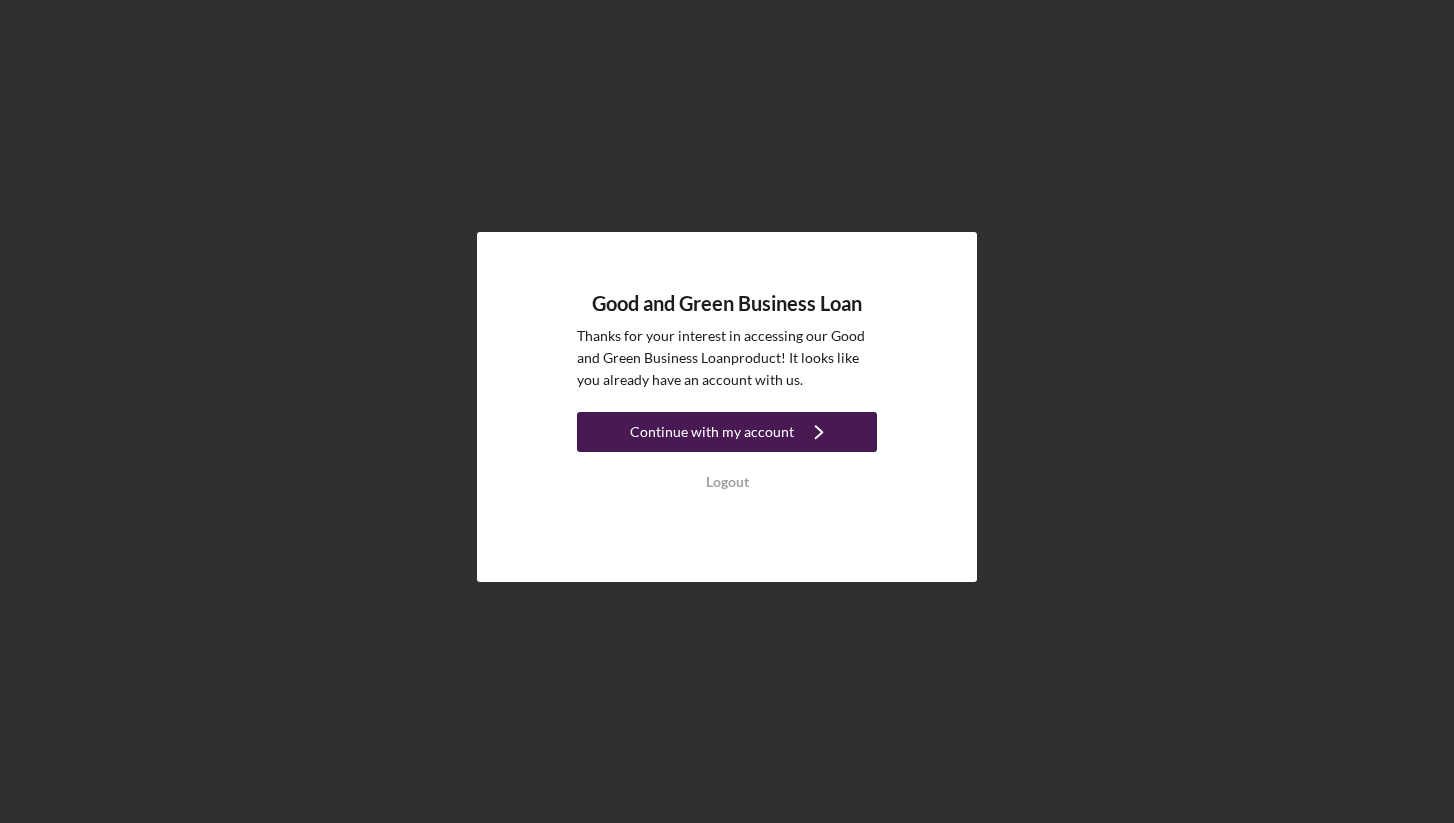 click on "Icon/Navigate" 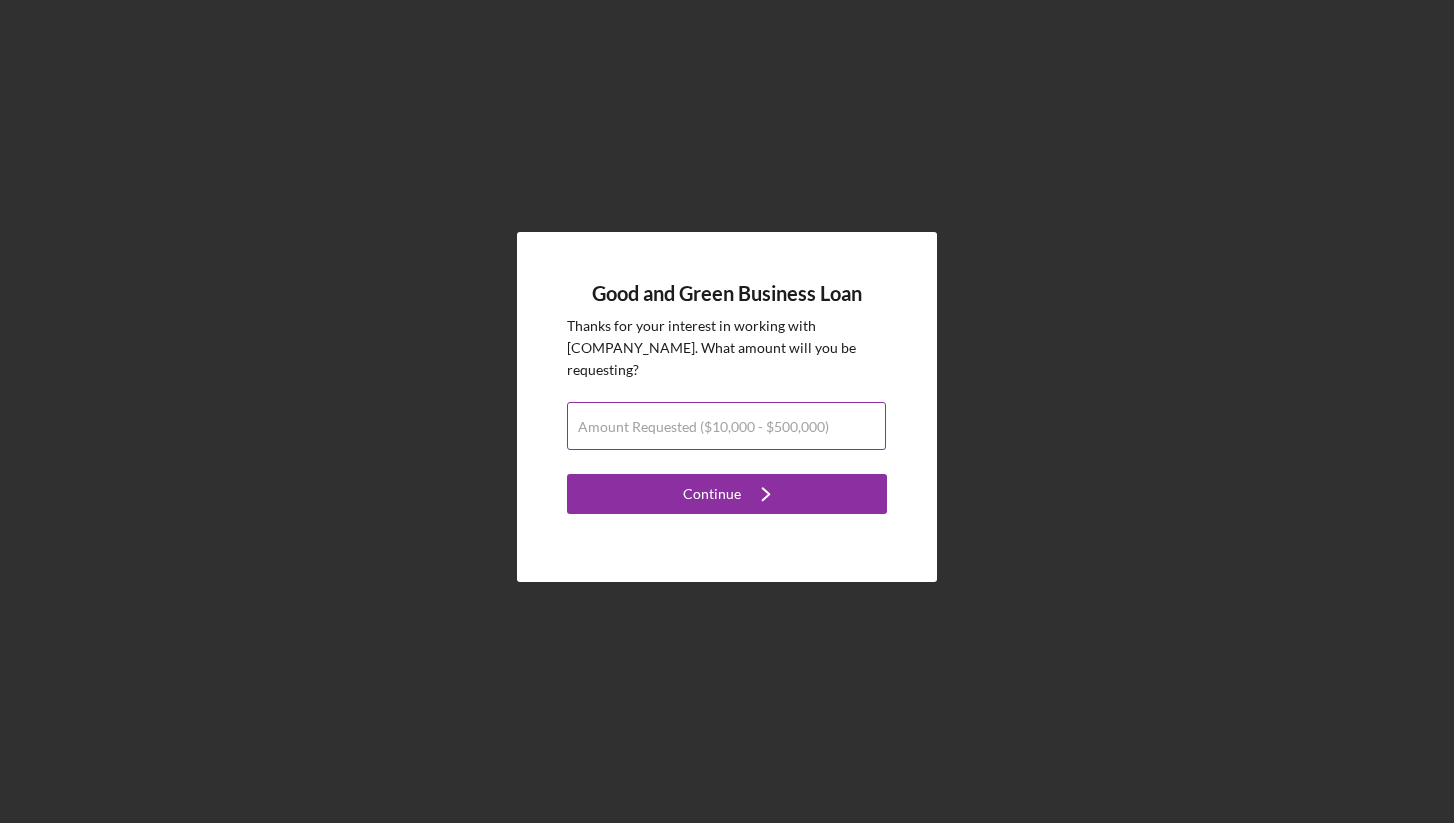 click on "Amount Requested ($10,000 - $500,000)" at bounding box center (703, 427) 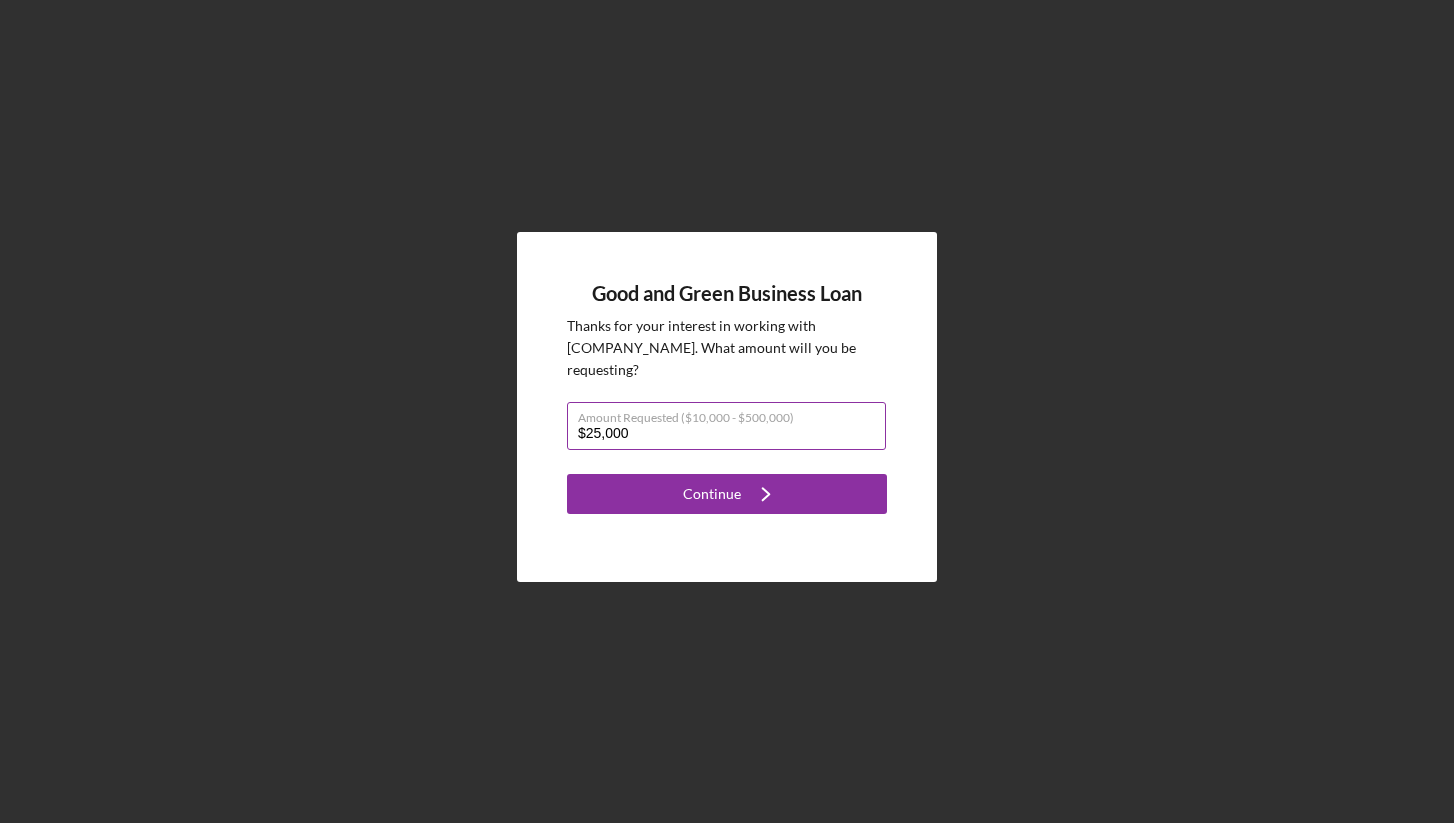 type on "$250,000" 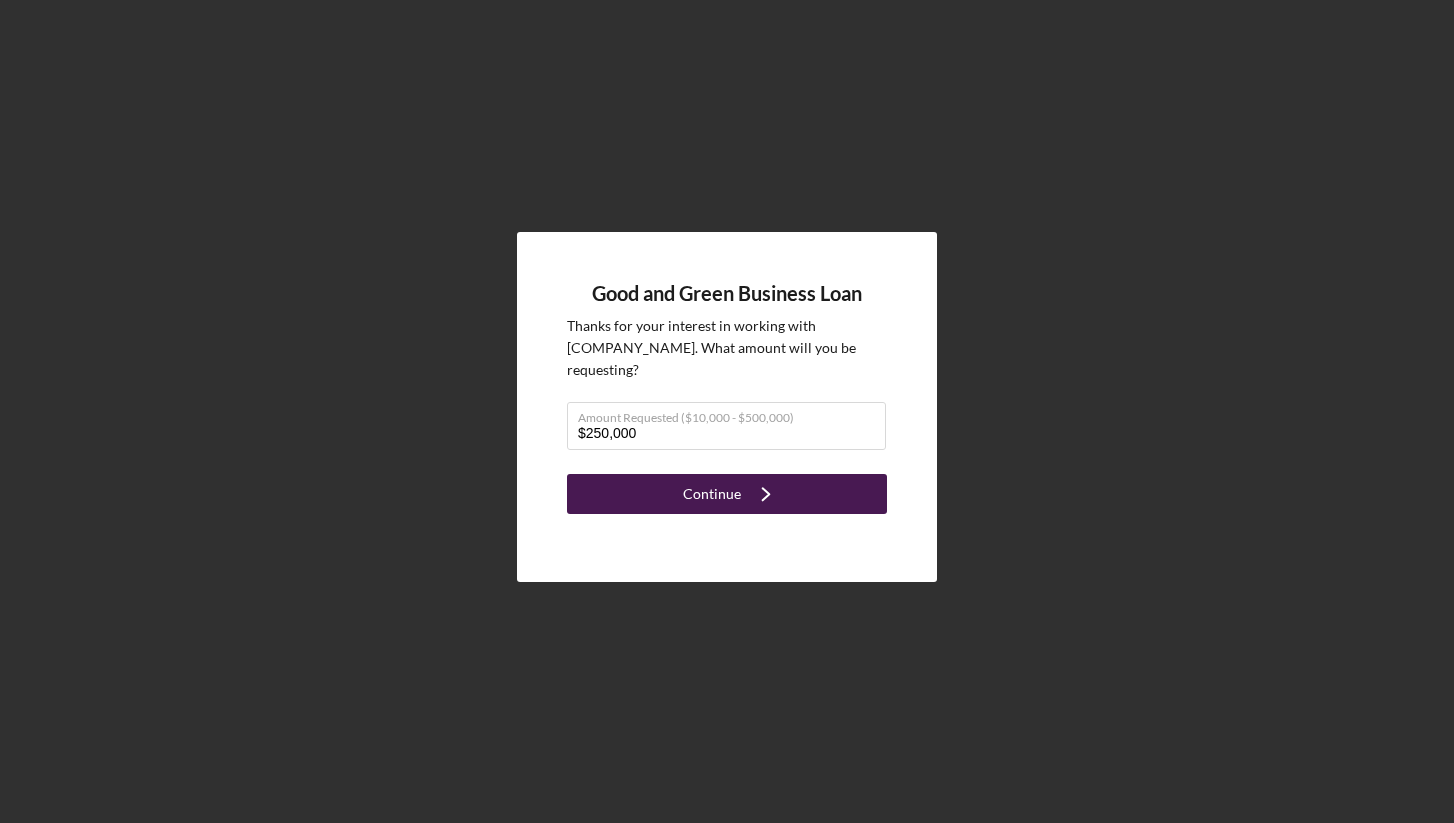 click on "Continue Icon/Navigate" at bounding box center [727, 494] 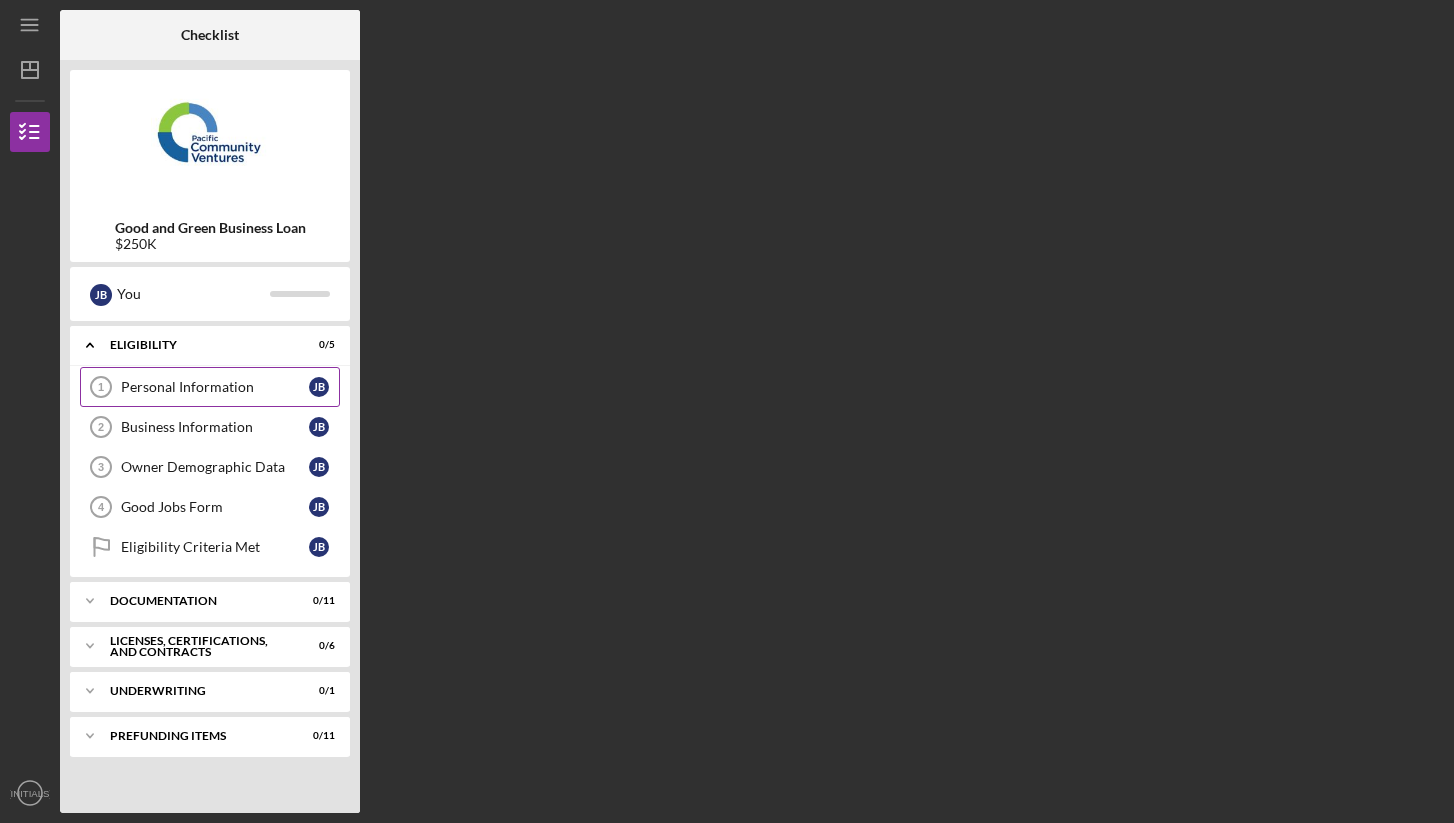 click on "Personal Information" at bounding box center [215, 387] 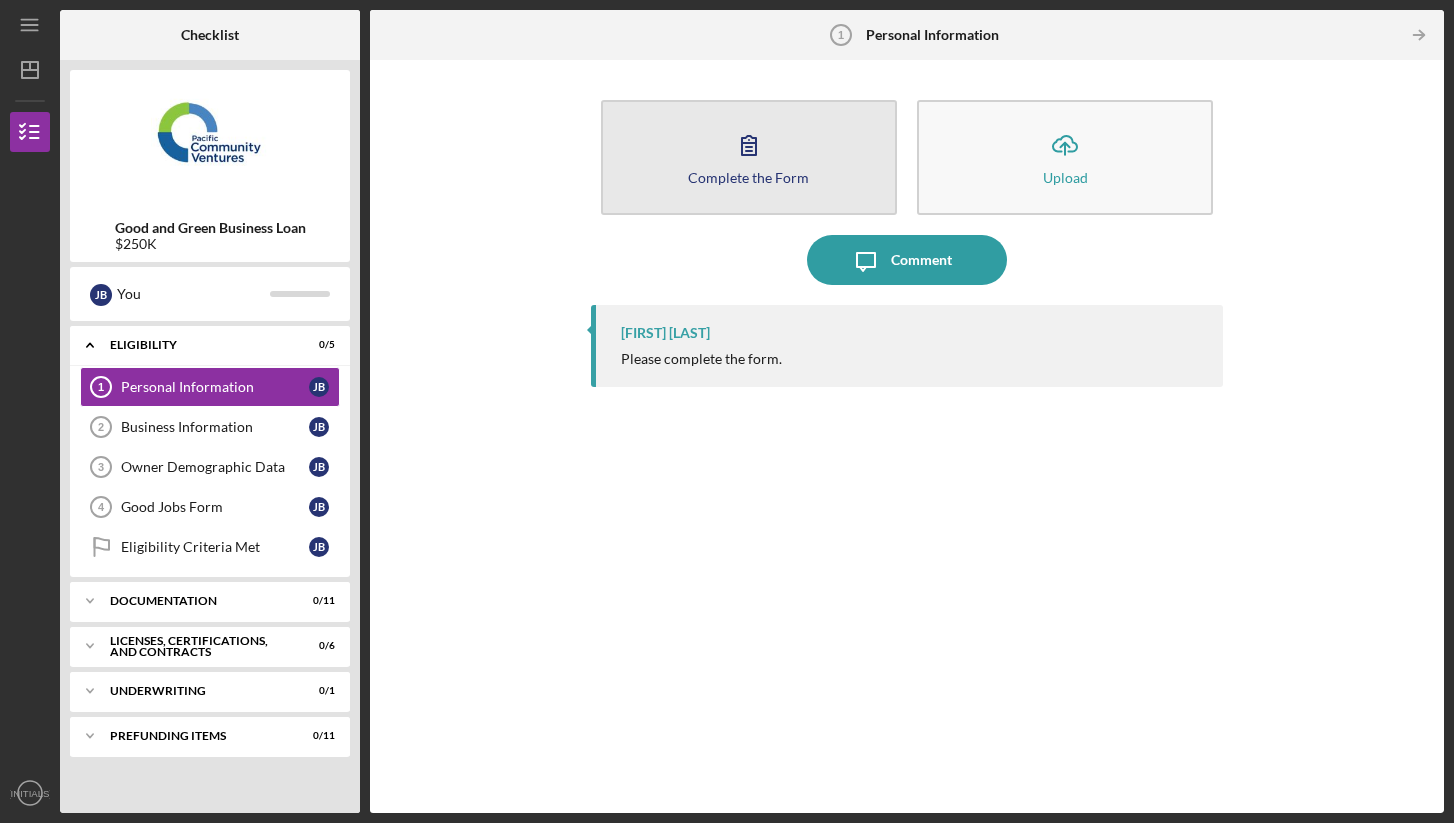 click on "Complete the Form Form" at bounding box center (749, 157) 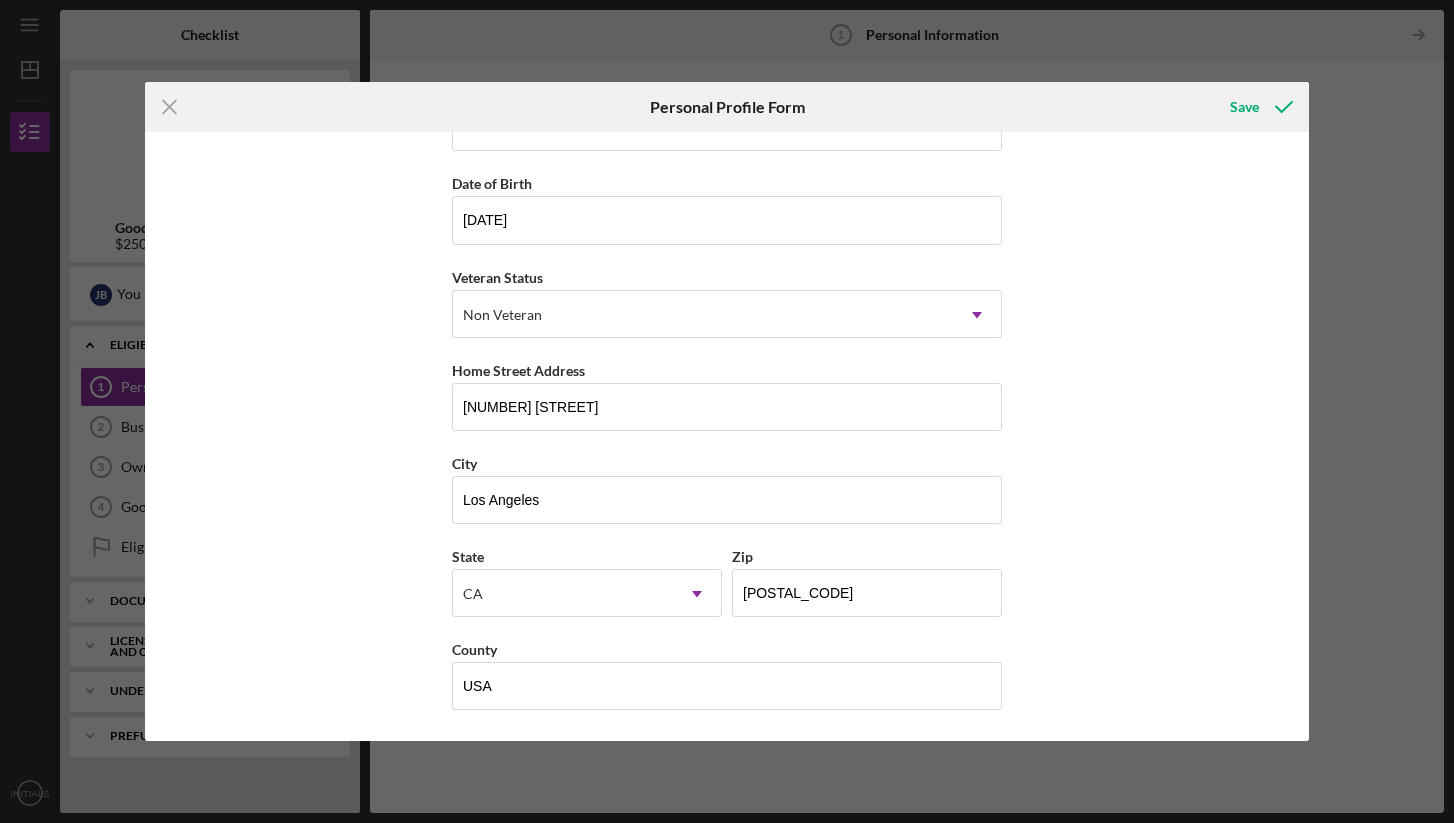 scroll, scrollTop: 157, scrollLeft: 0, axis: vertical 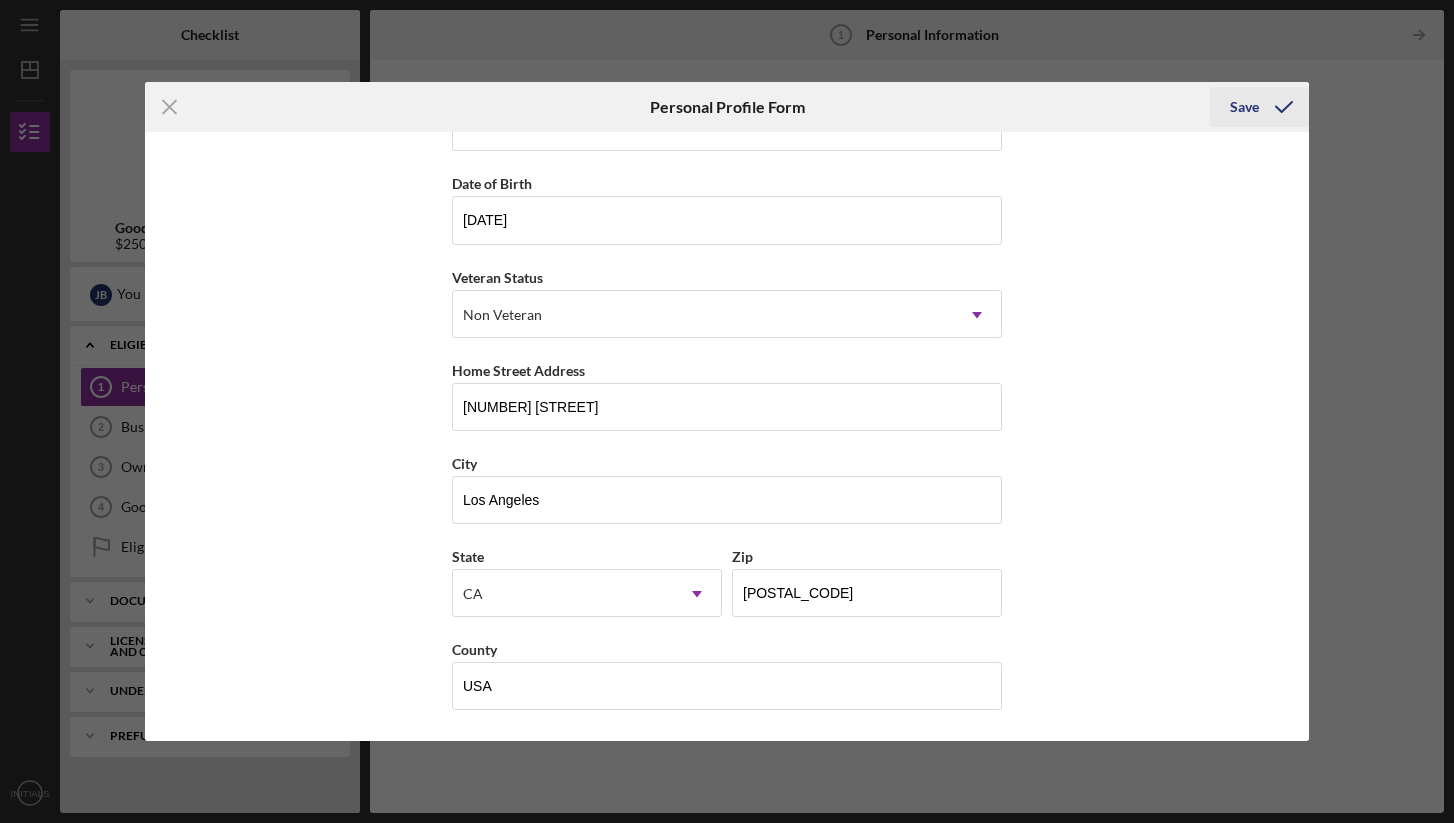 click on "Save" at bounding box center [1244, 107] 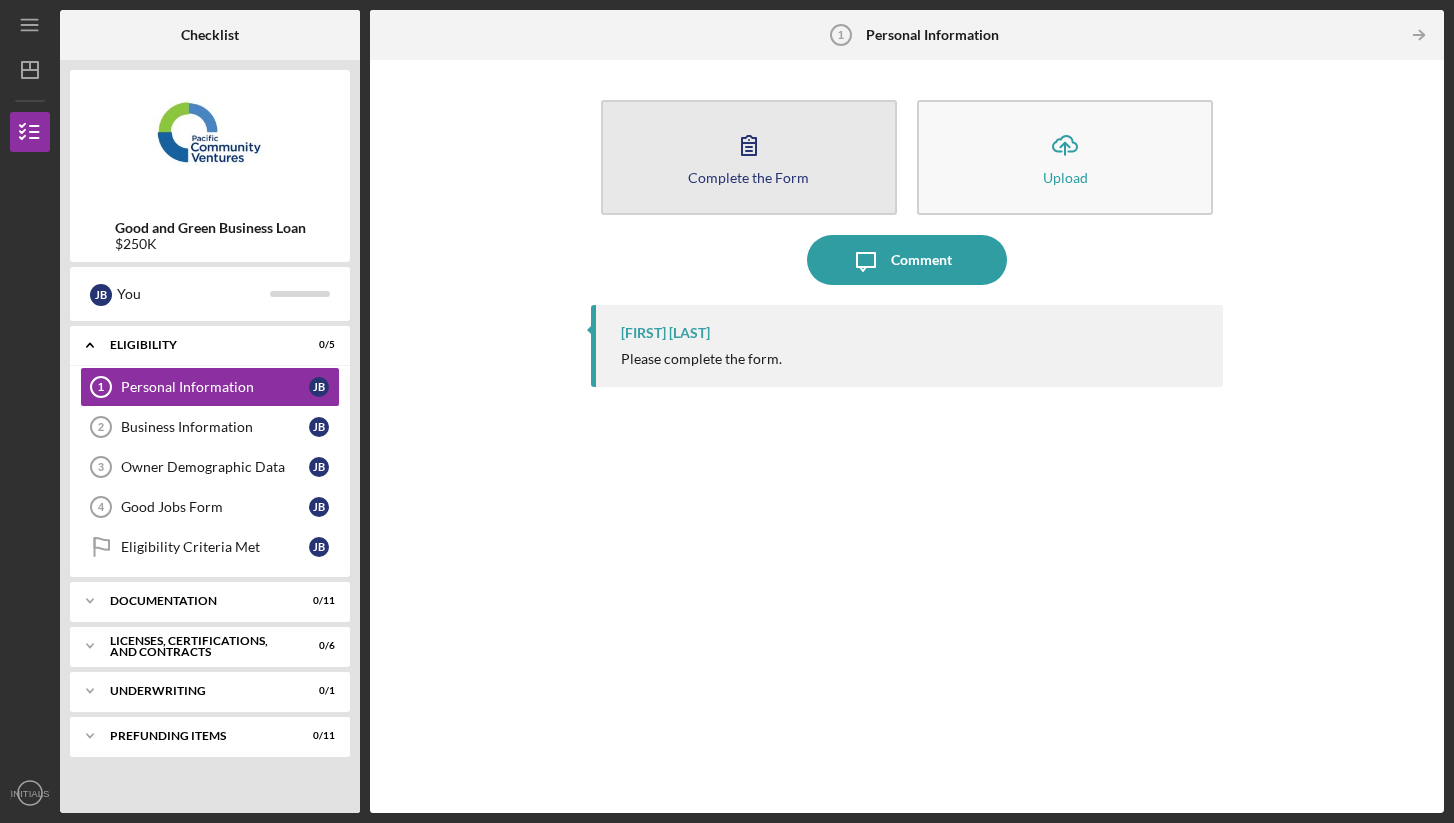click on "Complete the Form" at bounding box center (748, 177) 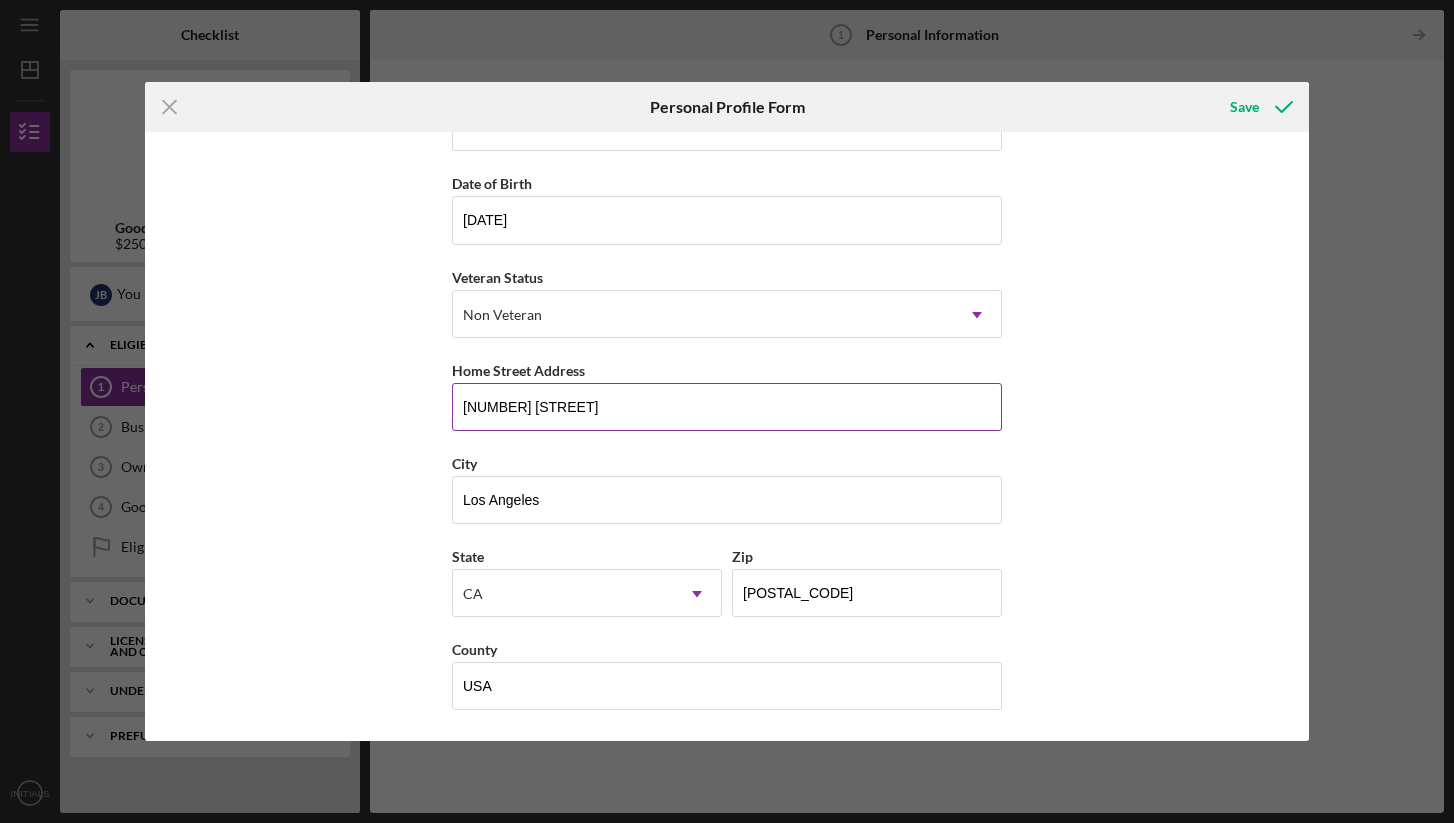 scroll, scrollTop: 157, scrollLeft: 0, axis: vertical 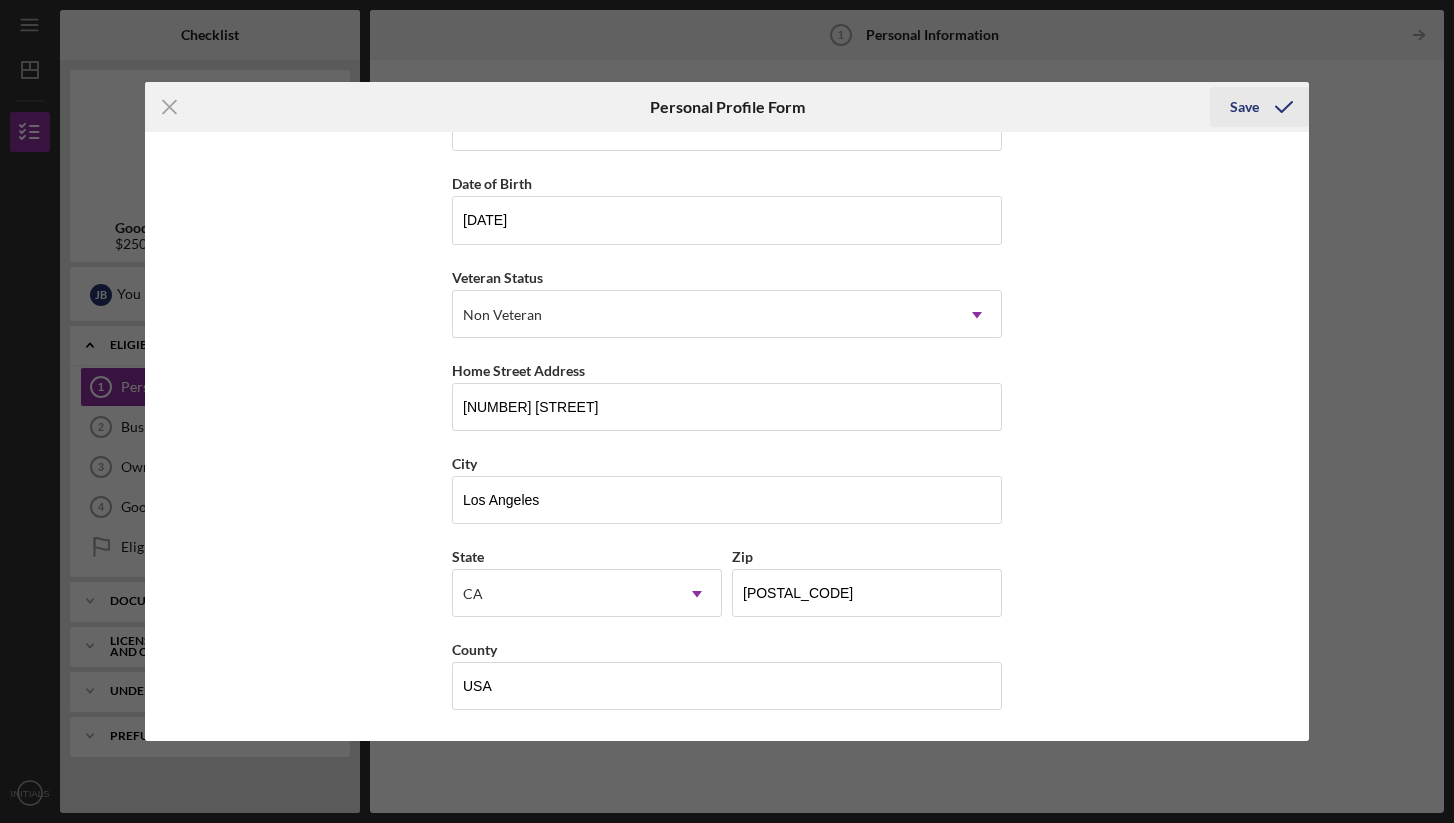click on "Save" at bounding box center (1244, 107) 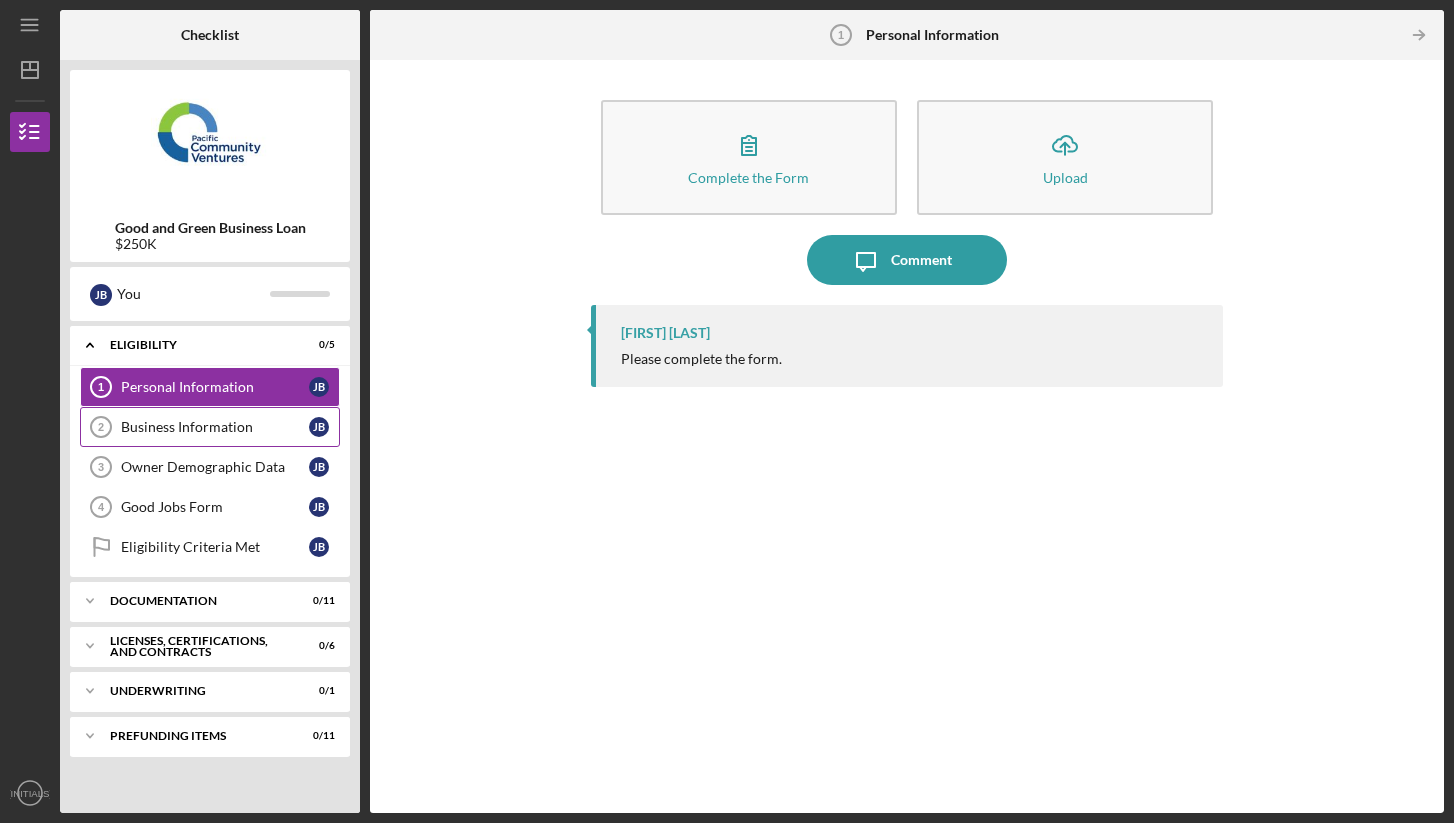 click on "Business Information" at bounding box center [215, 427] 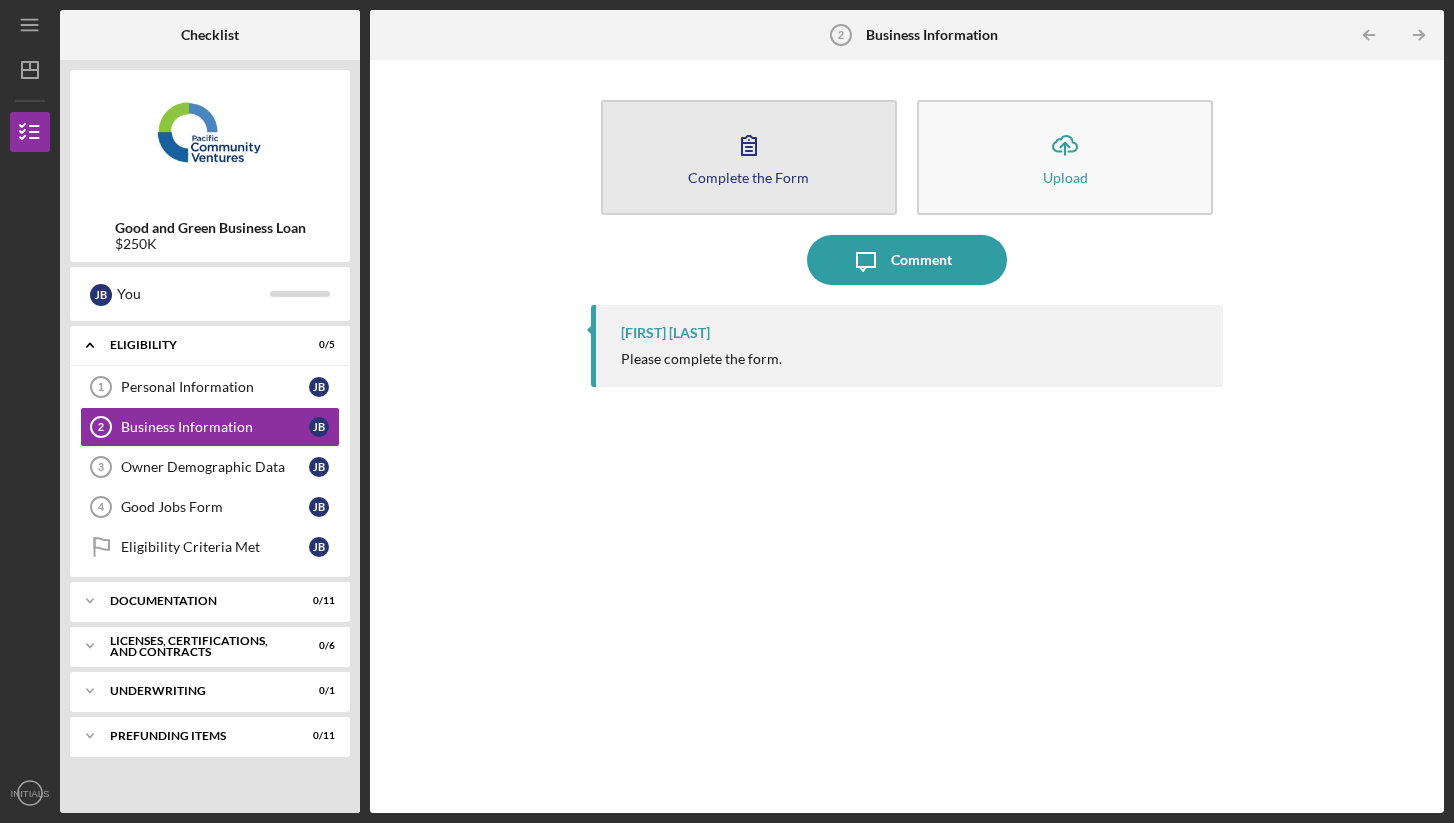 click on "Complete the Form Form" at bounding box center (749, 157) 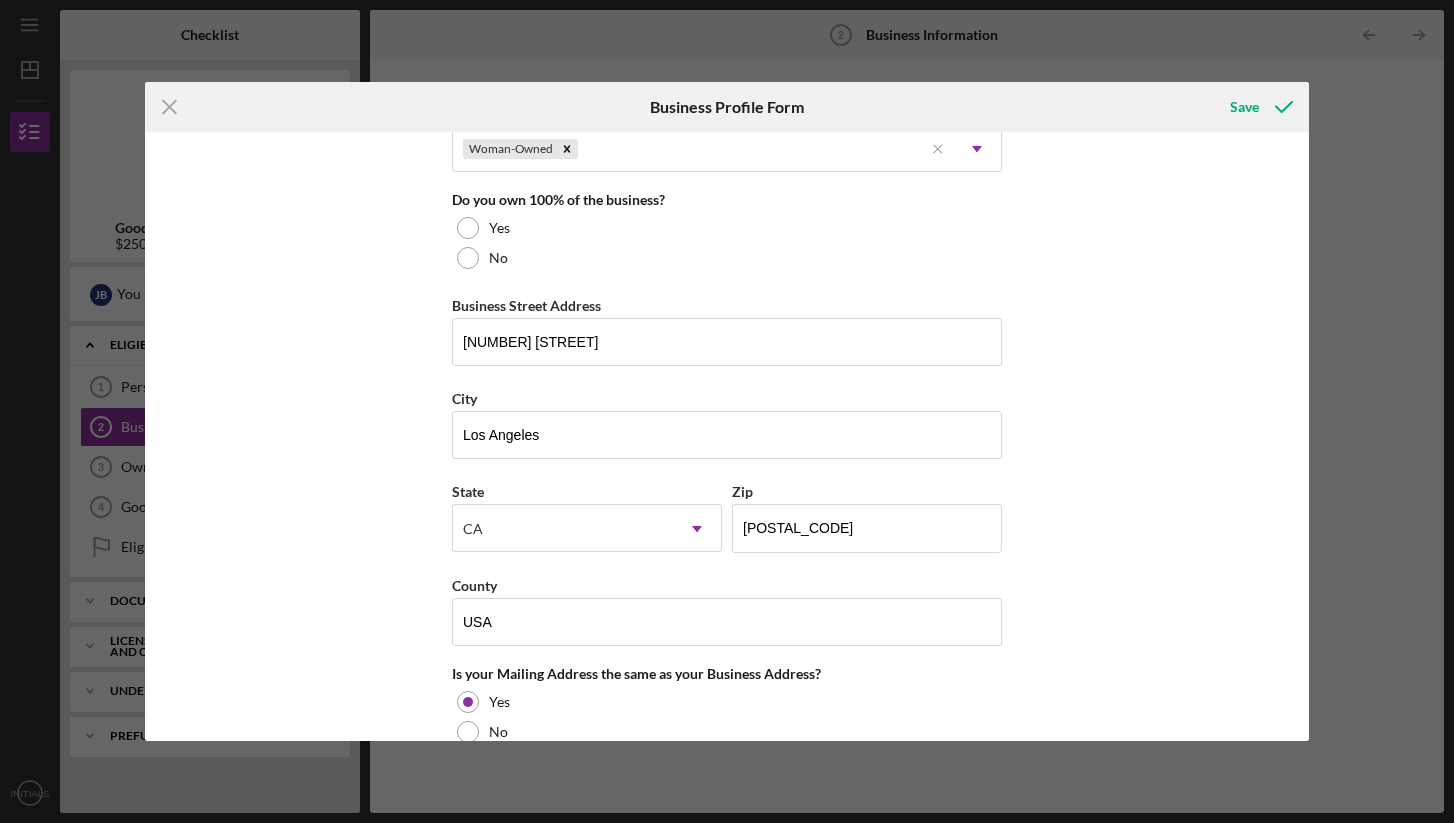 scroll, scrollTop: 1068, scrollLeft: 0, axis: vertical 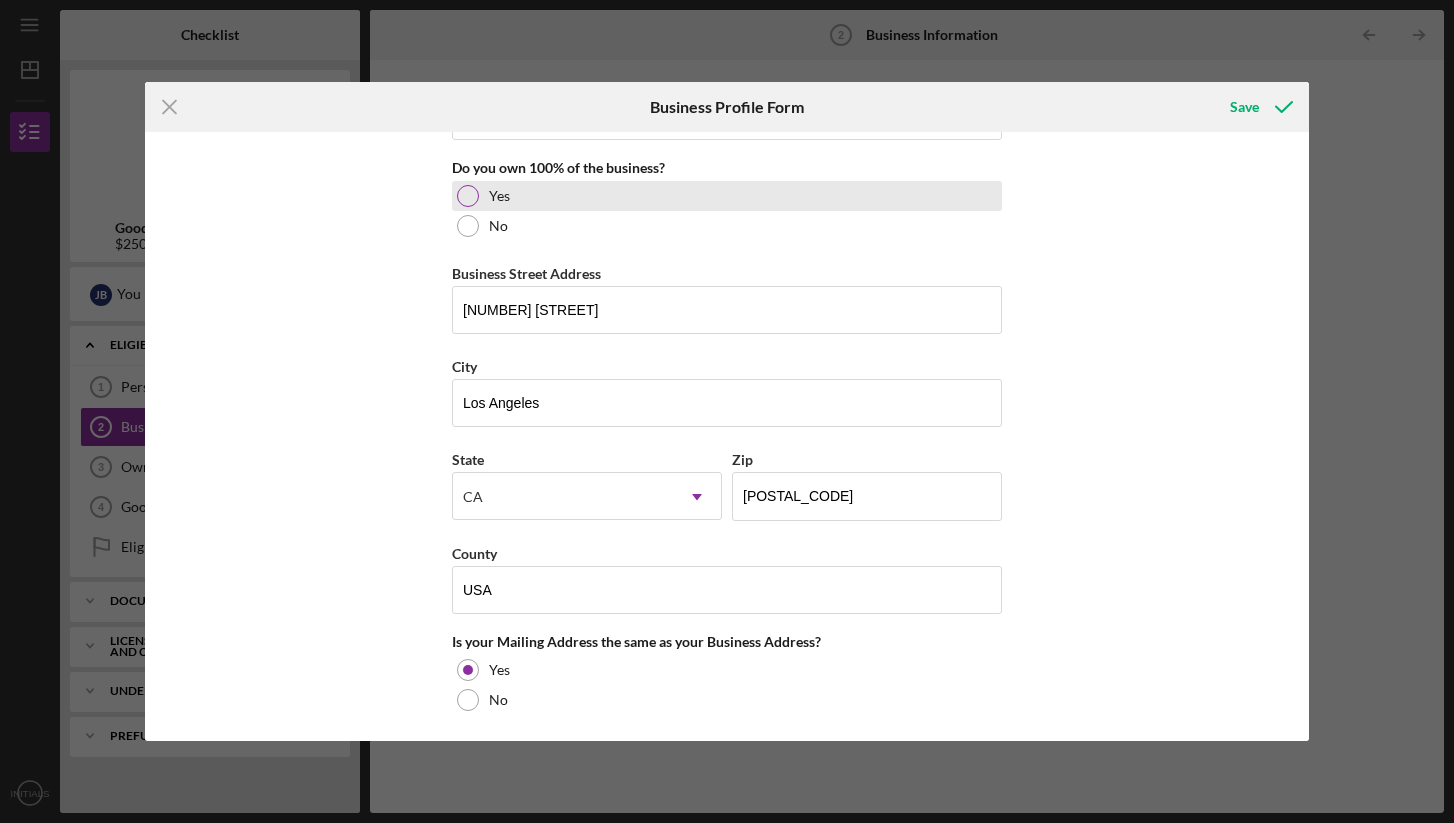 click at bounding box center [468, 196] 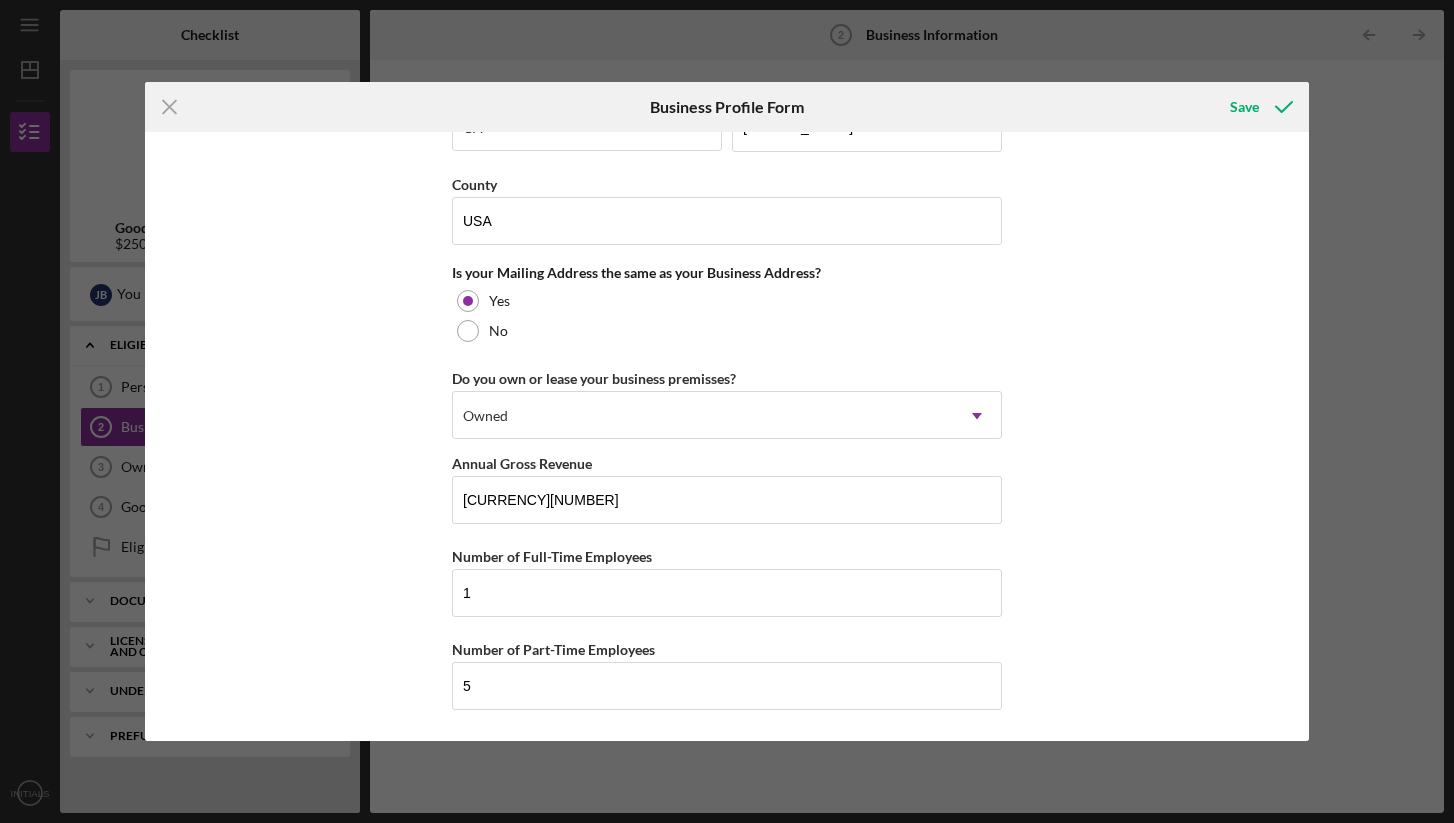 scroll, scrollTop: 1437, scrollLeft: 0, axis: vertical 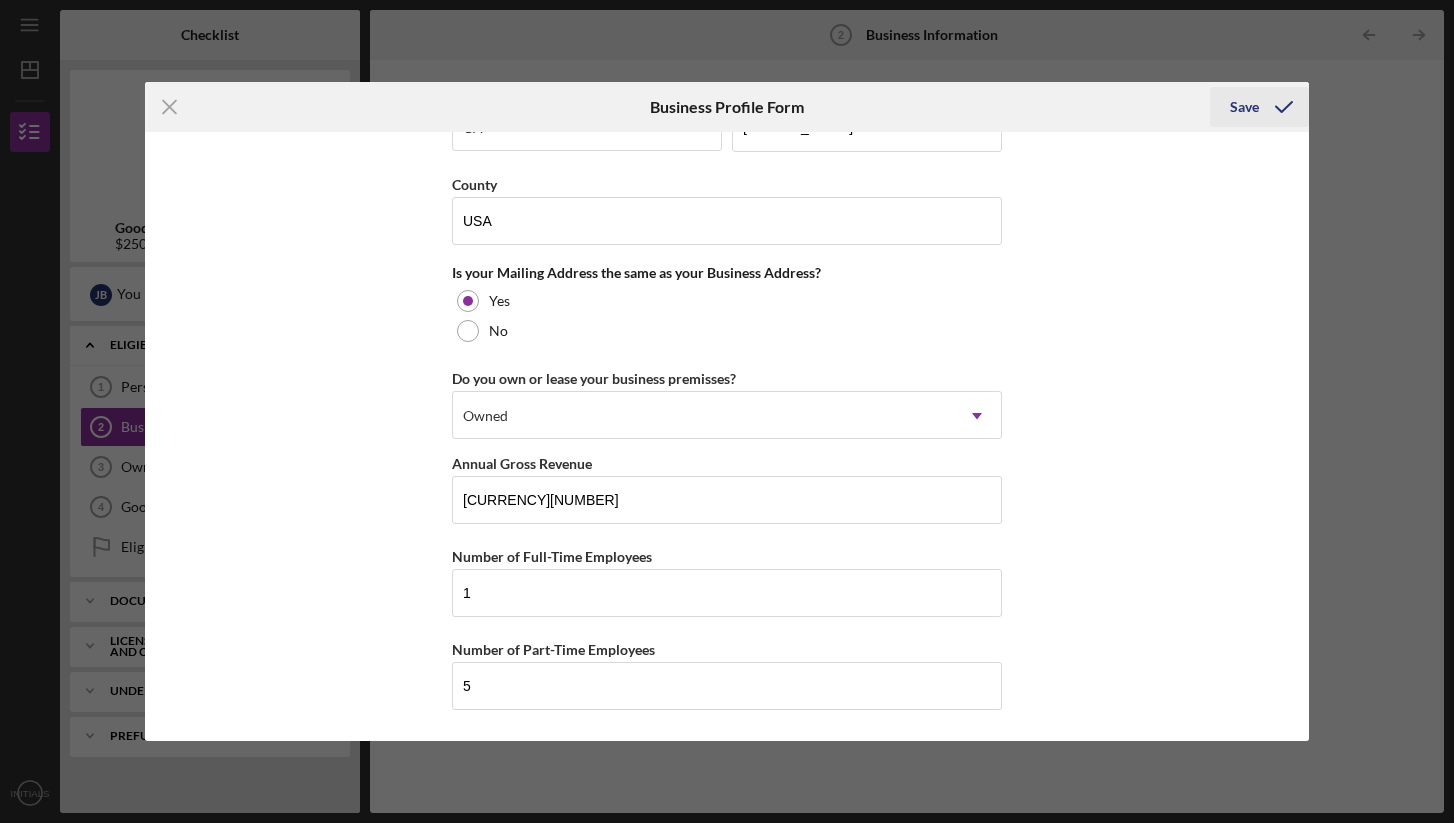 click on "Save" at bounding box center [1244, 107] 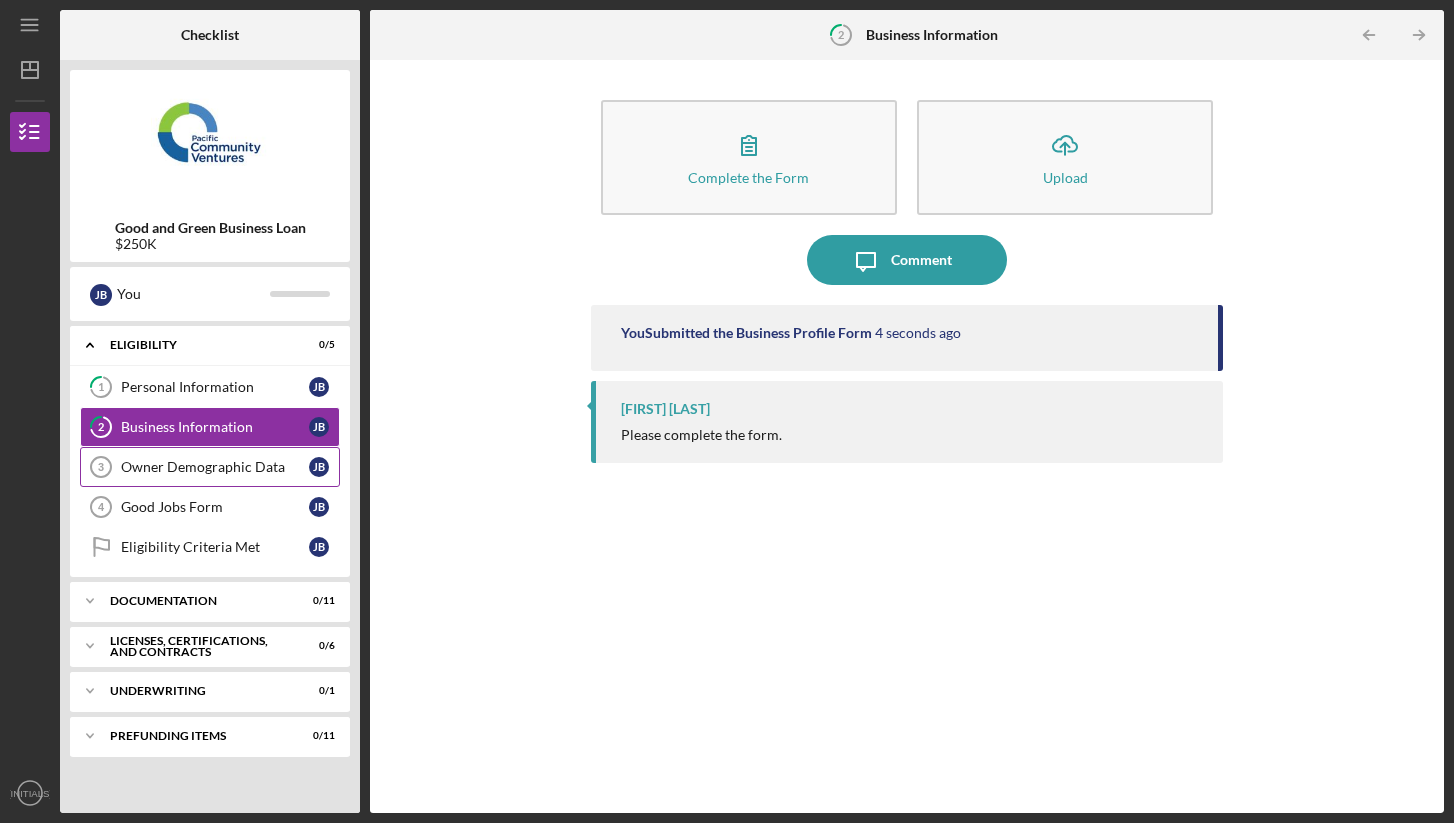click on "Owner Demographic Data" at bounding box center (215, 467) 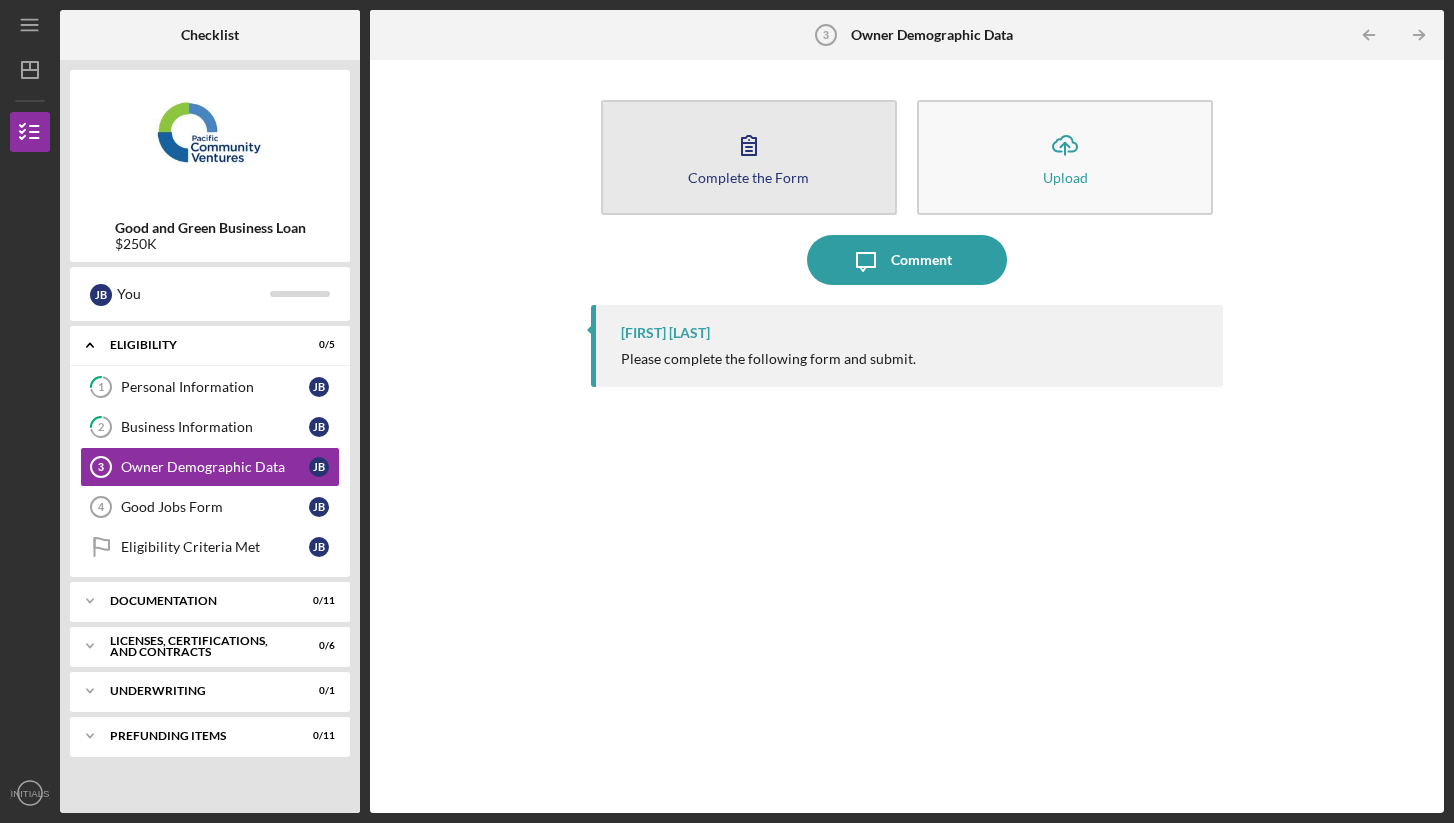 click 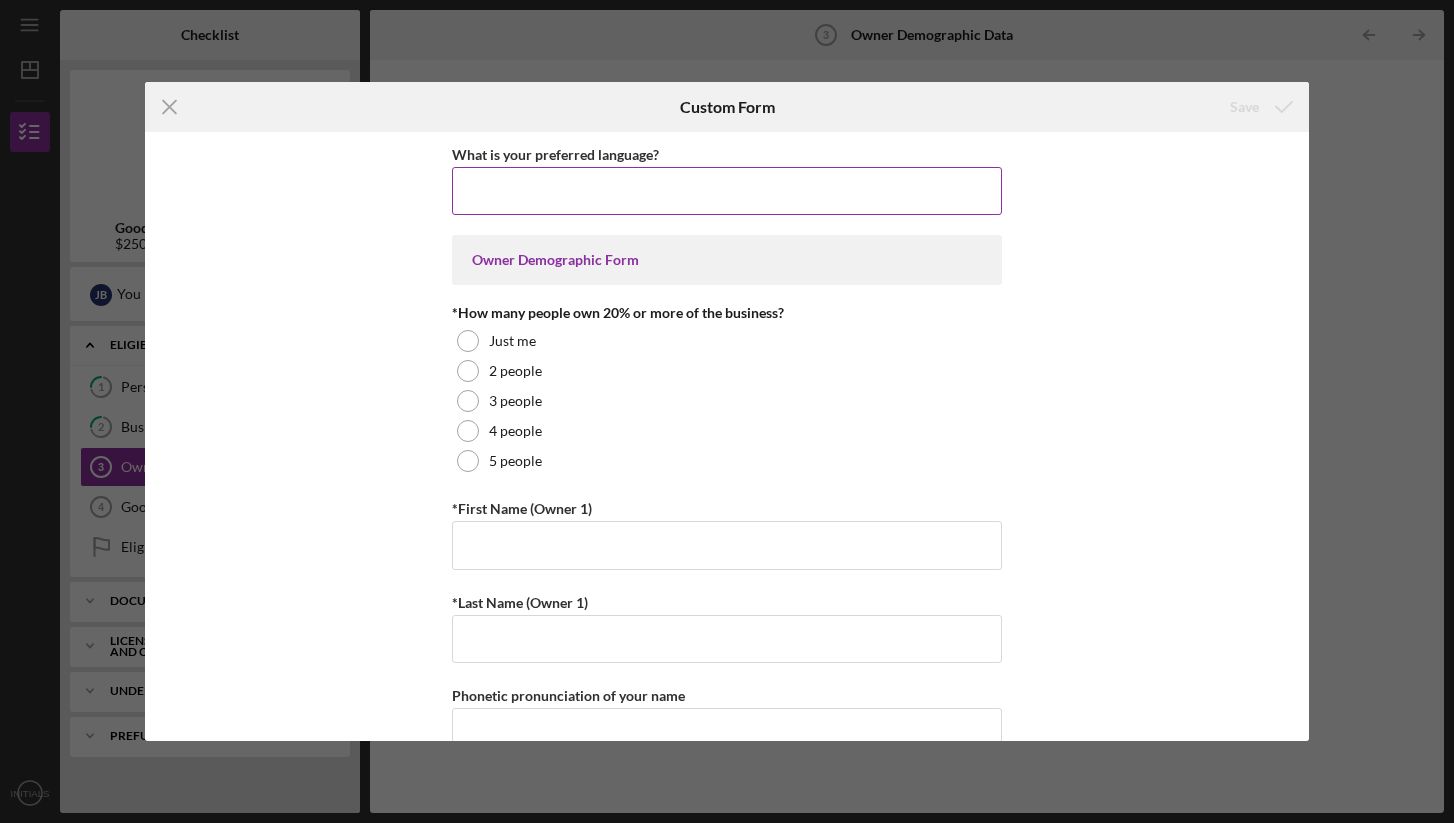 click on "What is your preferred language?" at bounding box center [727, 191] 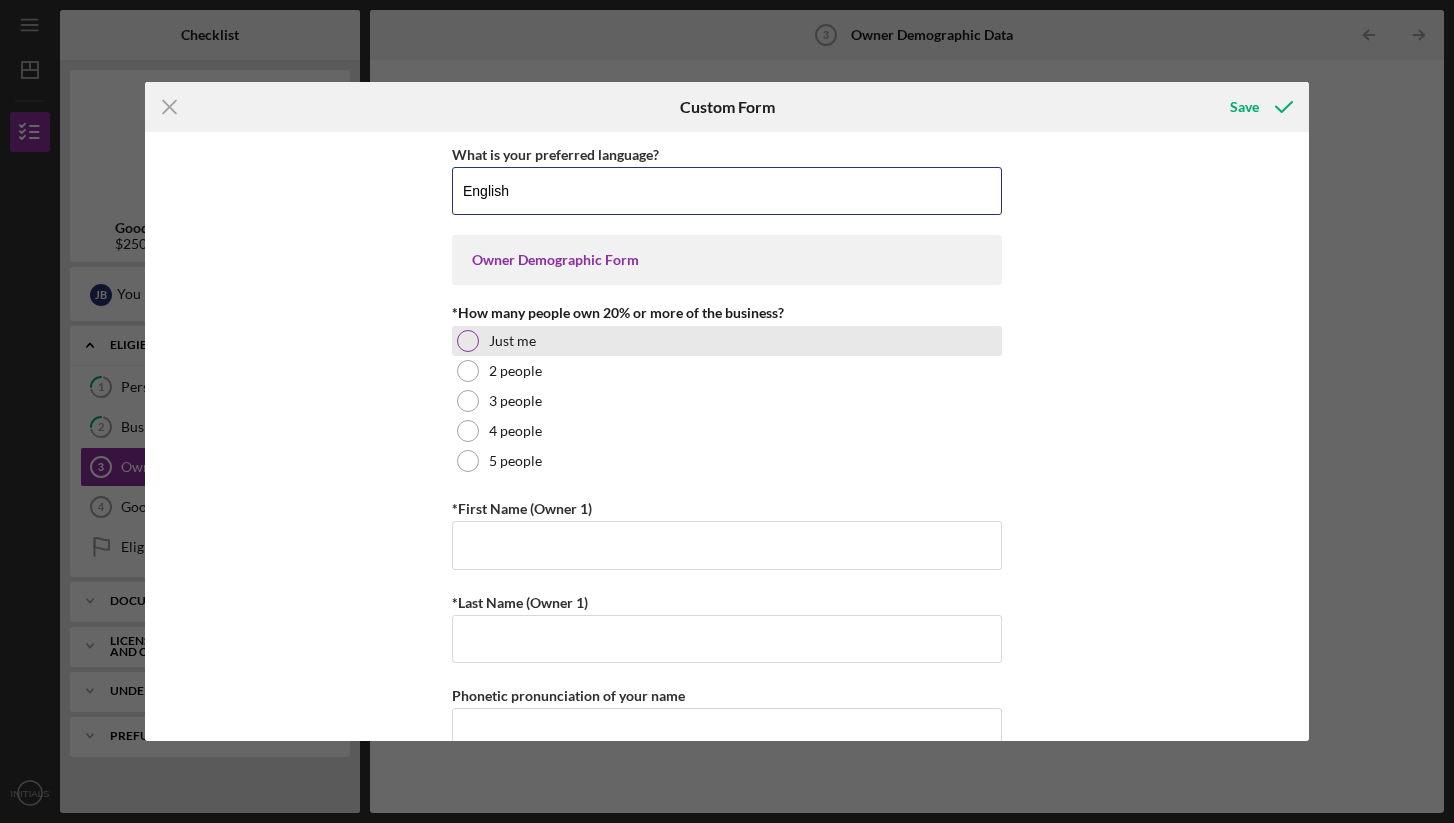 type on "English" 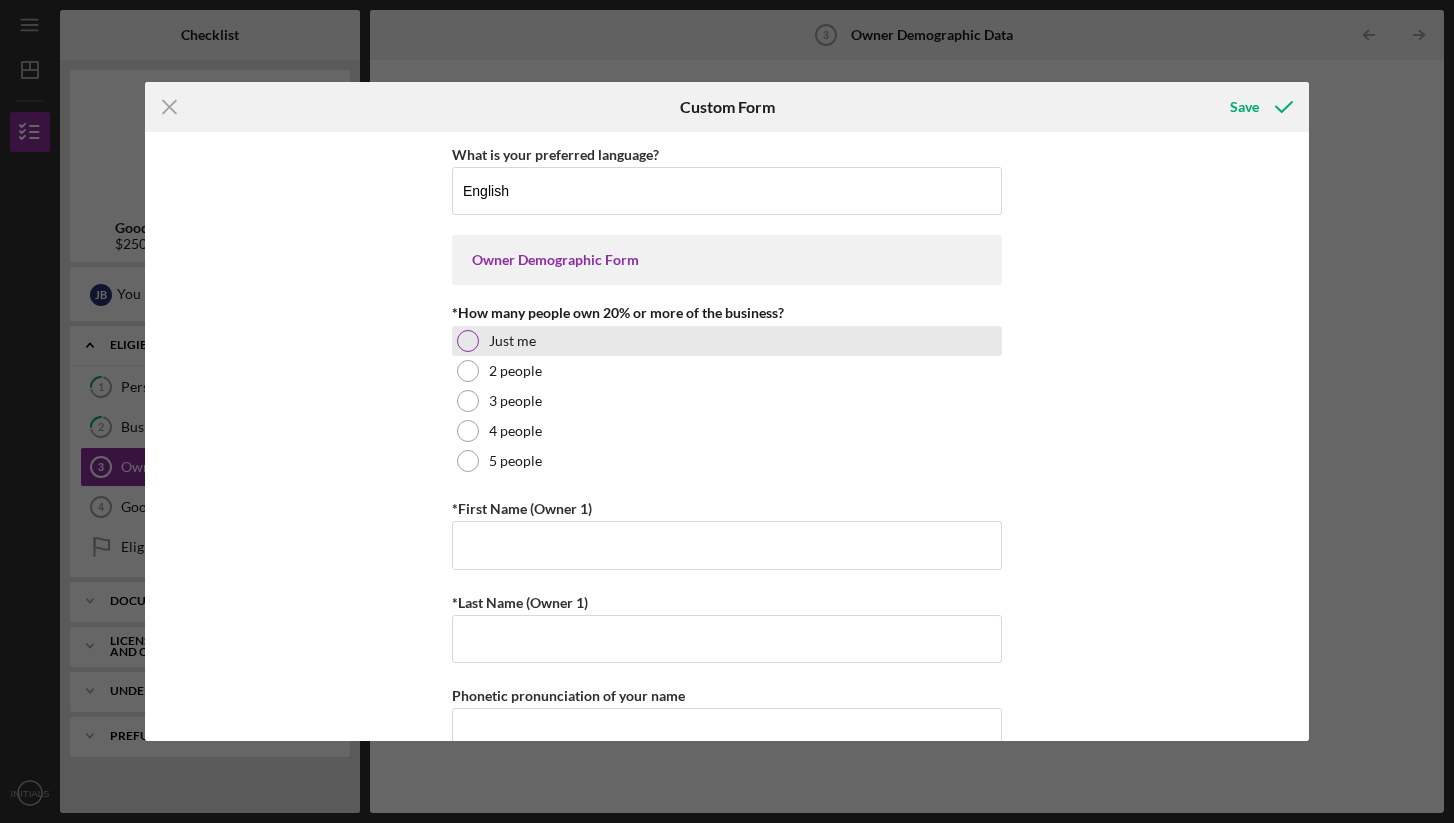 click at bounding box center (468, 341) 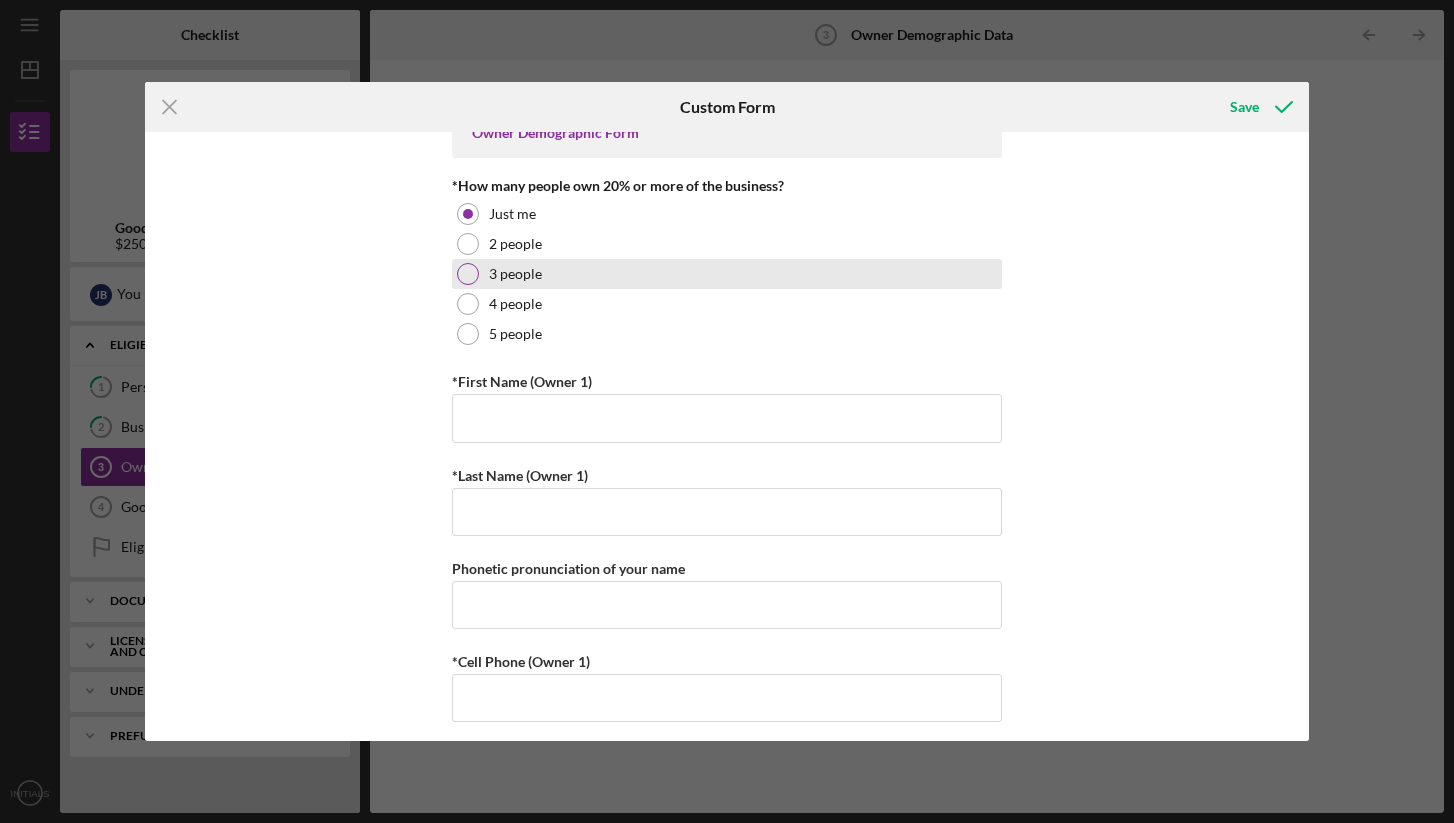 scroll, scrollTop: 135, scrollLeft: 0, axis: vertical 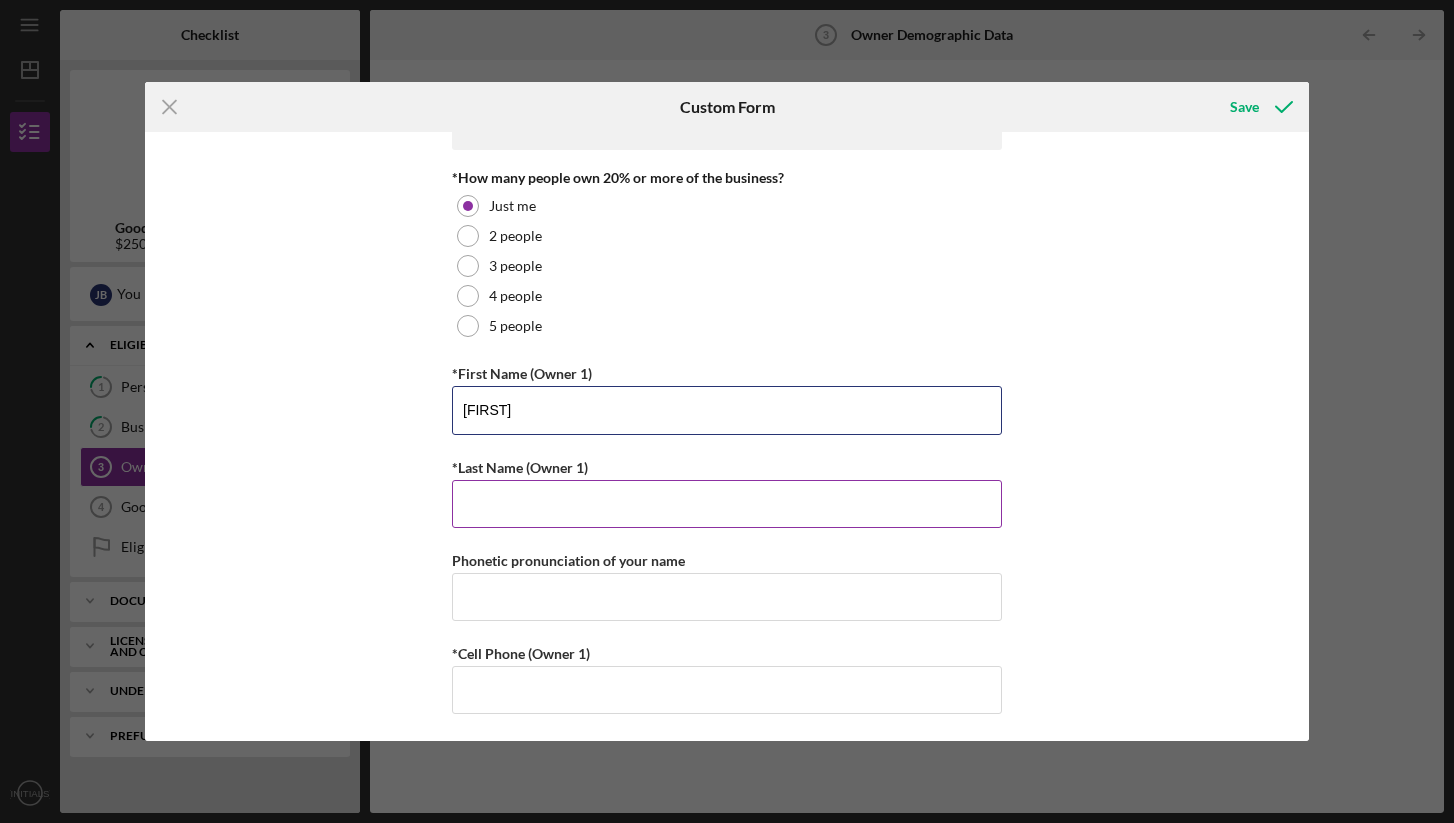 type on "[FIRST]" 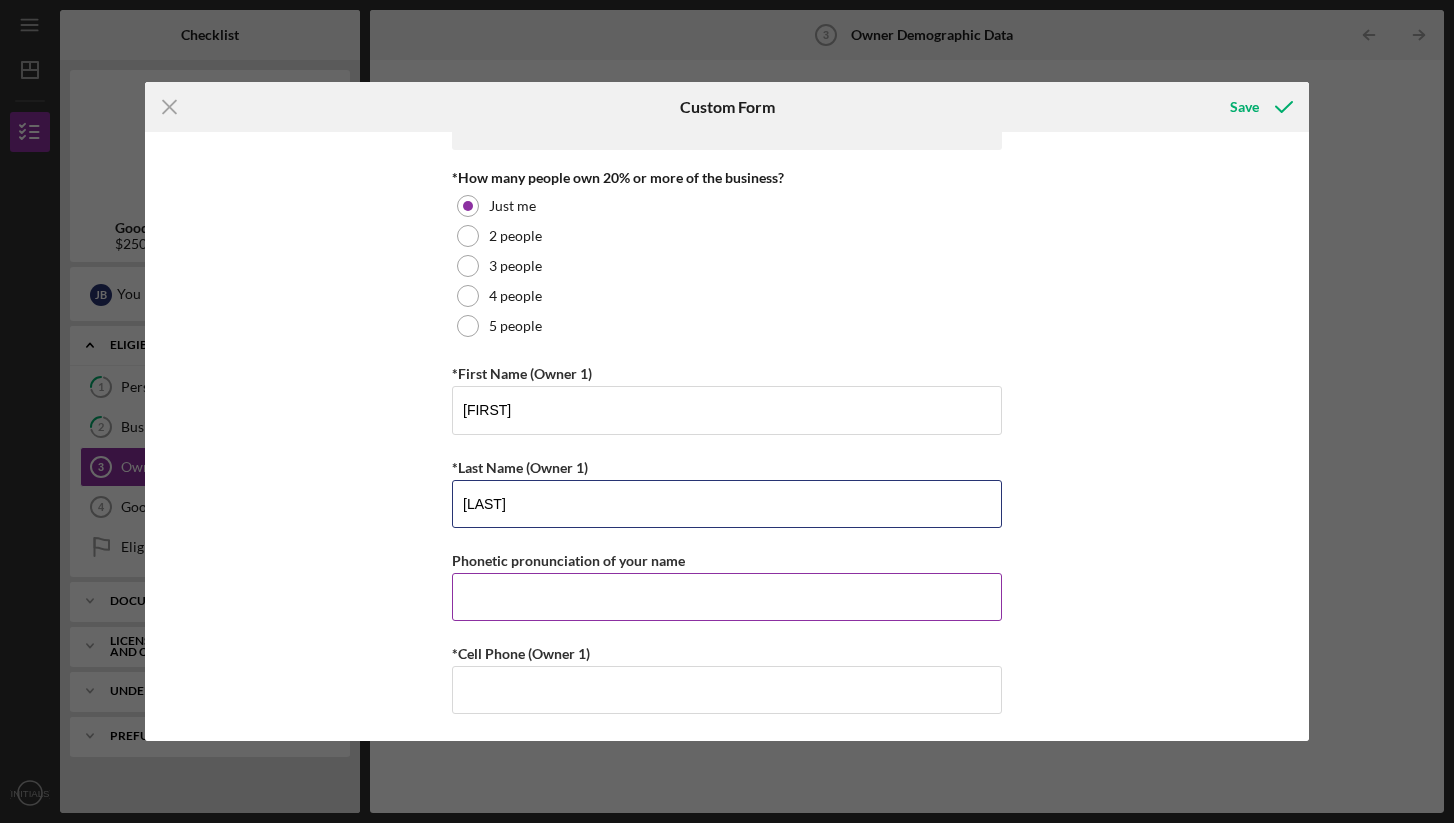 type on "[LAST]" 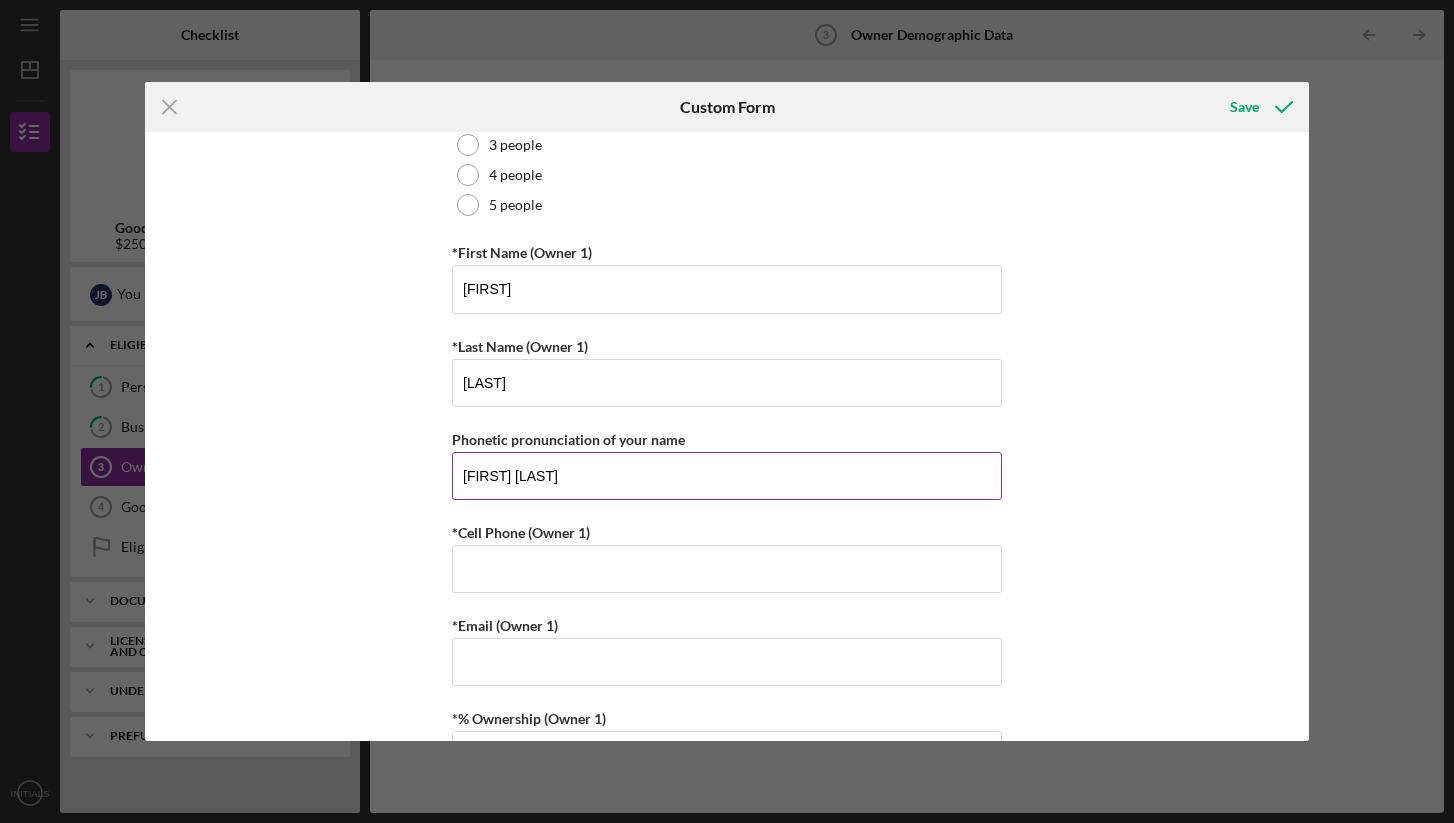scroll, scrollTop: 317, scrollLeft: 0, axis: vertical 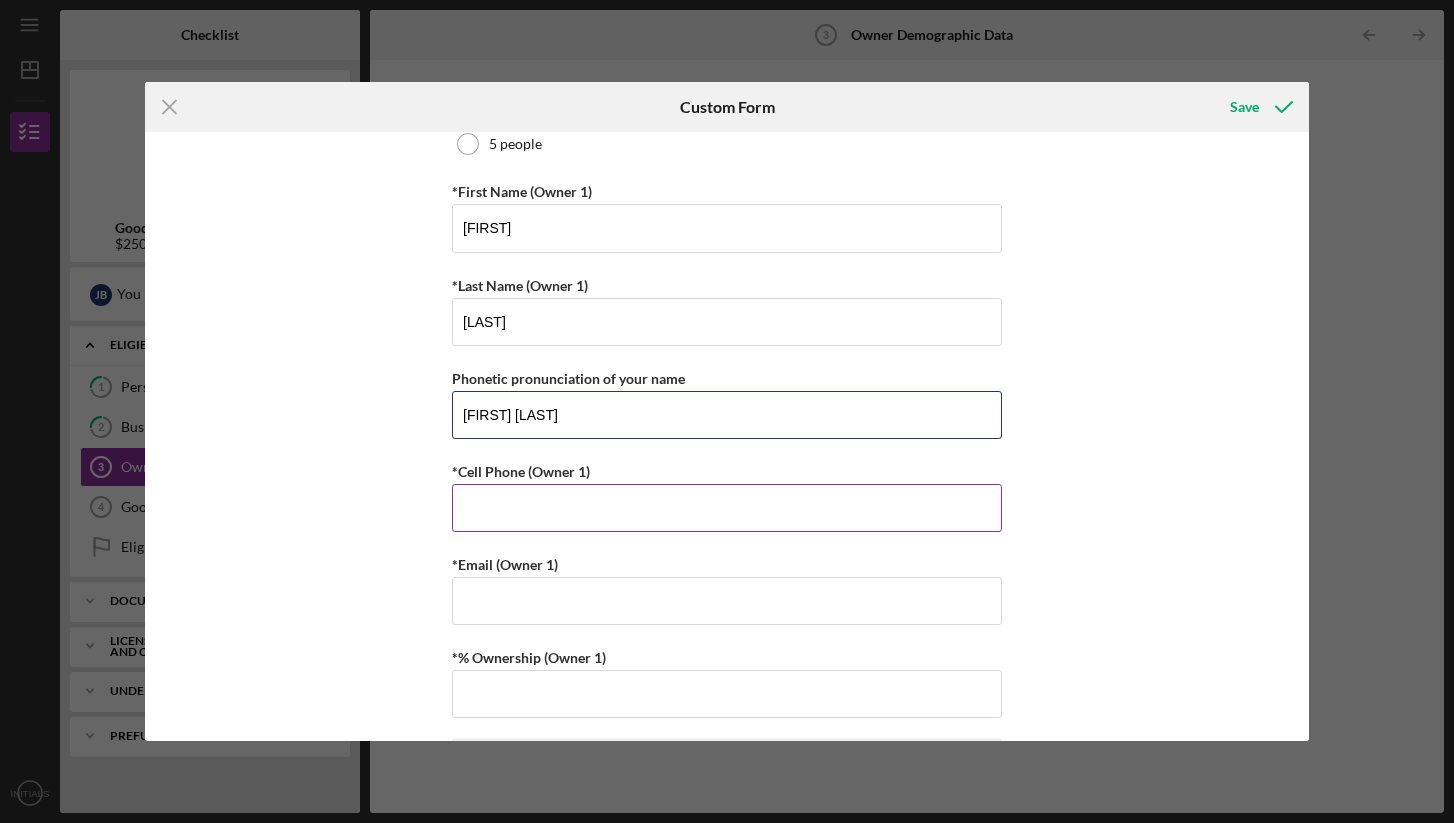 type on "[FIRST] [LAST]" 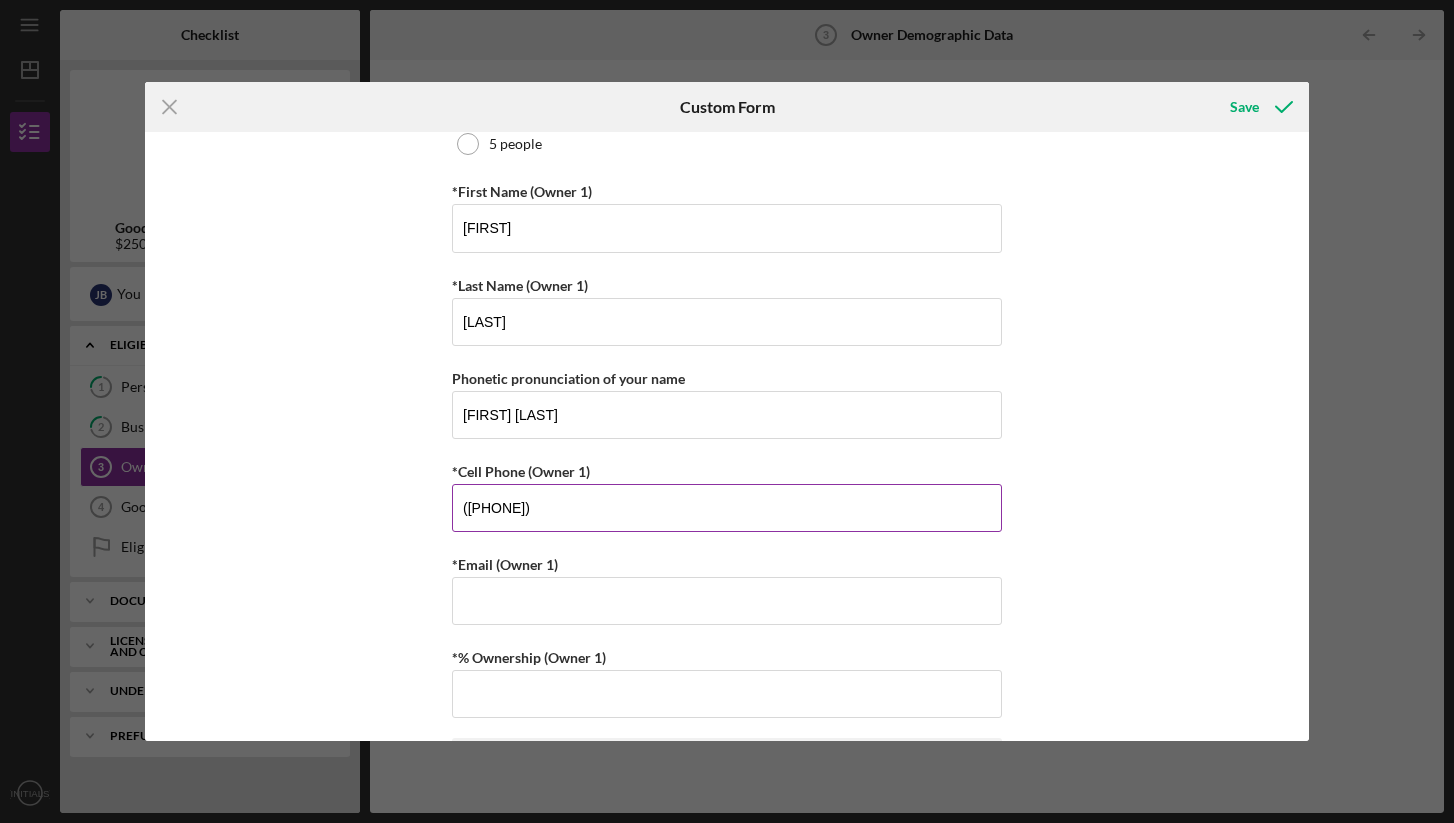 type on "([PHONE])" 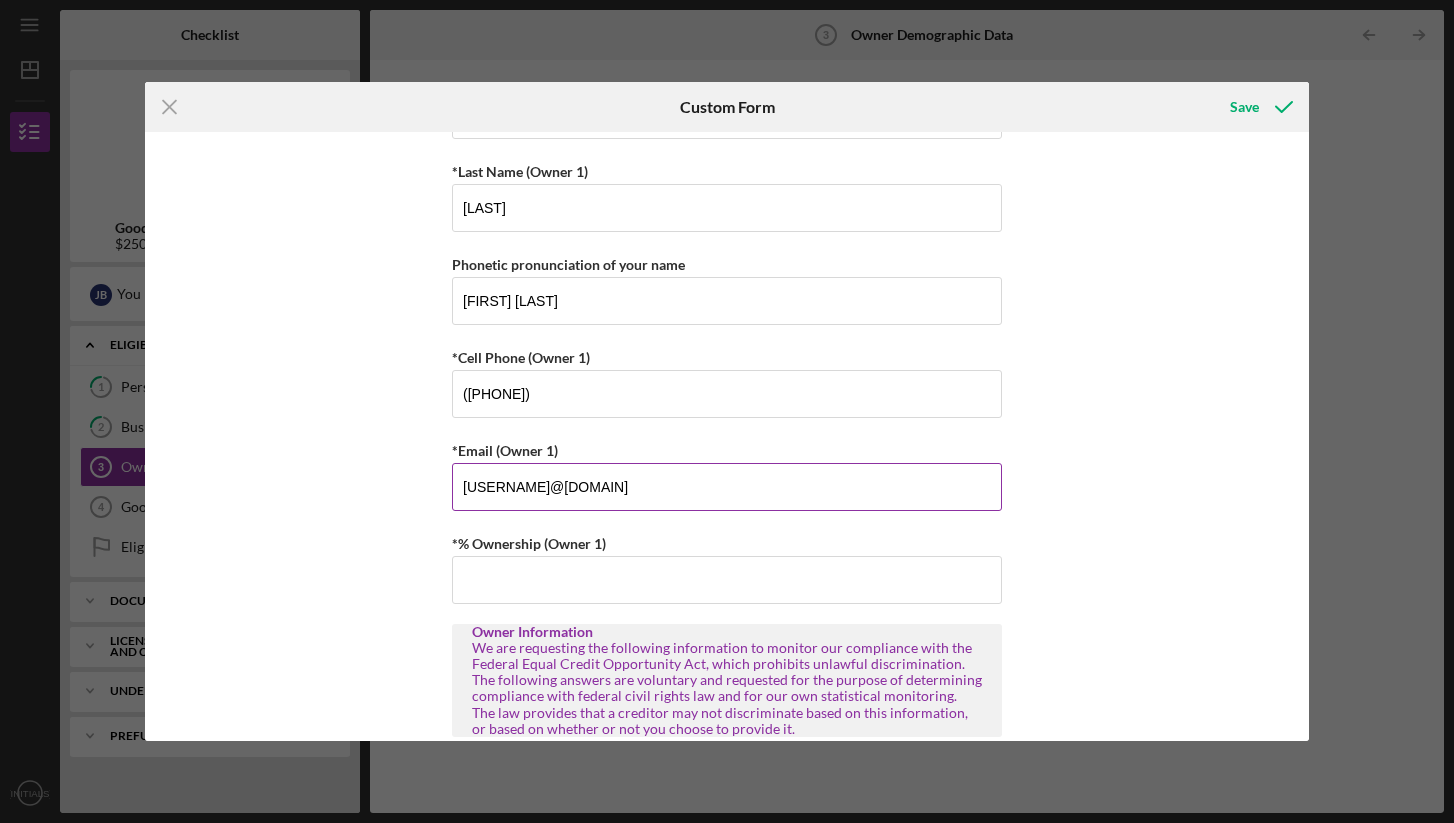 scroll, scrollTop: 474, scrollLeft: 0, axis: vertical 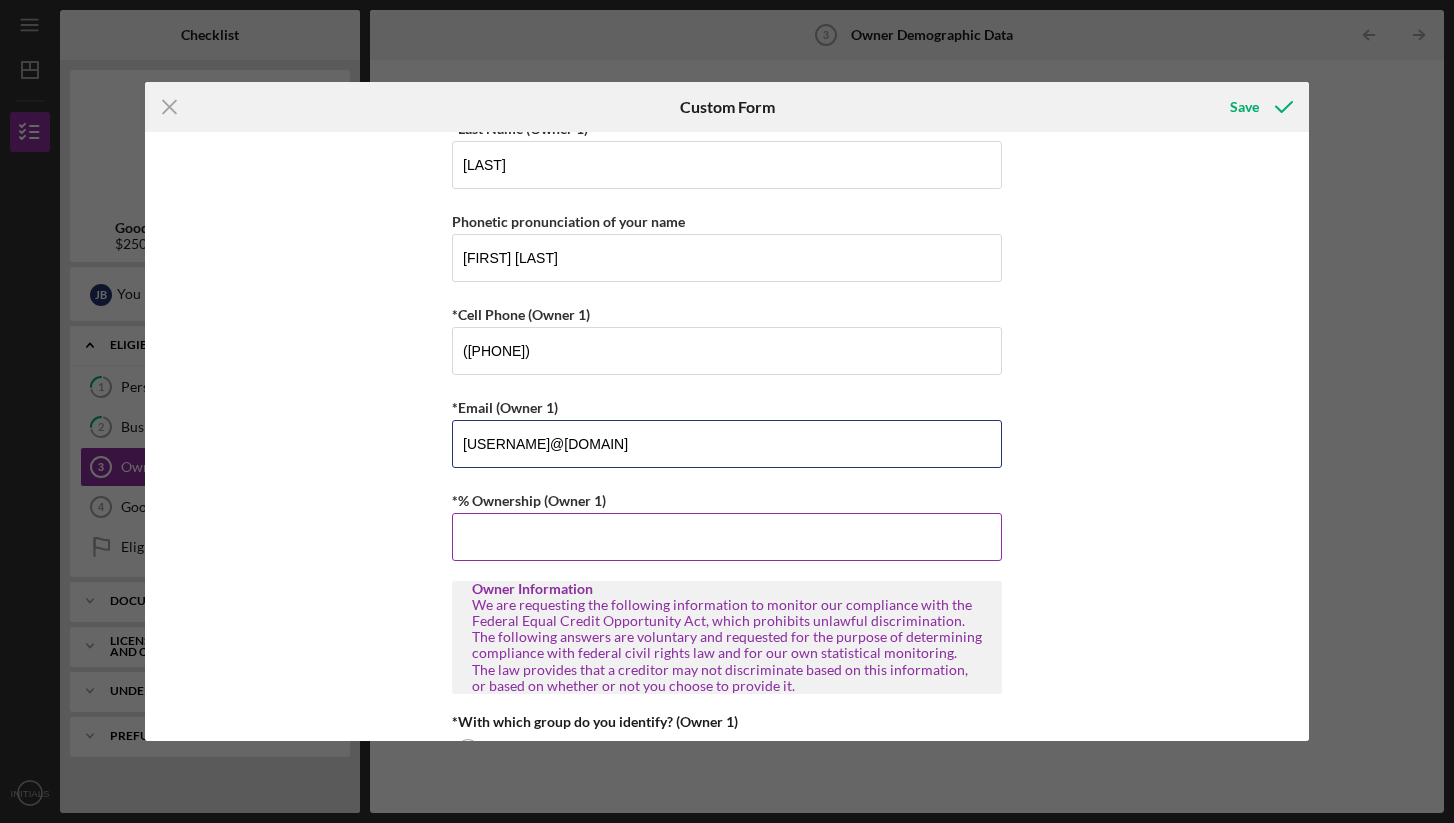 type on "[USERNAME]@[DOMAIN]" 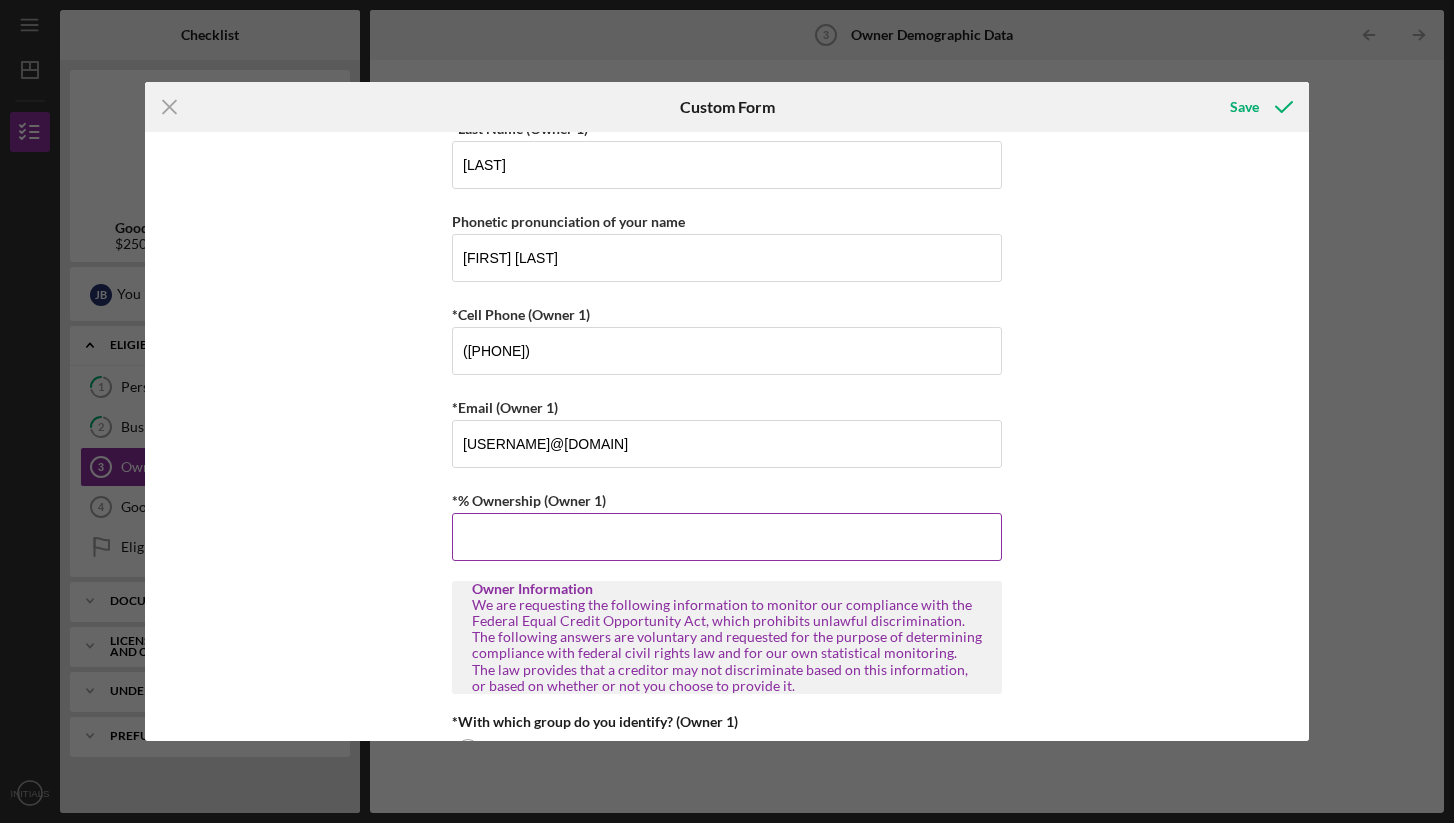 click on "*% Ownership (Owner 1)" at bounding box center [727, 537] 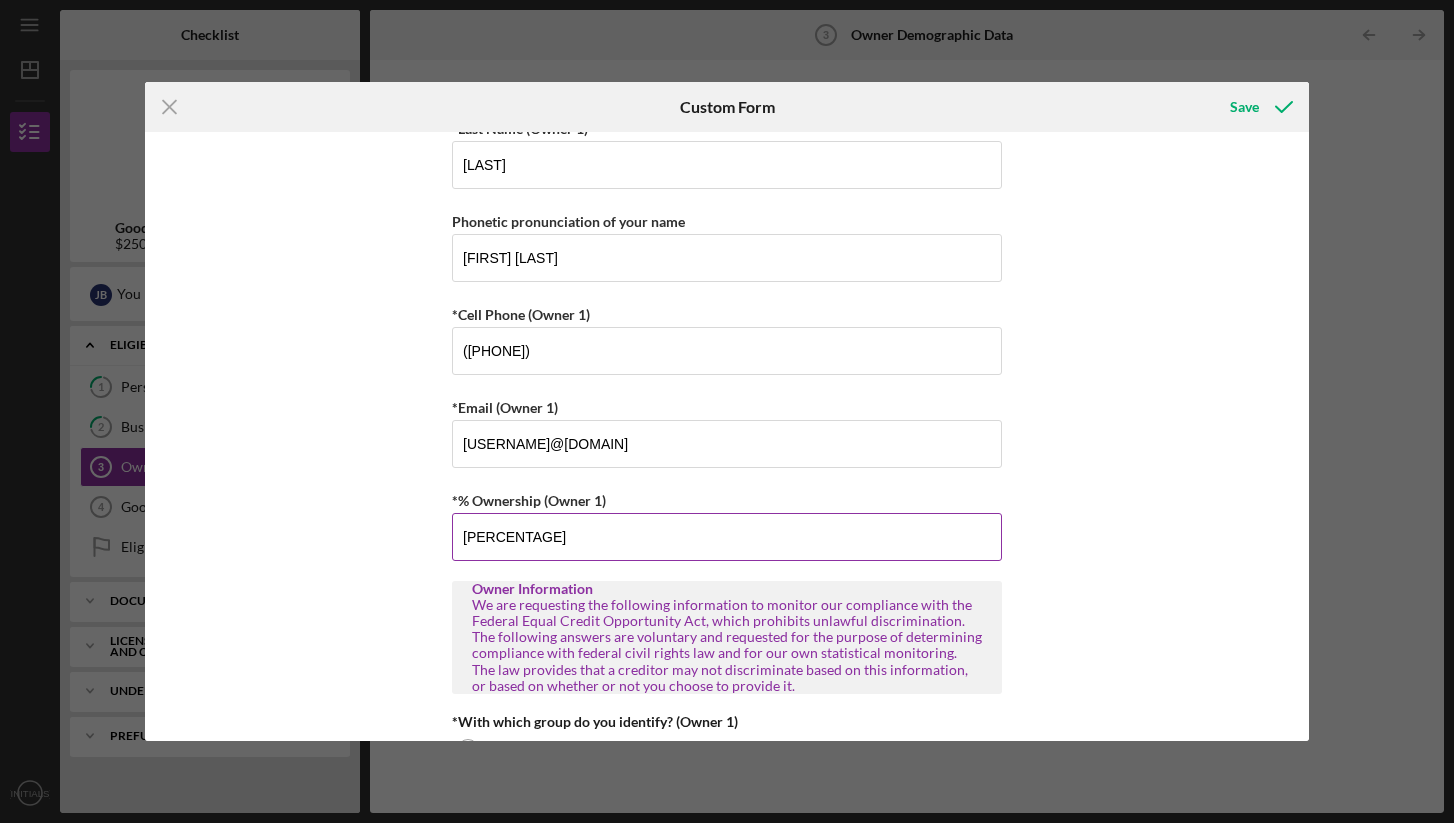 click on "[PERCENTAGE]" at bounding box center [727, 537] 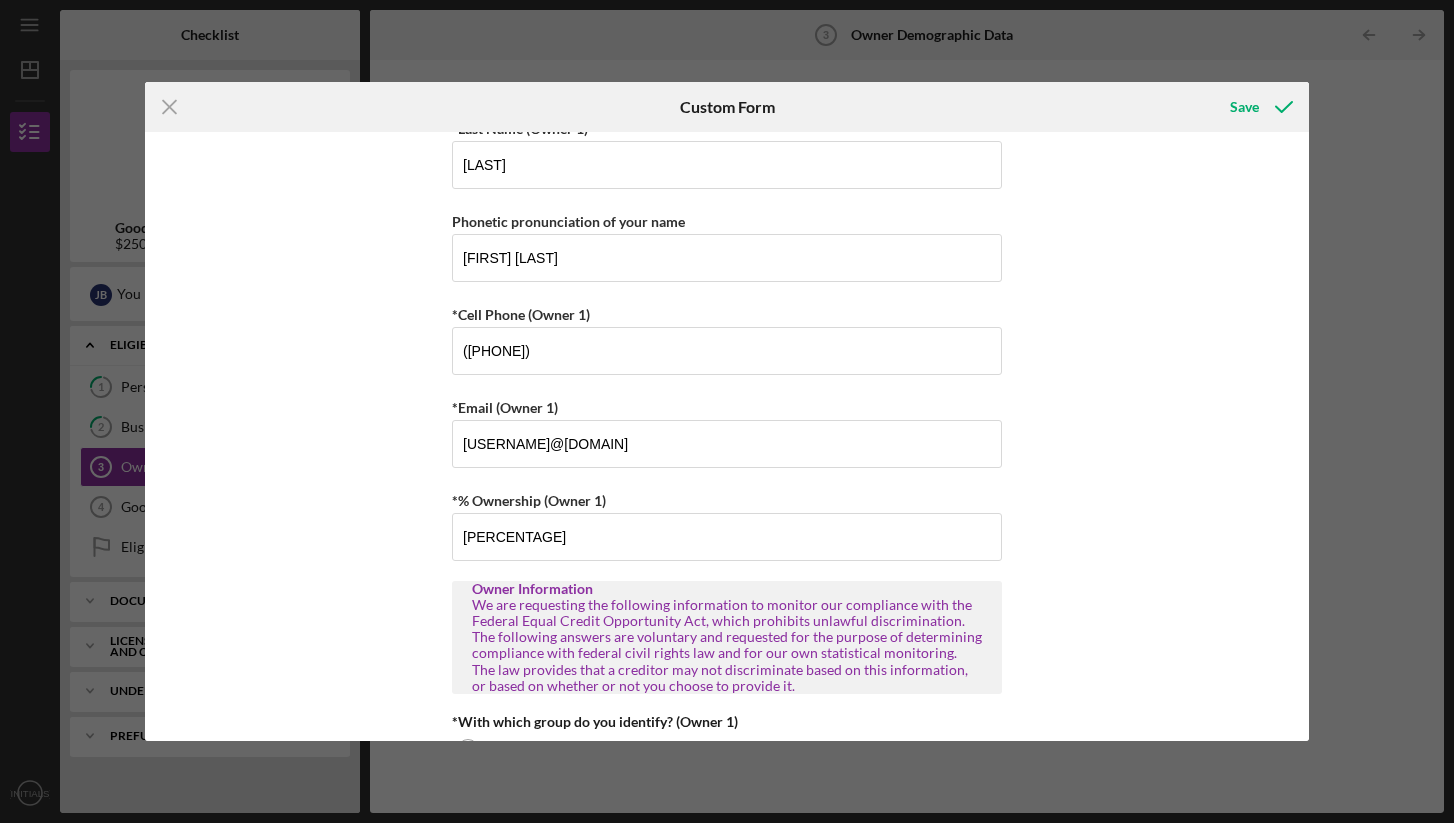 type on "[PERCENTAGE]" 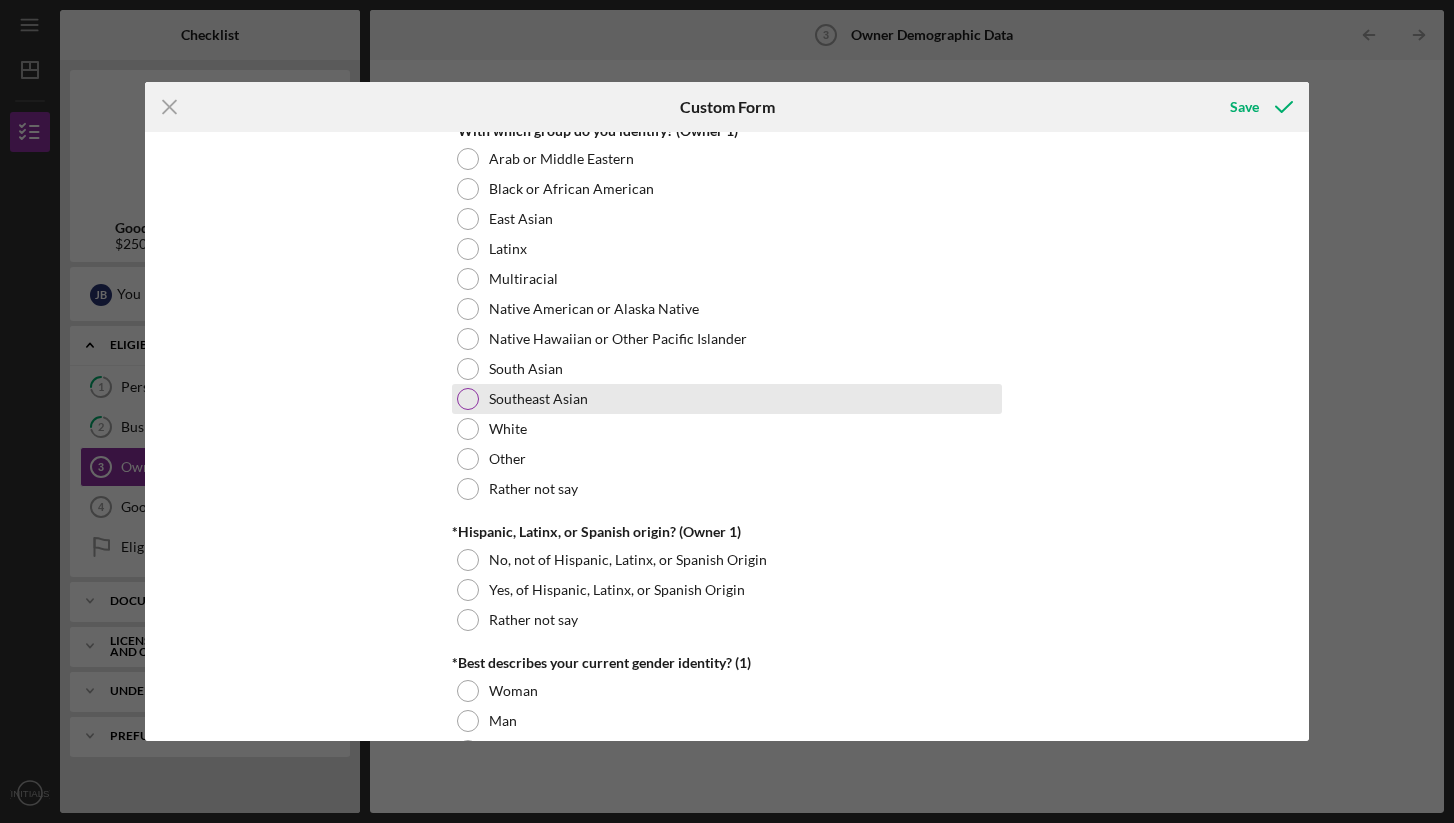 scroll, scrollTop: 1080, scrollLeft: 0, axis: vertical 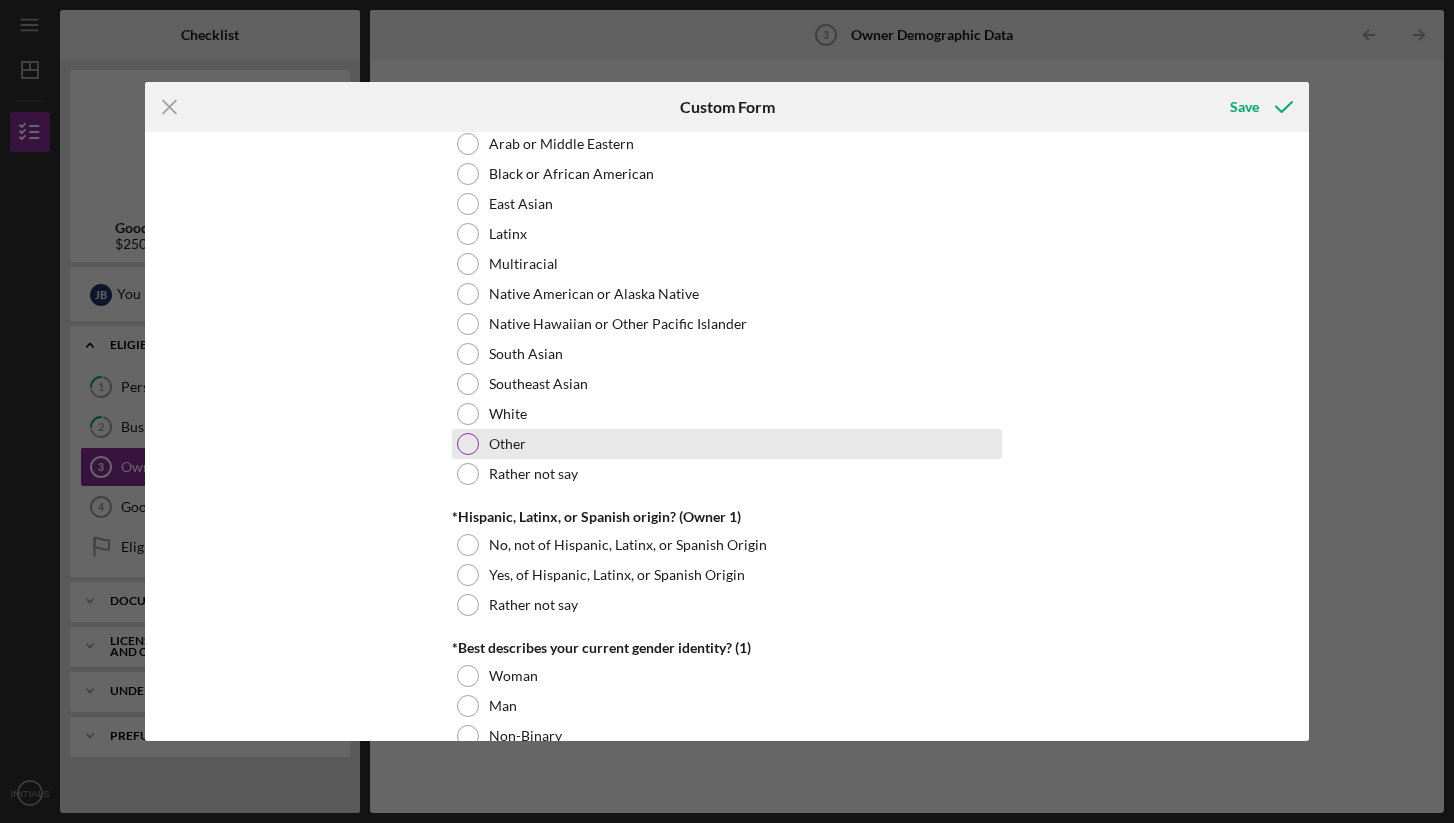 click at bounding box center [468, 444] 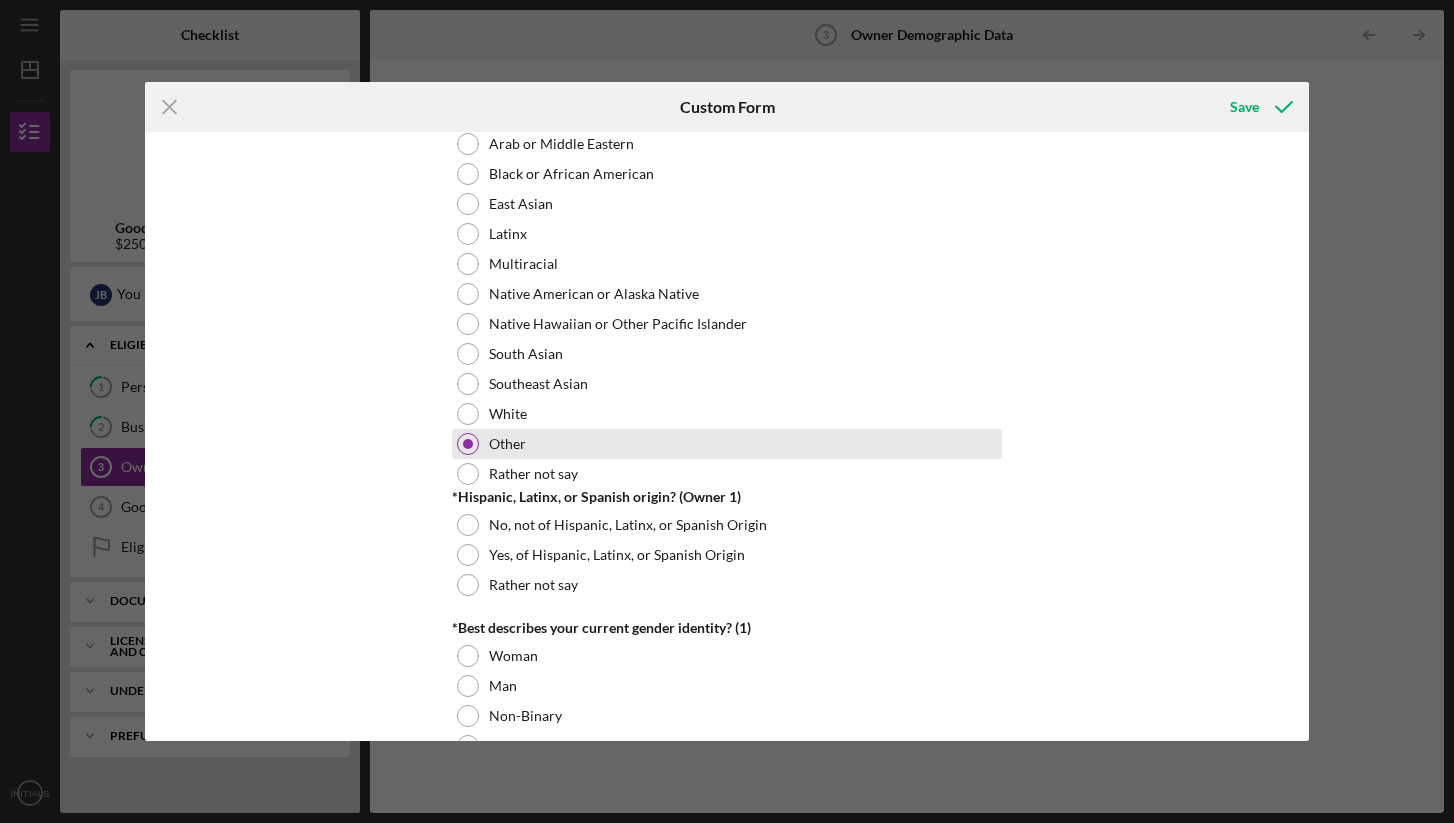 click at bounding box center [468, 444] 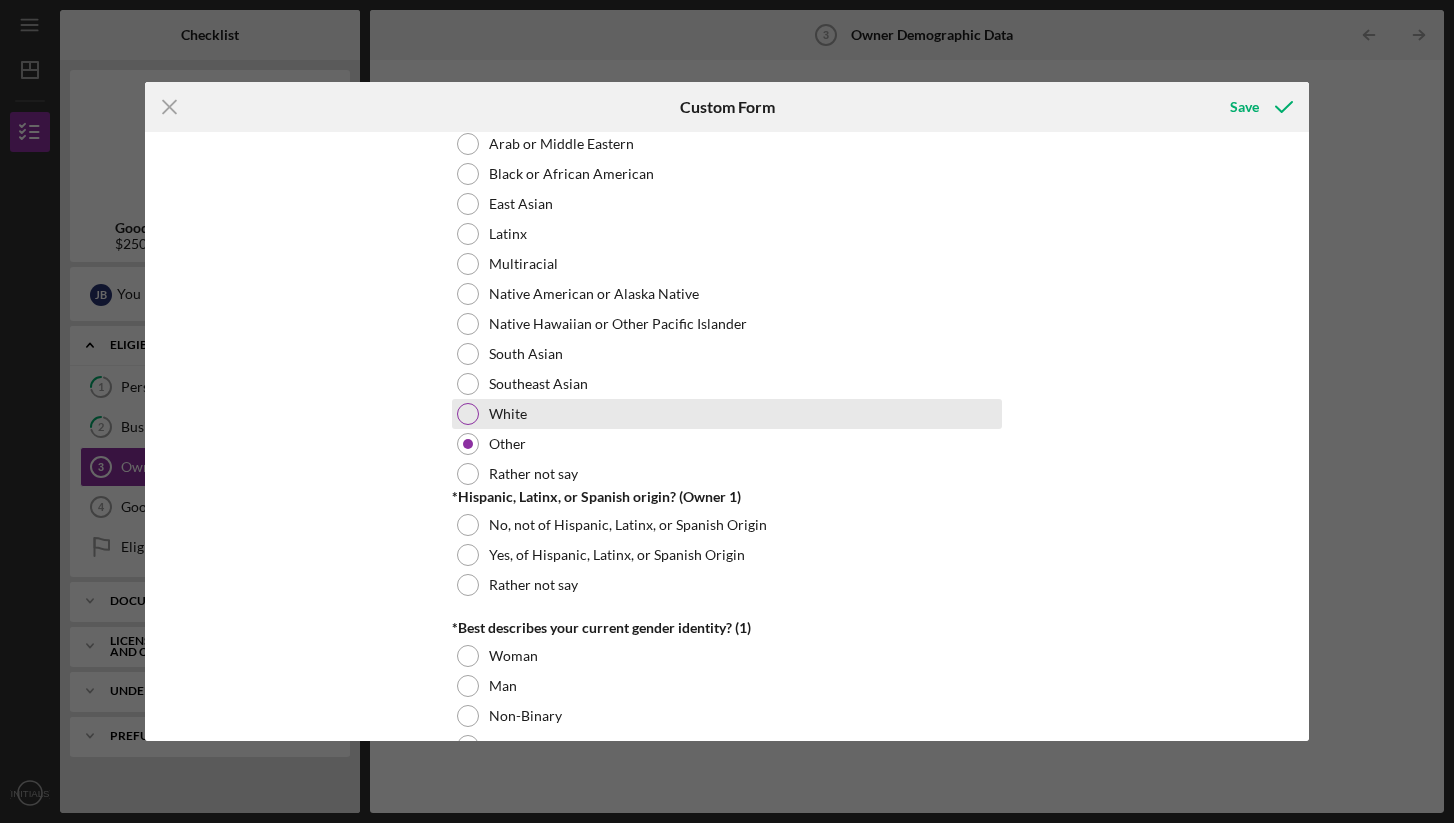 click at bounding box center [468, 414] 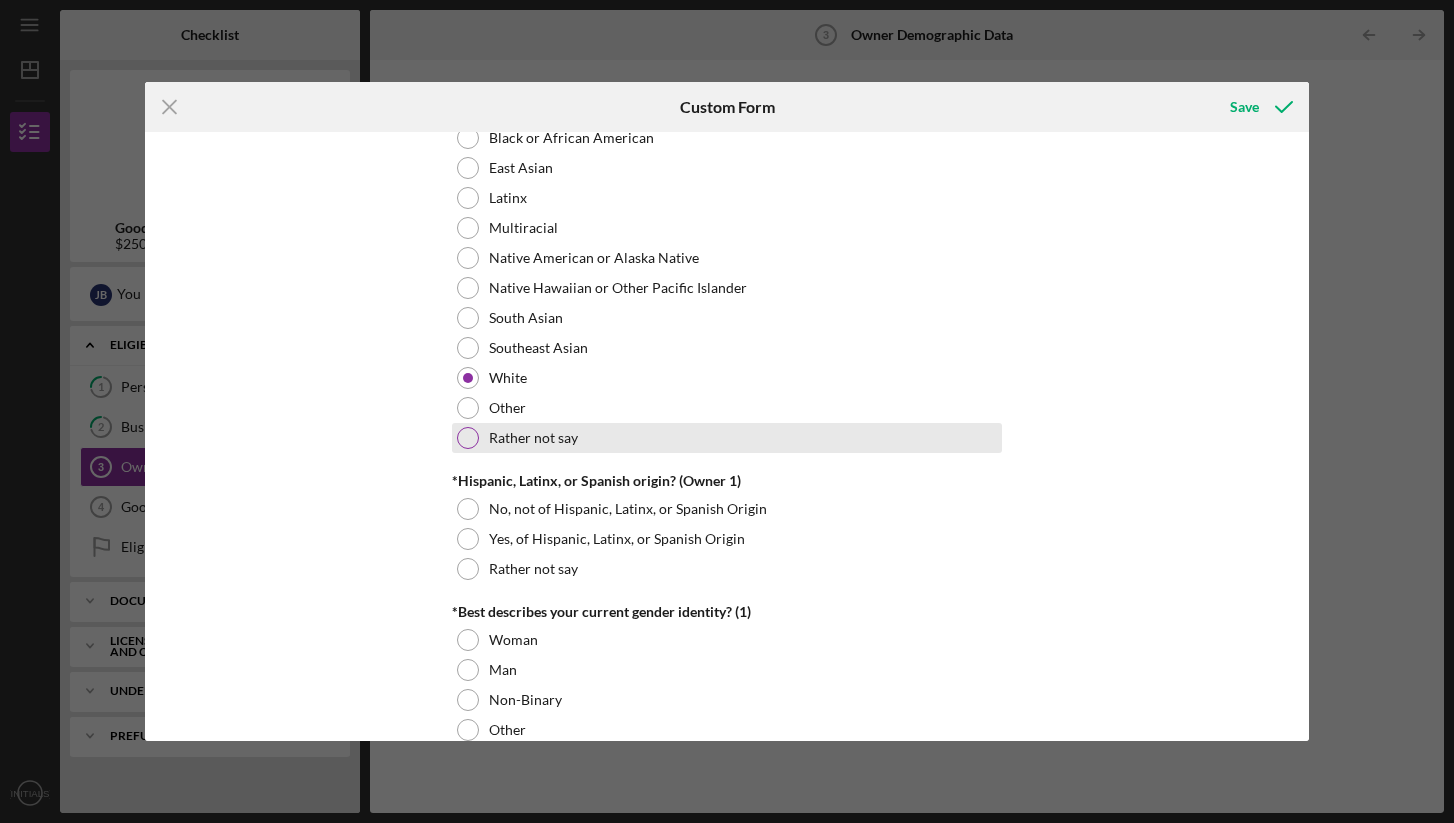 scroll, scrollTop: 1136, scrollLeft: 0, axis: vertical 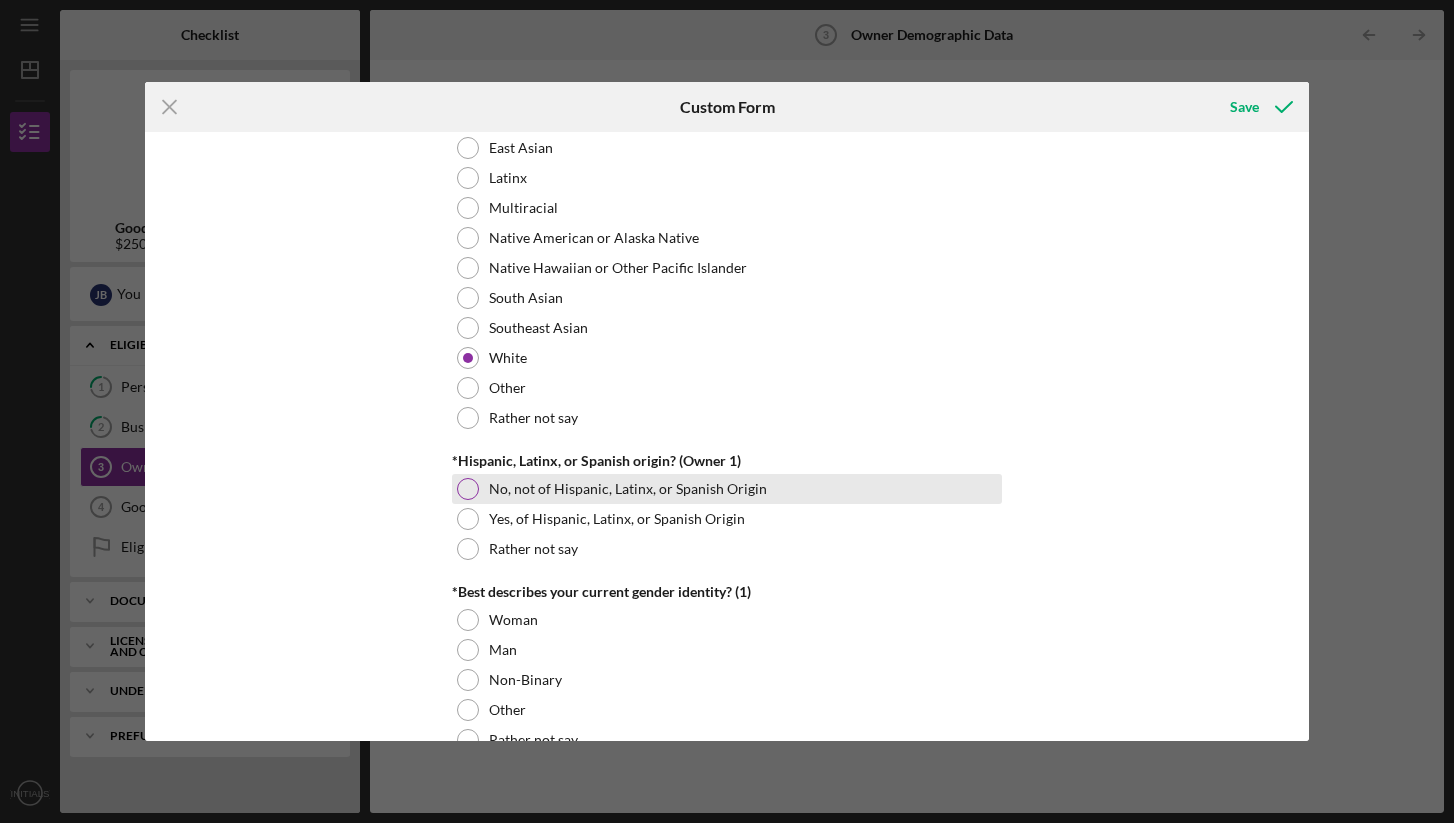 click at bounding box center (468, 489) 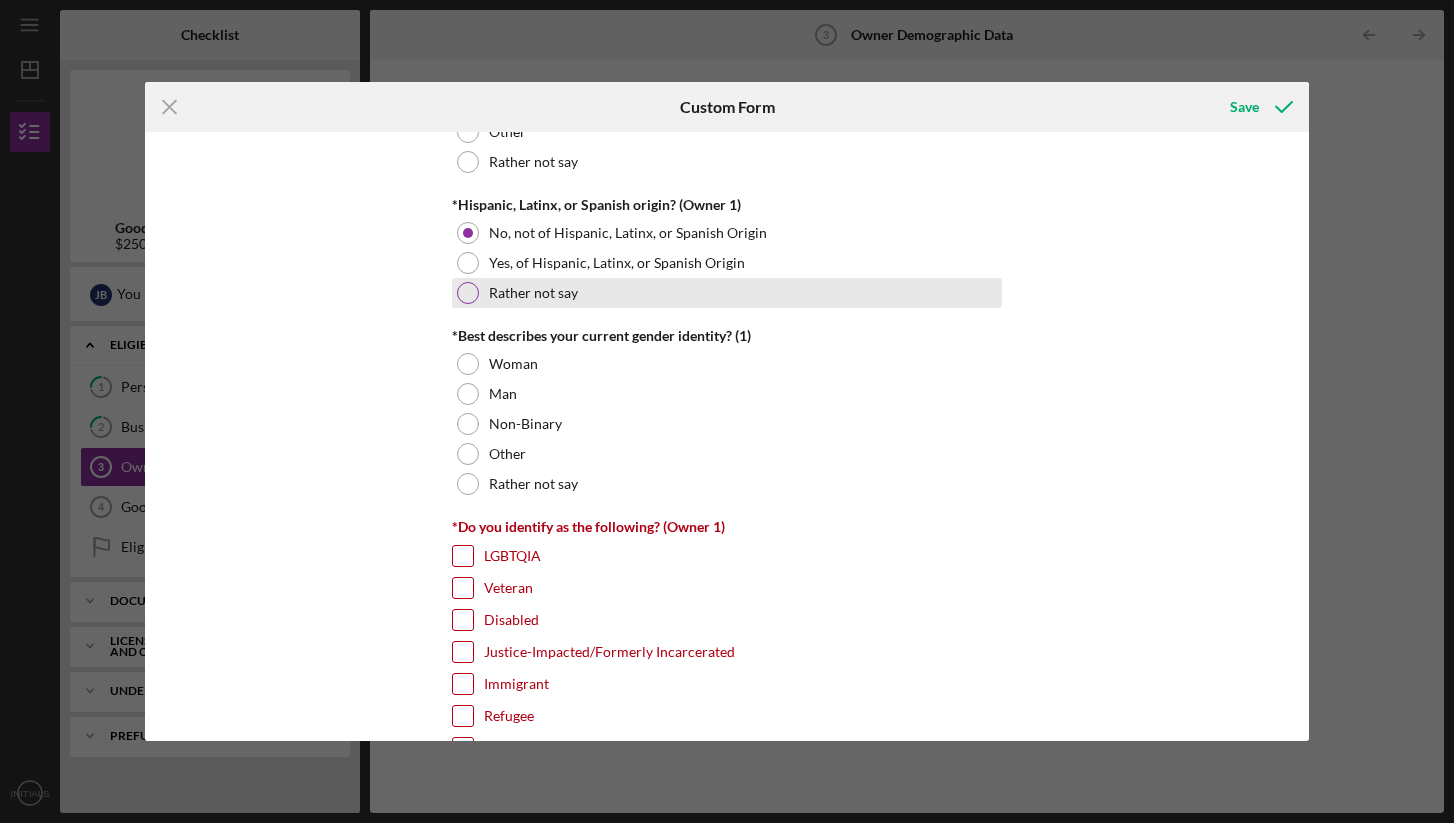 scroll, scrollTop: 1396, scrollLeft: 0, axis: vertical 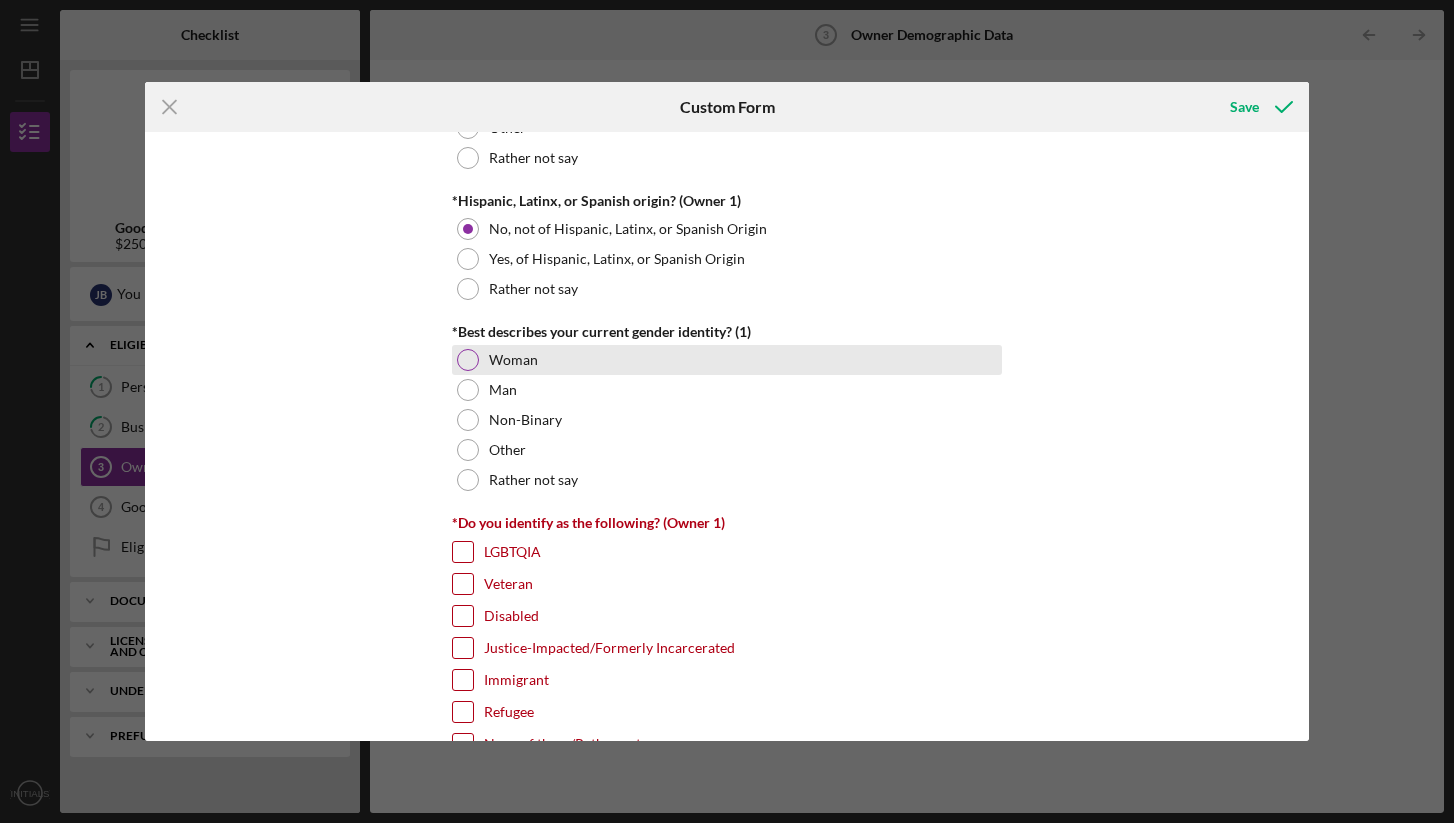 click at bounding box center [468, 360] 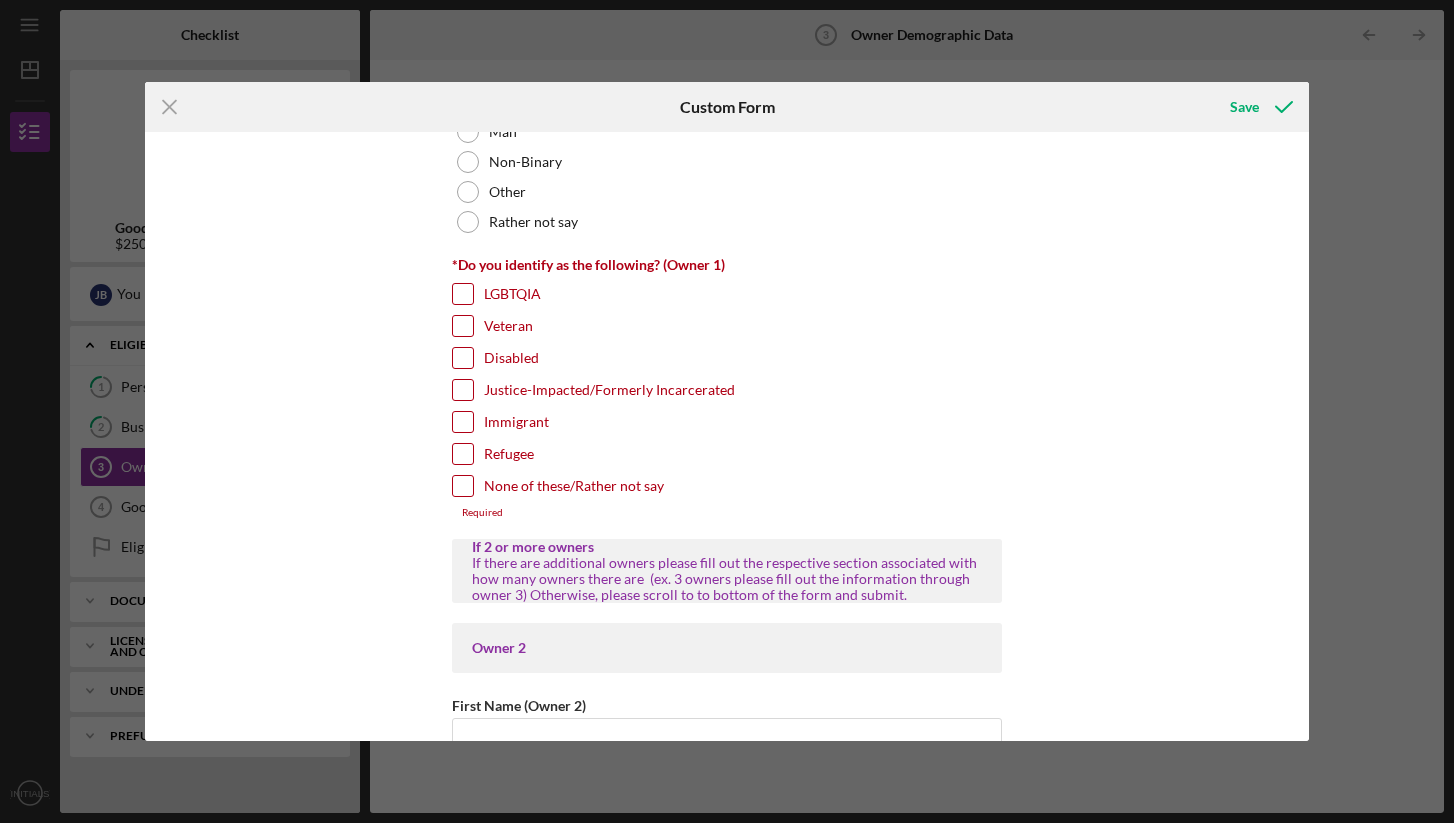 scroll, scrollTop: 1671, scrollLeft: 0, axis: vertical 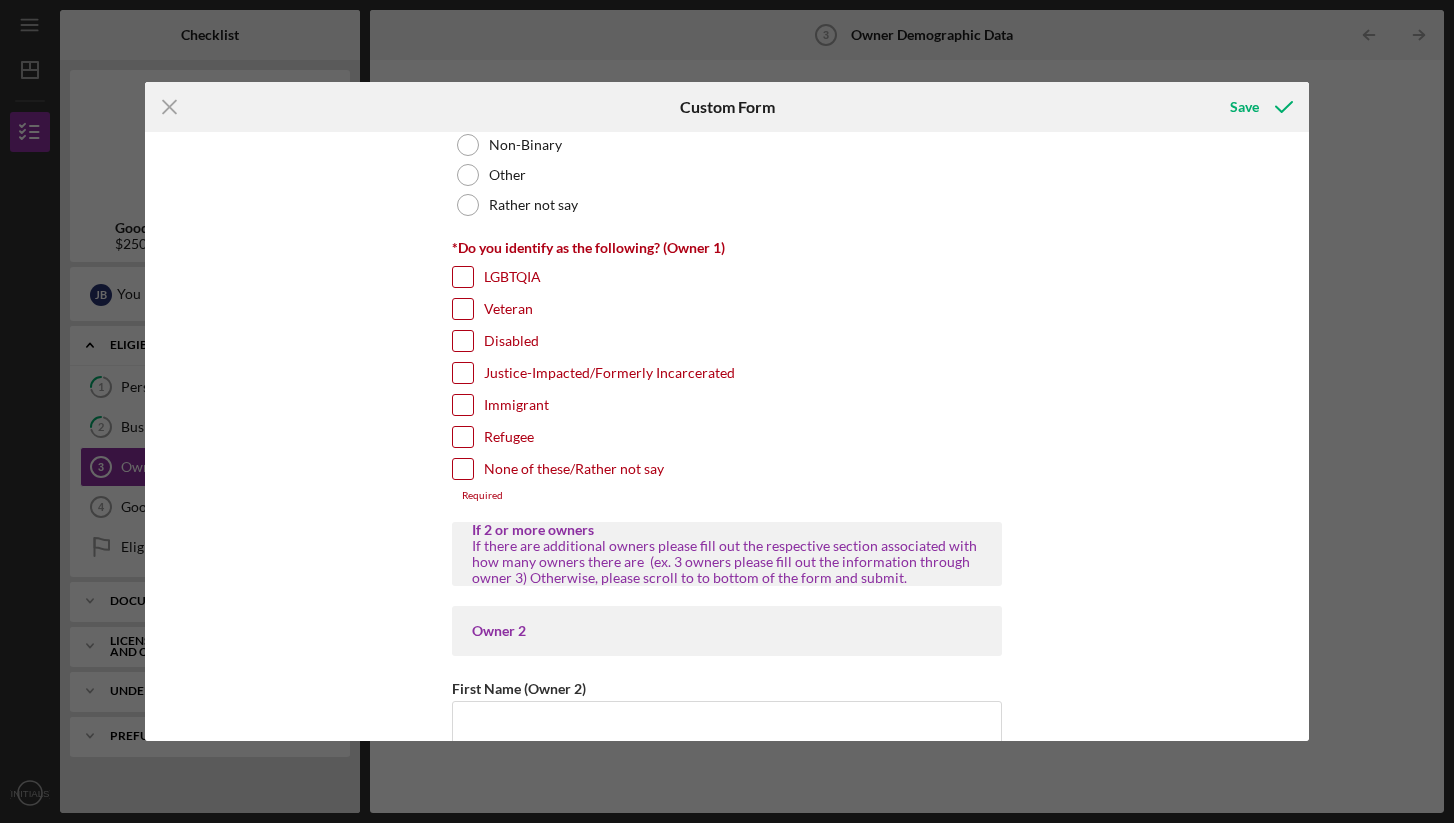 click on "None of these/Rather not say" at bounding box center (463, 469) 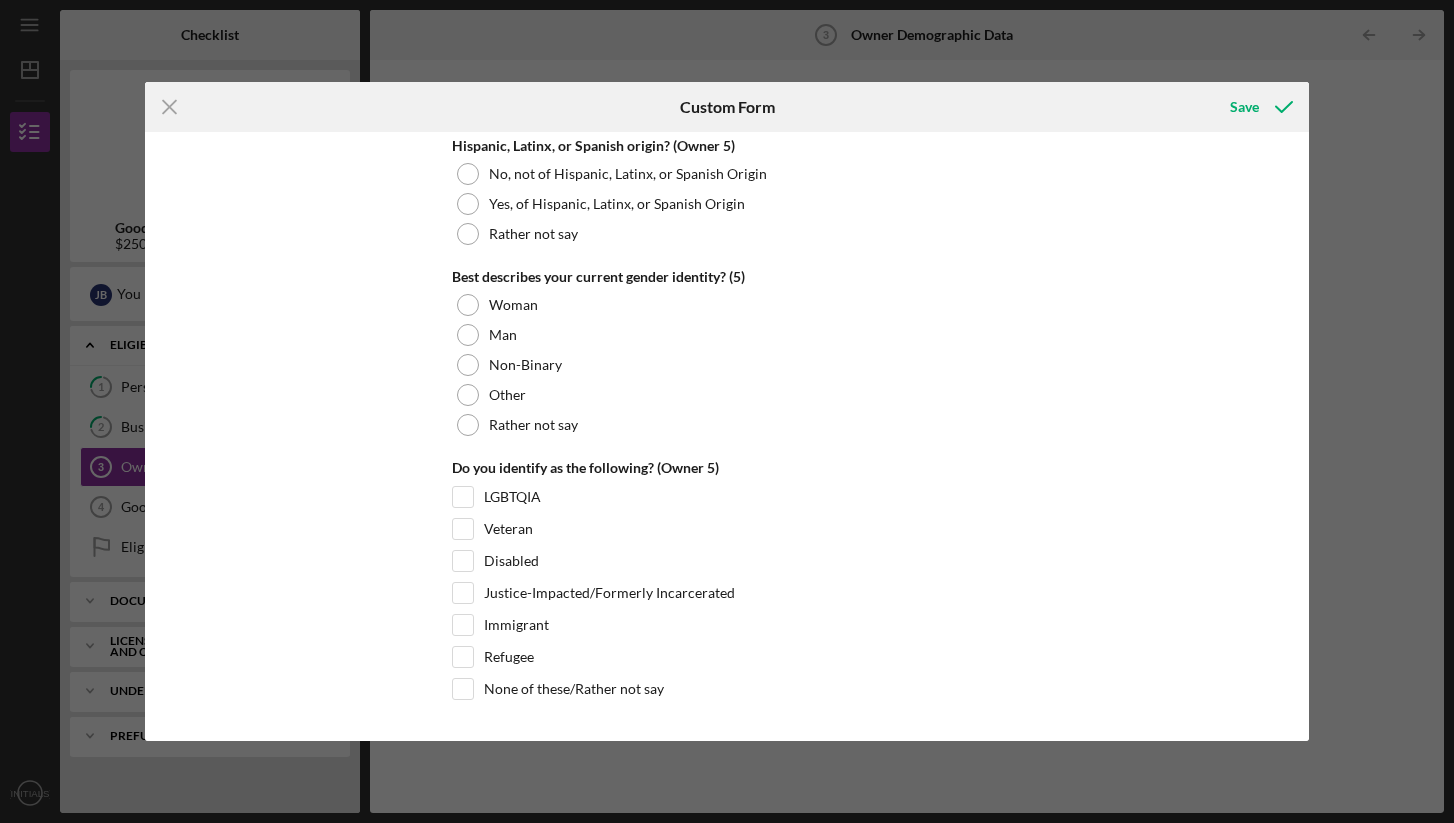 scroll, scrollTop: 7648, scrollLeft: 0, axis: vertical 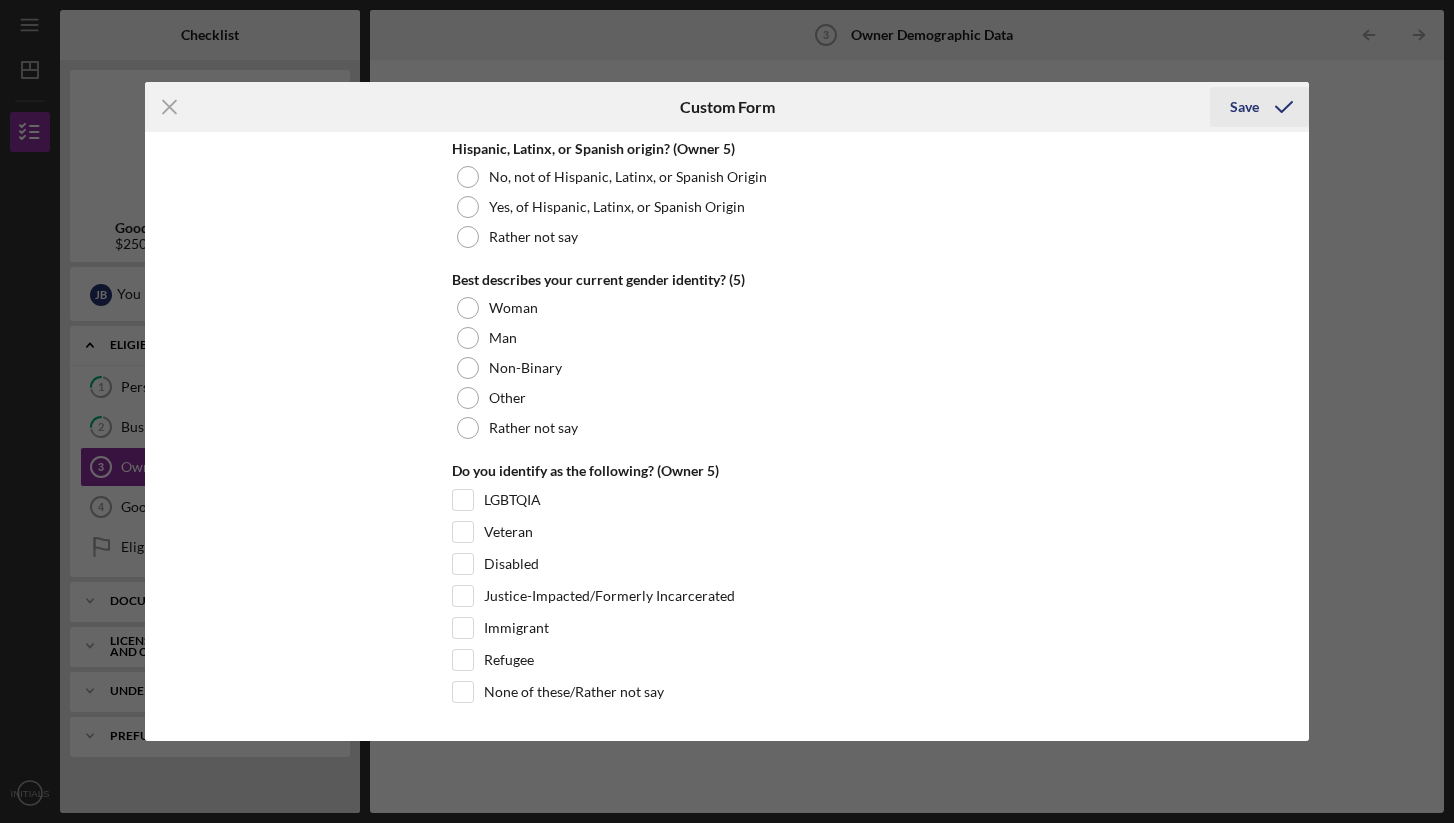 click on "Save" at bounding box center [1244, 107] 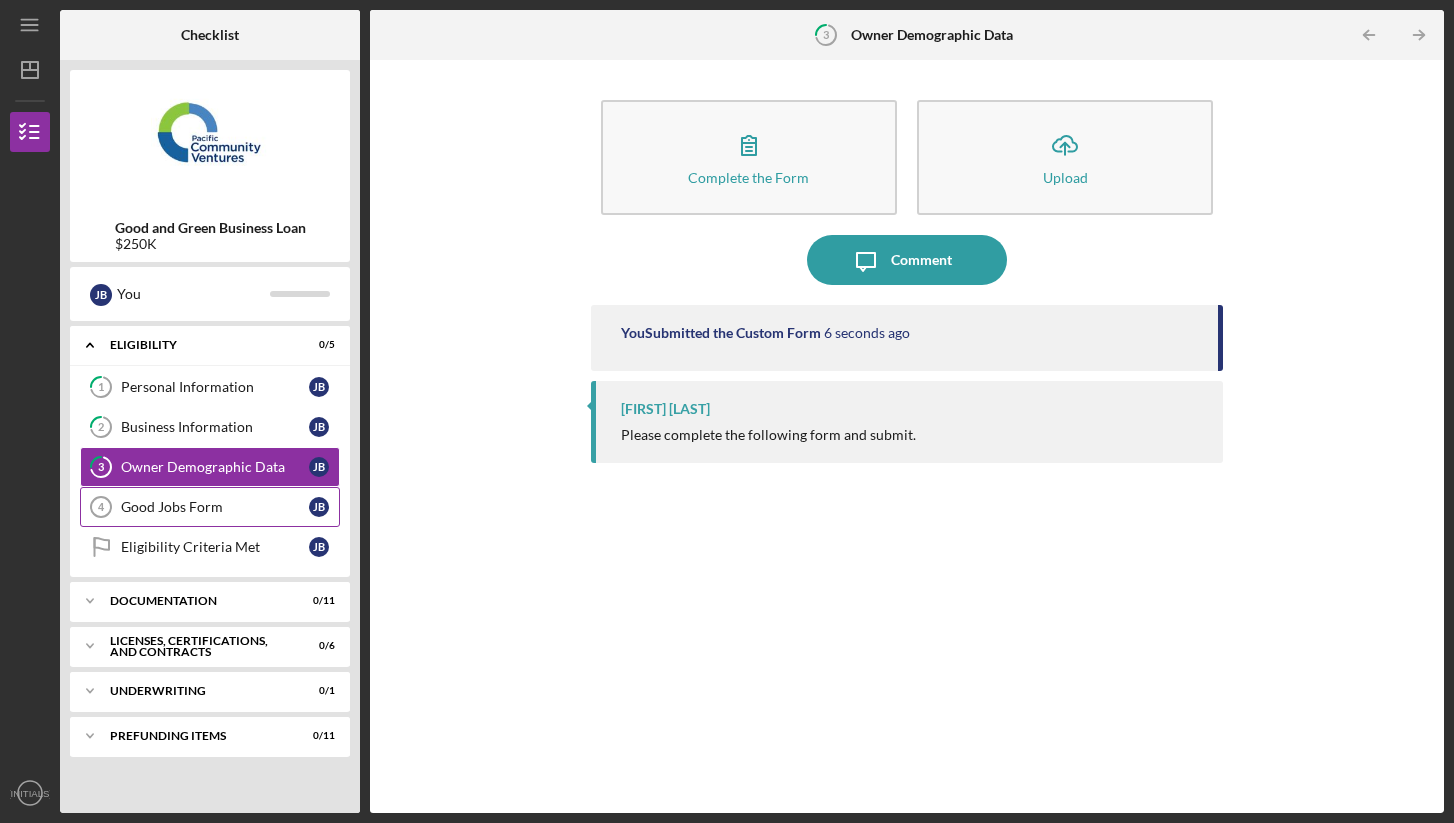 click on "Good Jobs Form" at bounding box center [215, 507] 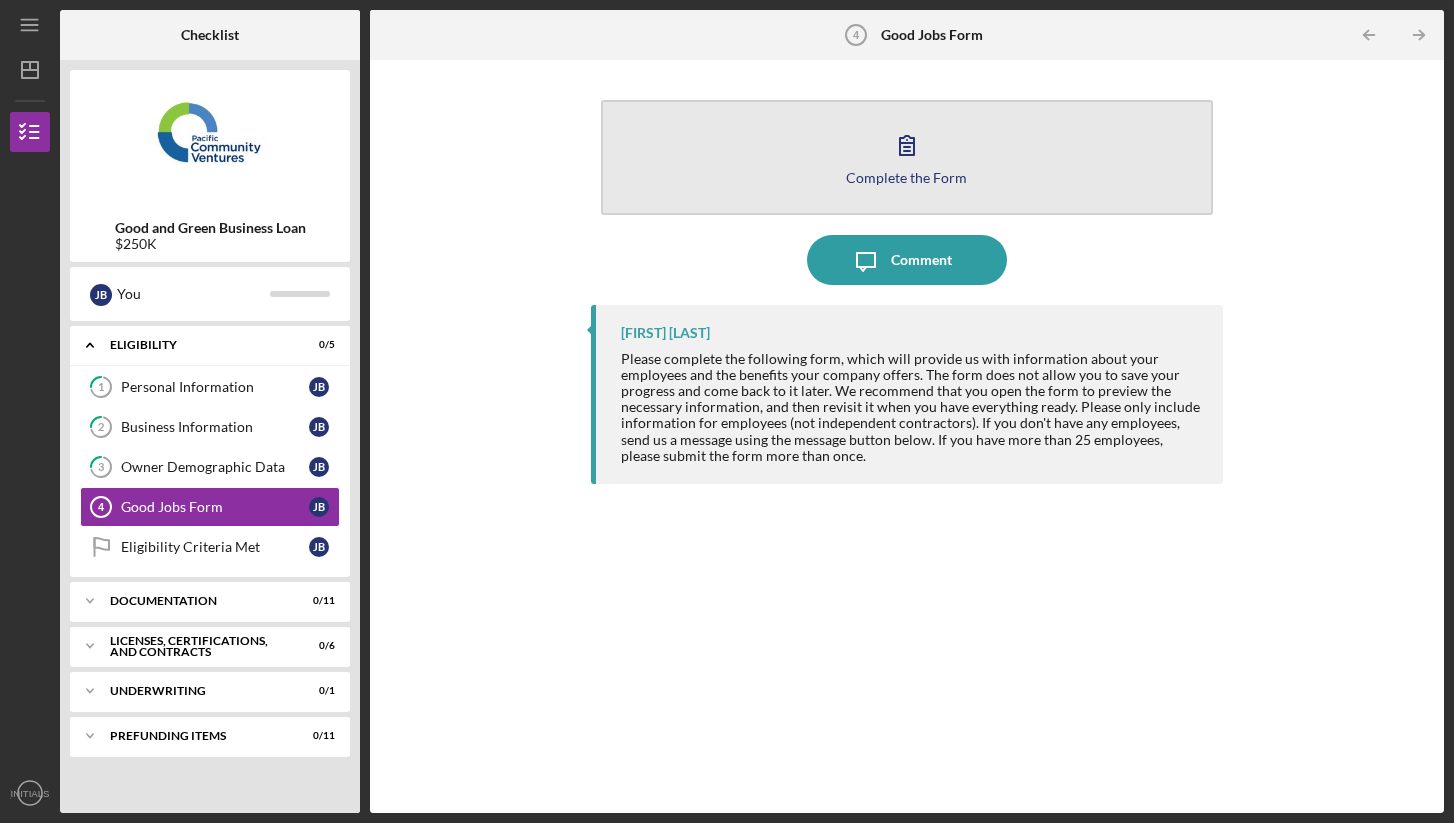 click 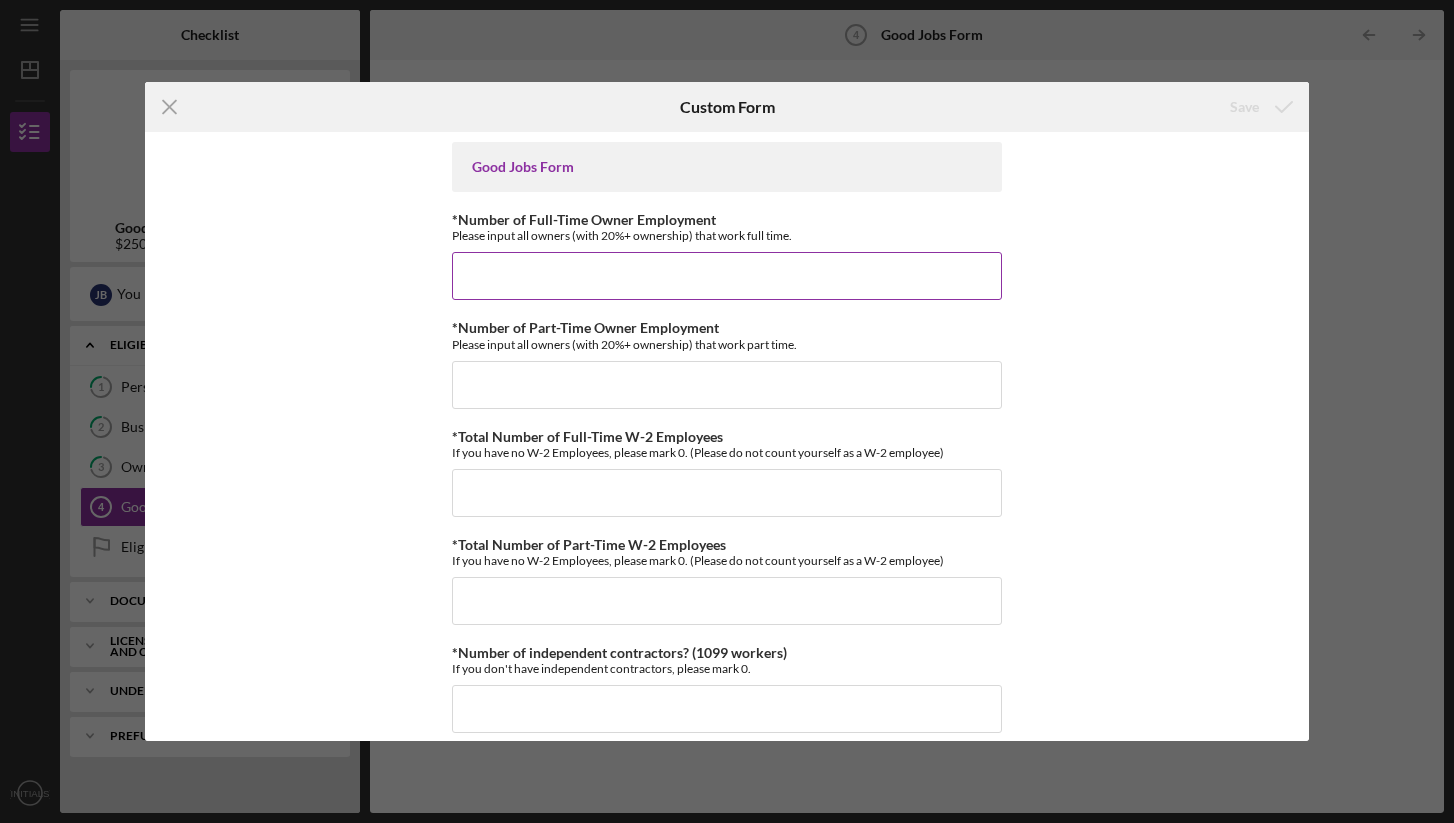 click on "*Number of Full-Time Owner Employment" at bounding box center (727, 276) 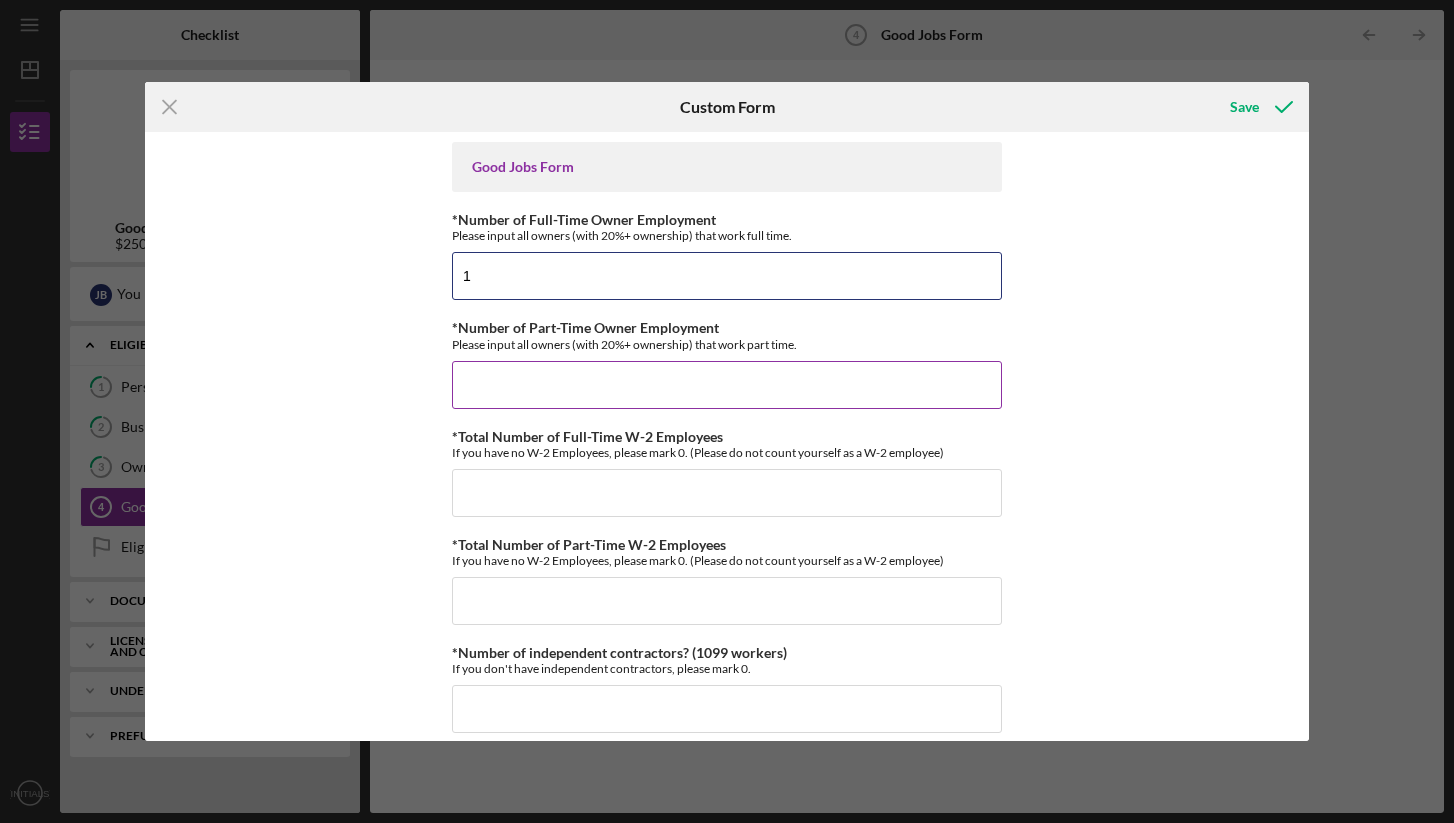 type on "1" 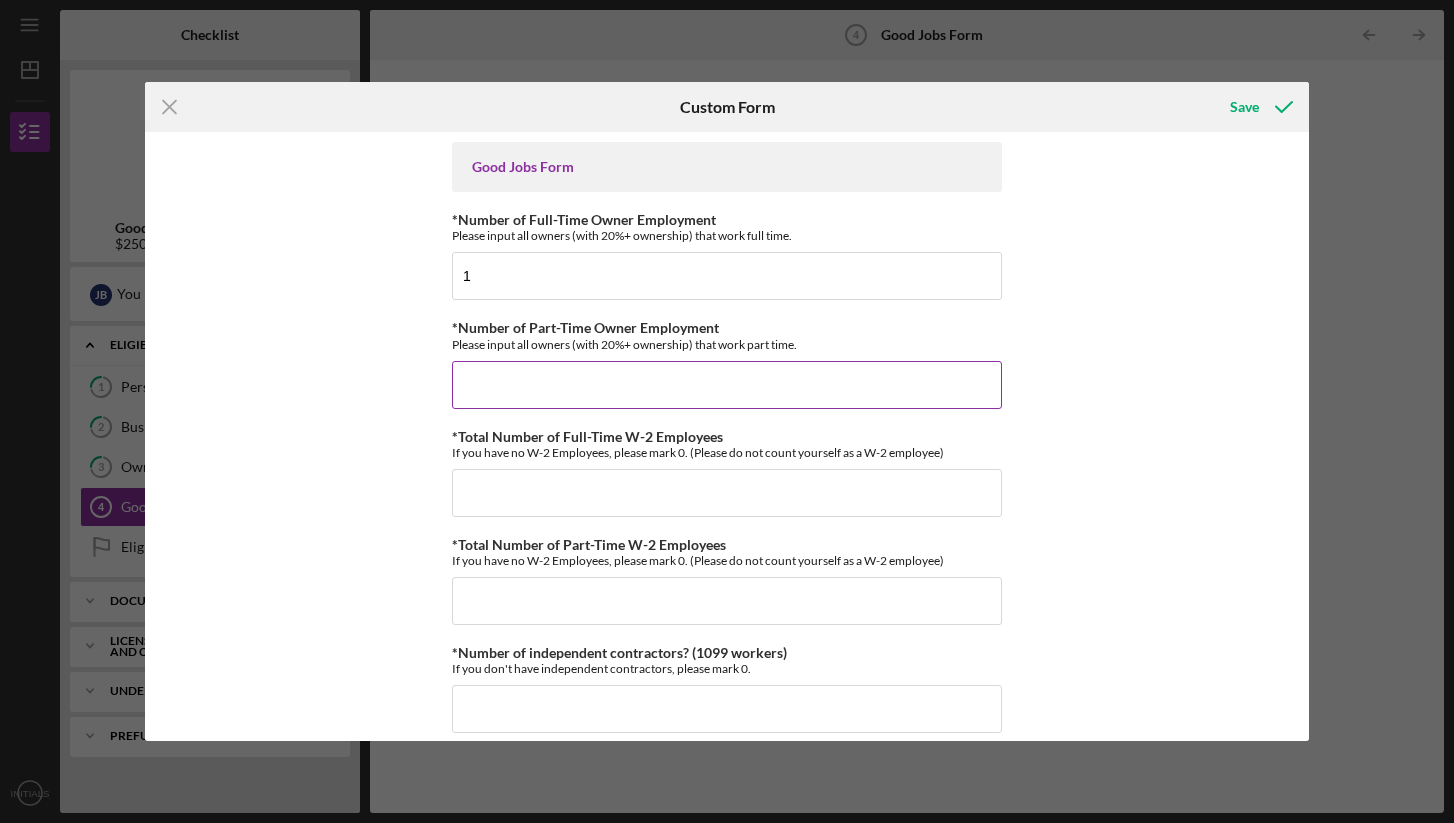 click on "*Number of Part-Time Owner Employment" at bounding box center [727, 385] 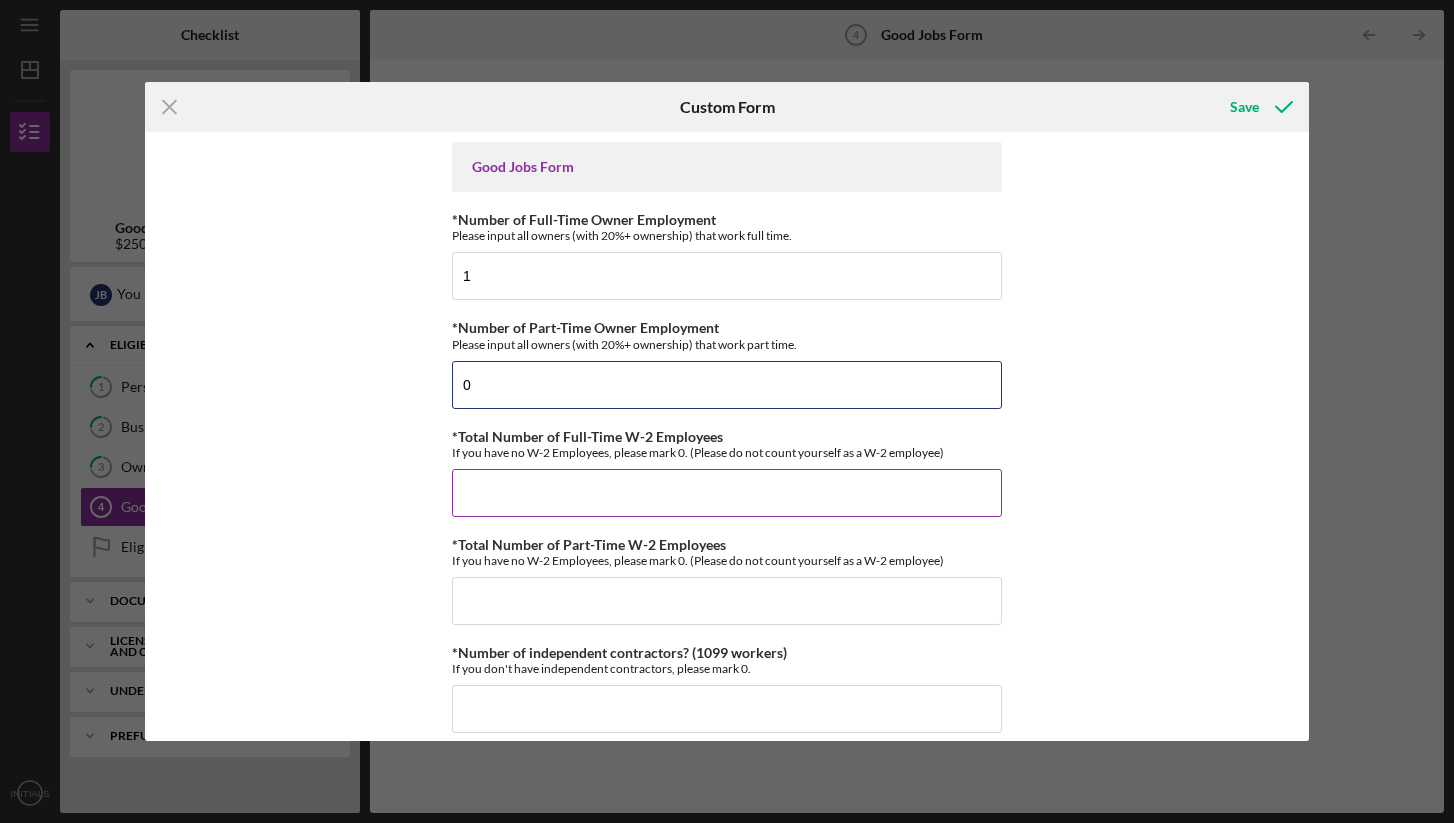 type on "0" 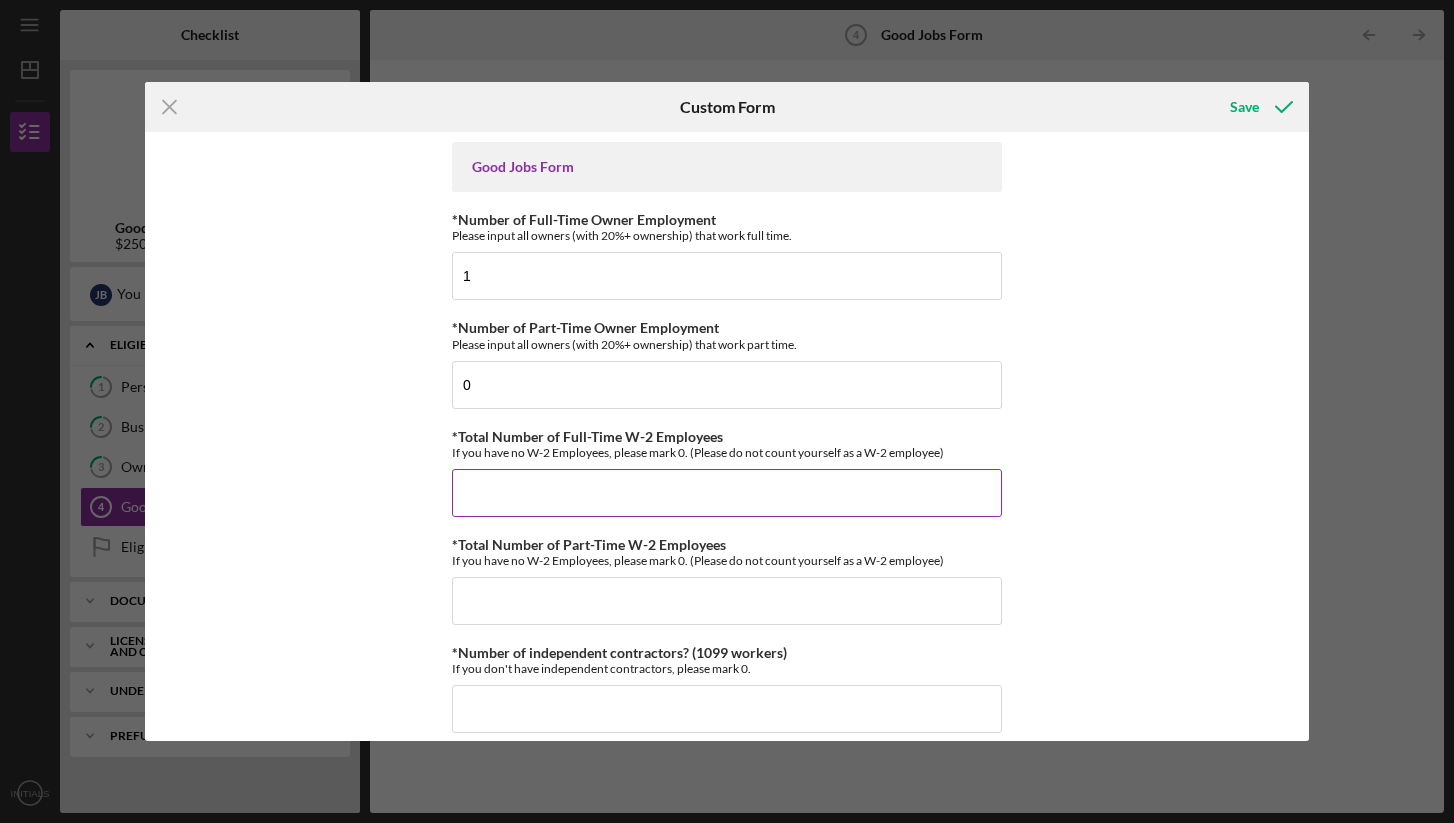 click on "*Total Number of Full-Time W-2 Employees" at bounding box center (727, 493) 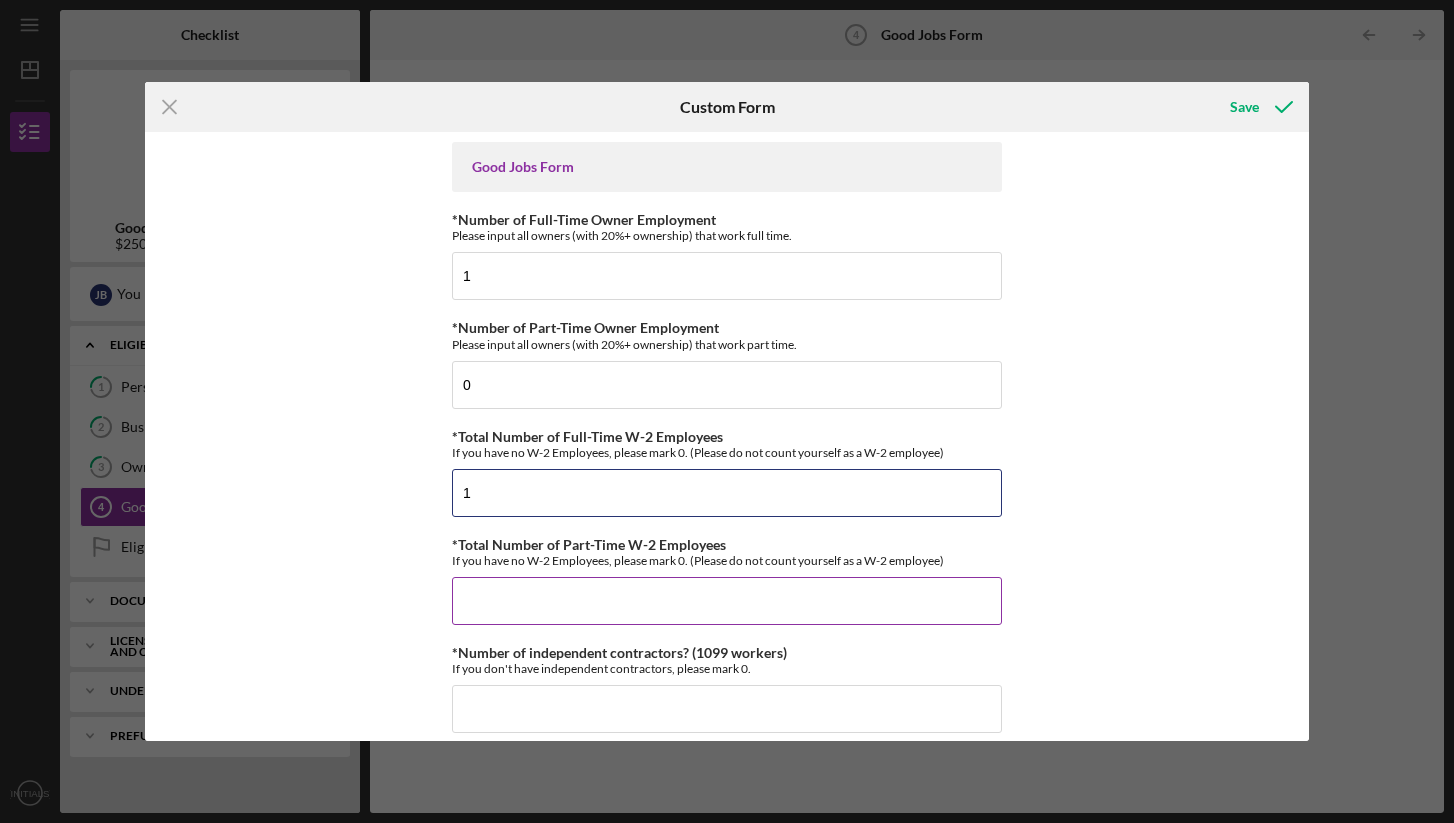type on "1" 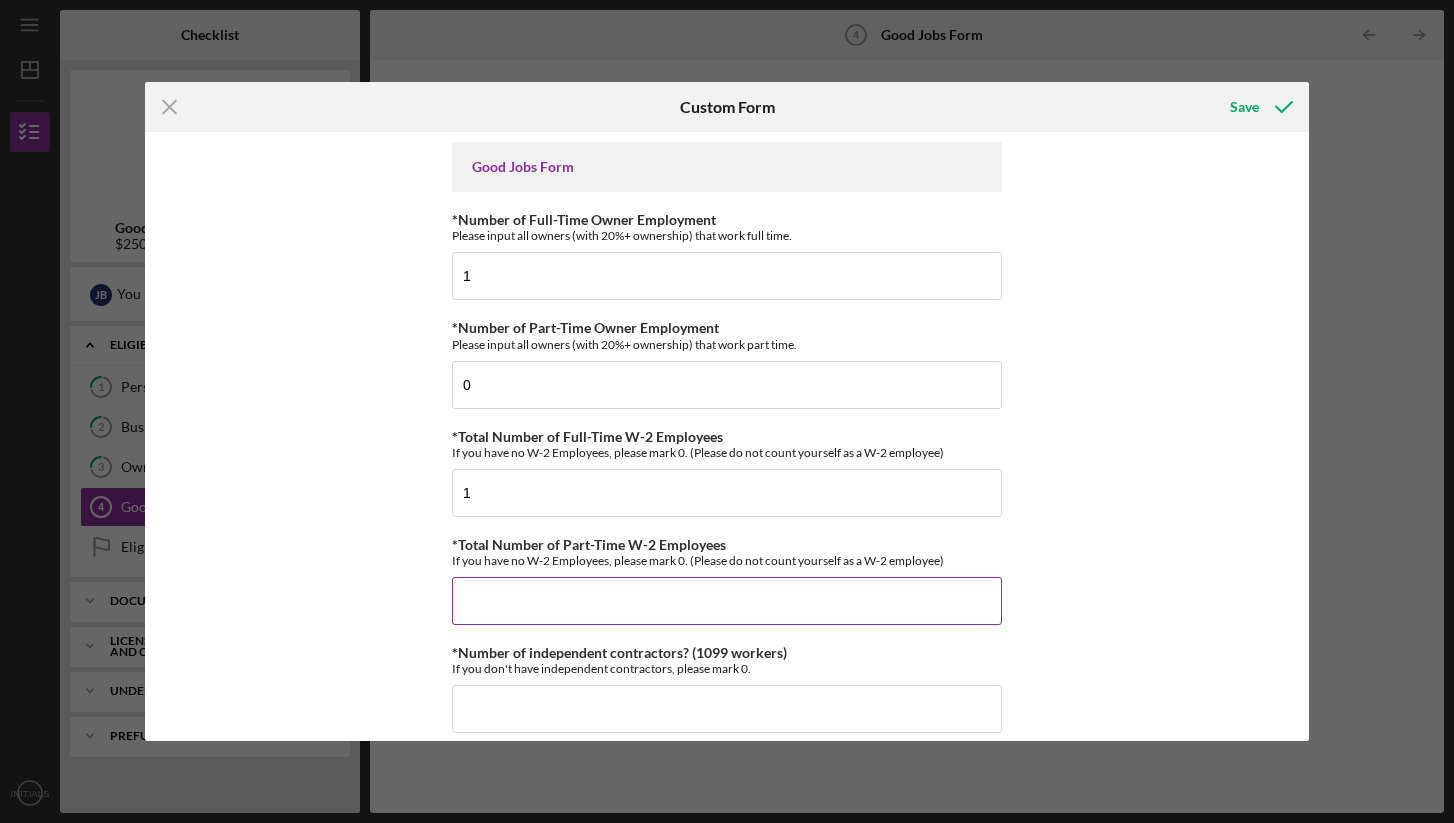 click on "*Total Number of Part-Time W-2 Employees" at bounding box center (727, 601) 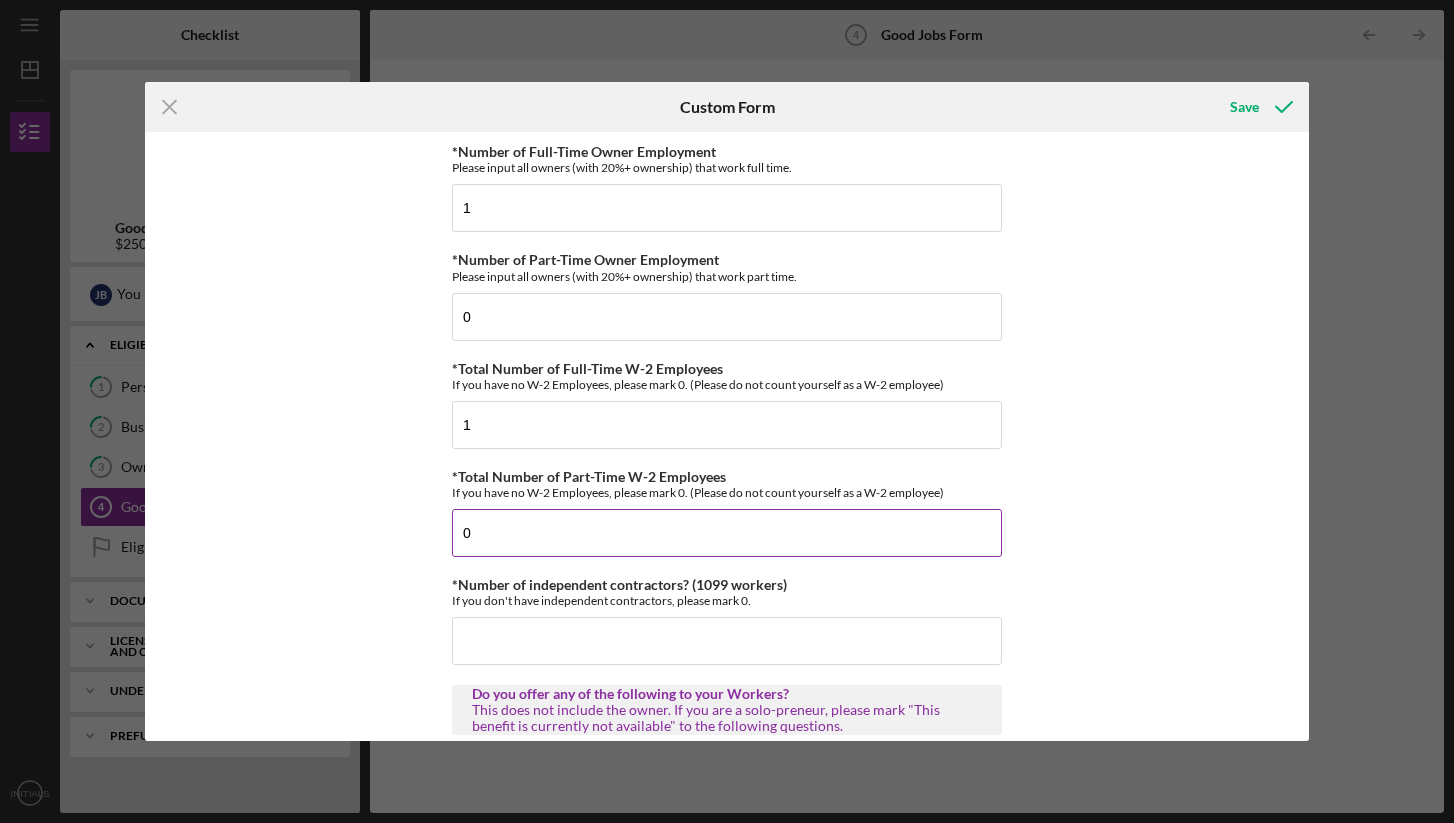 scroll, scrollTop: 87, scrollLeft: 0, axis: vertical 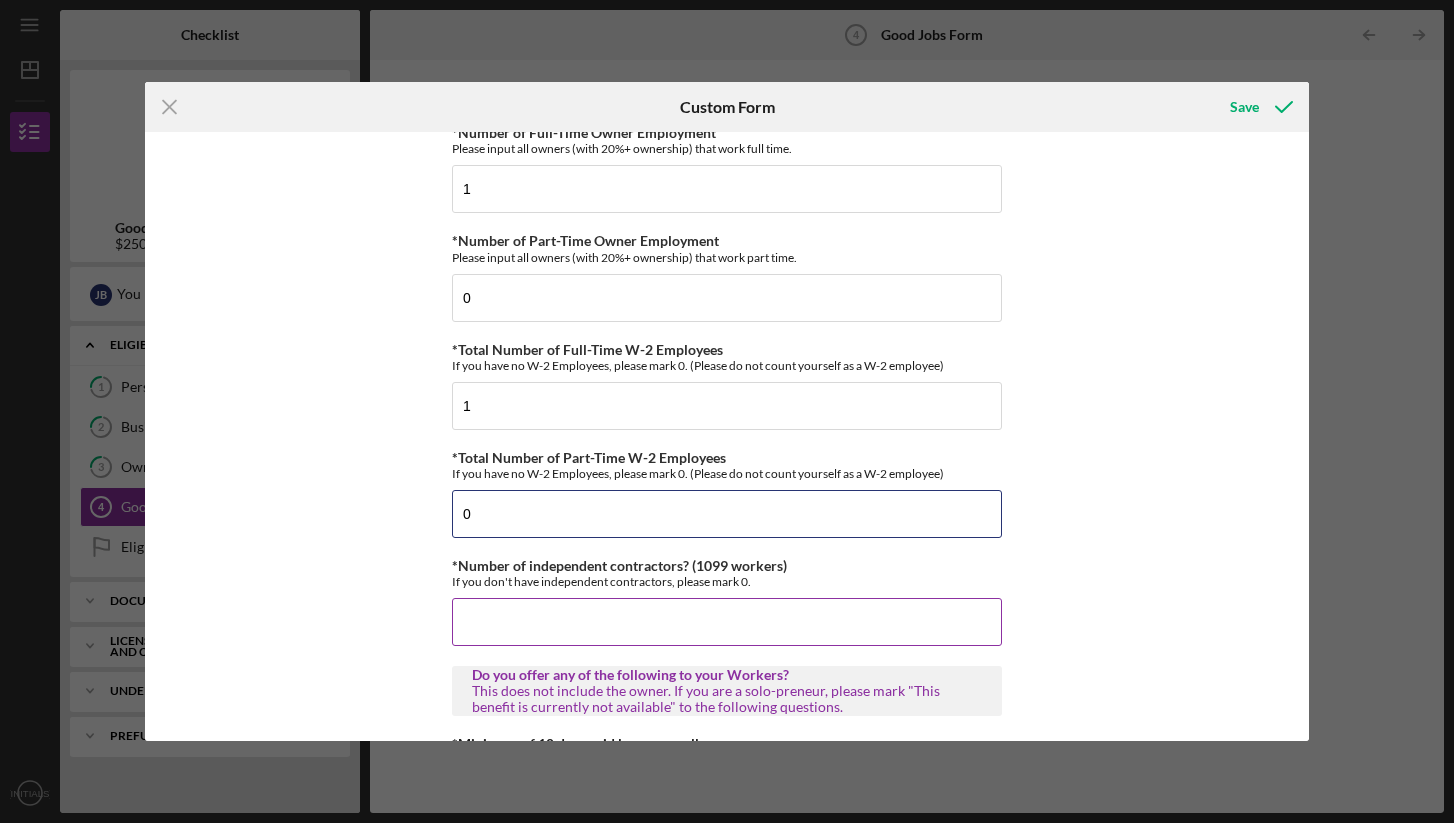 type on "0" 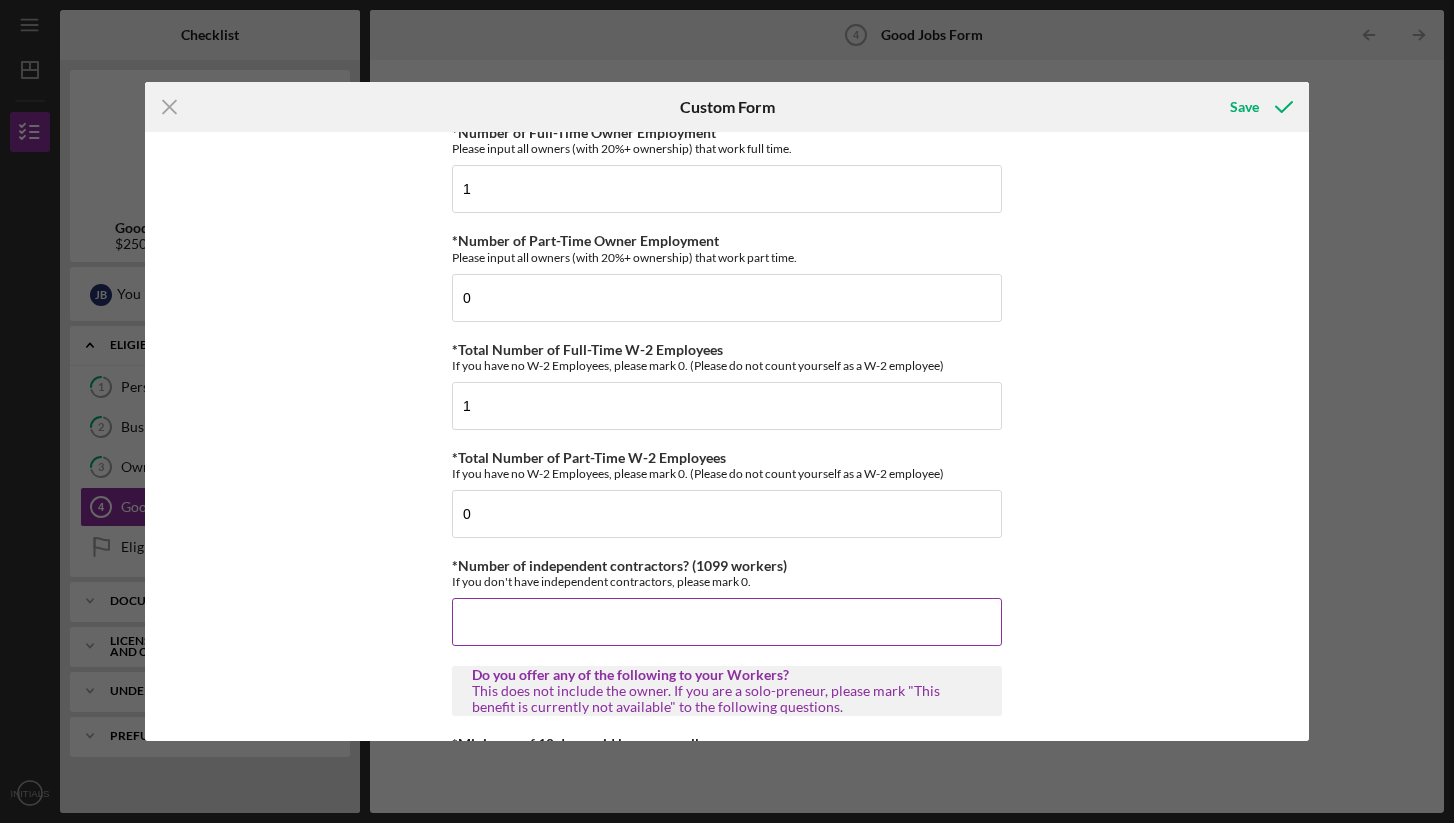 click on "*Number of independent contractors? (1099 workers)" at bounding box center (727, 622) 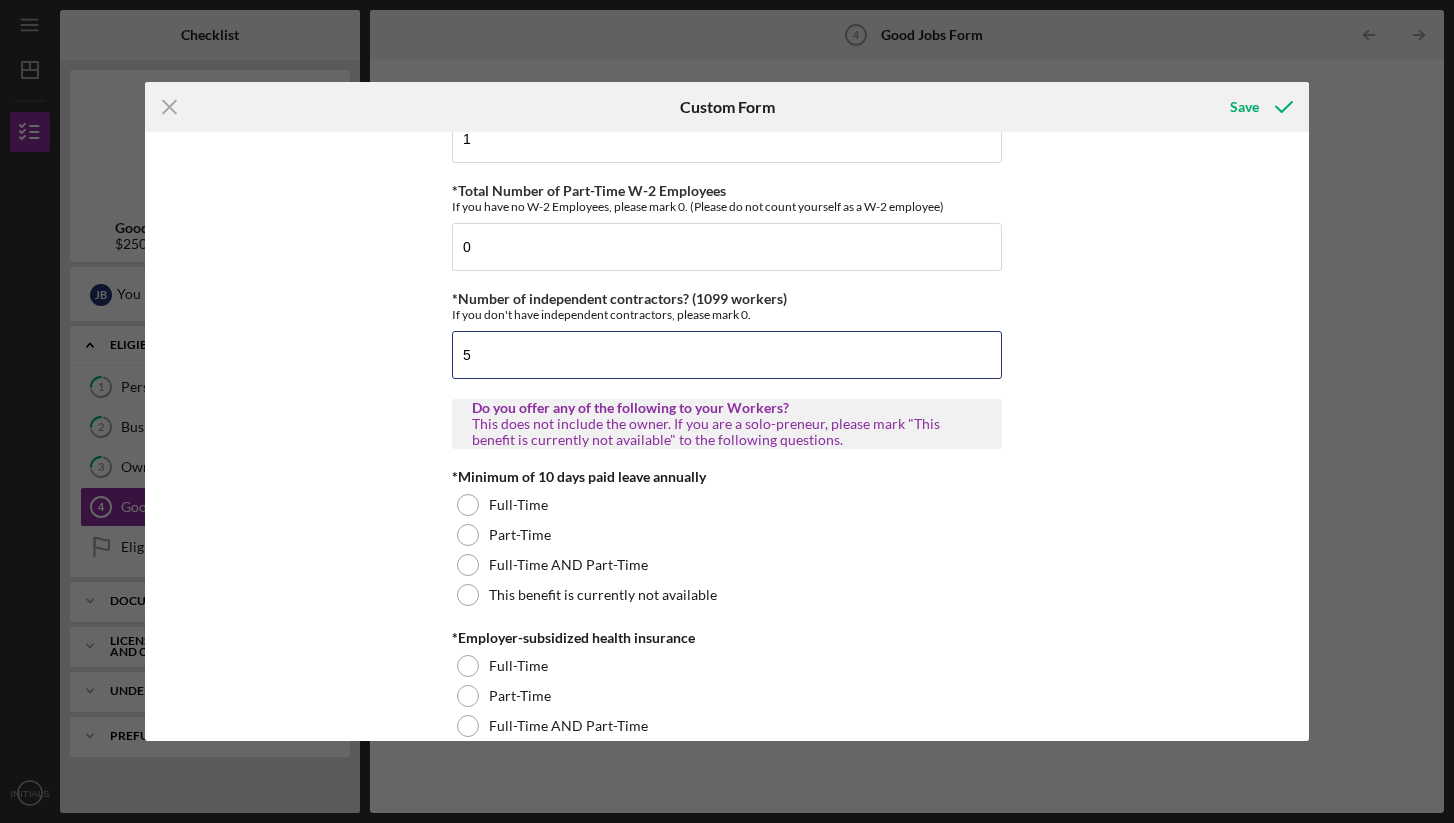 scroll, scrollTop: 356, scrollLeft: 0, axis: vertical 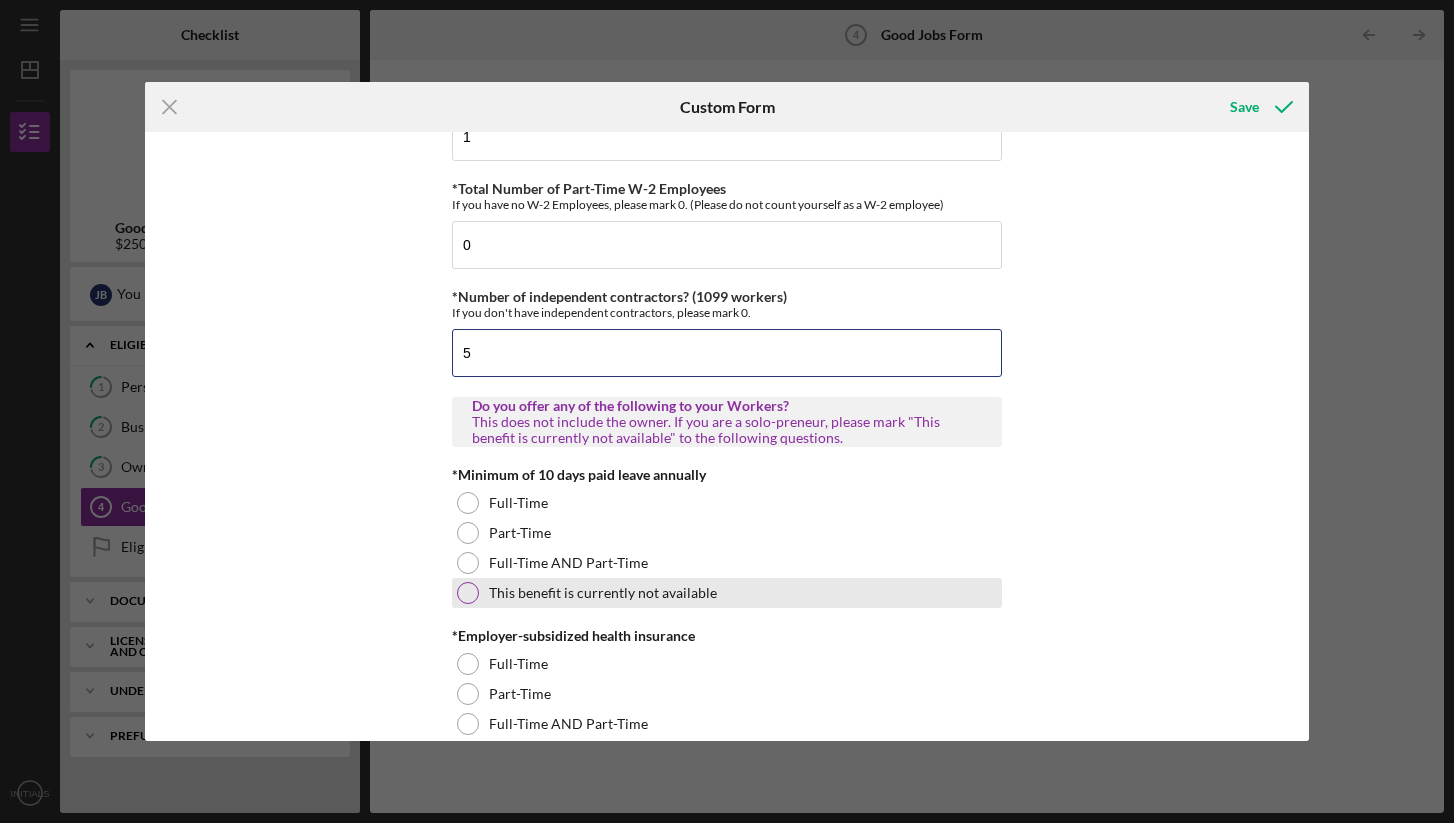 type on "5" 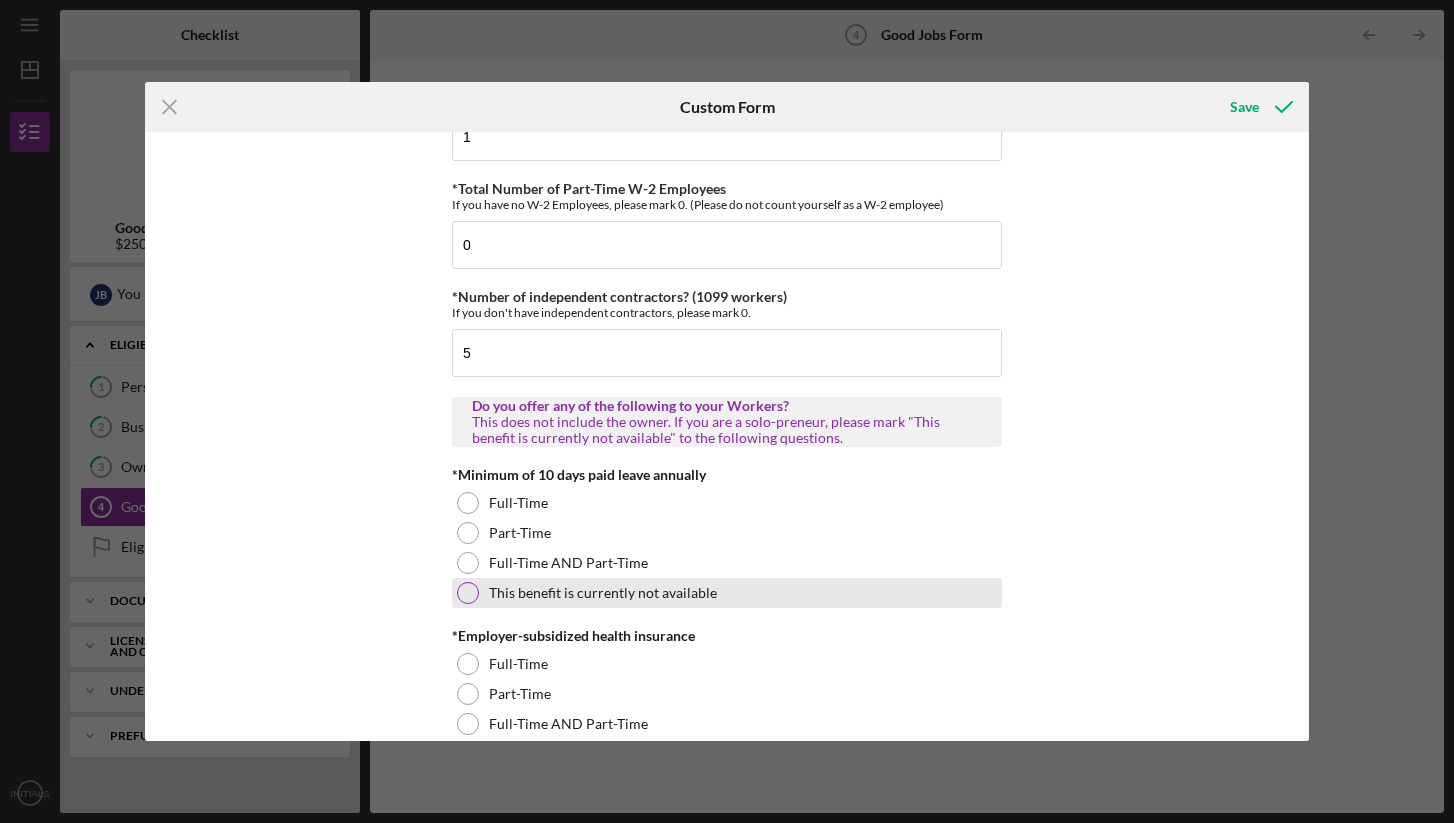 click at bounding box center (468, 593) 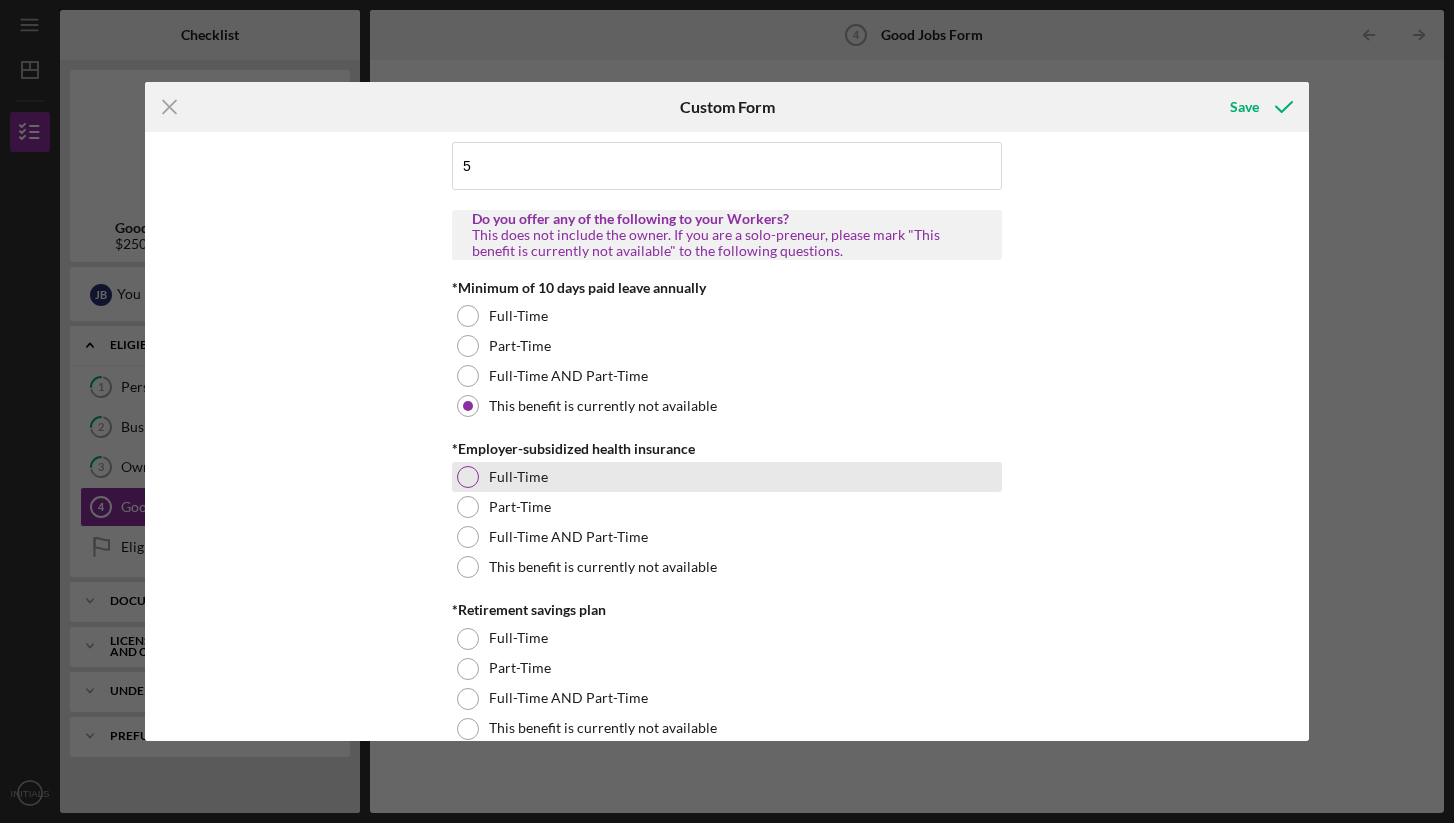 scroll, scrollTop: 545, scrollLeft: 0, axis: vertical 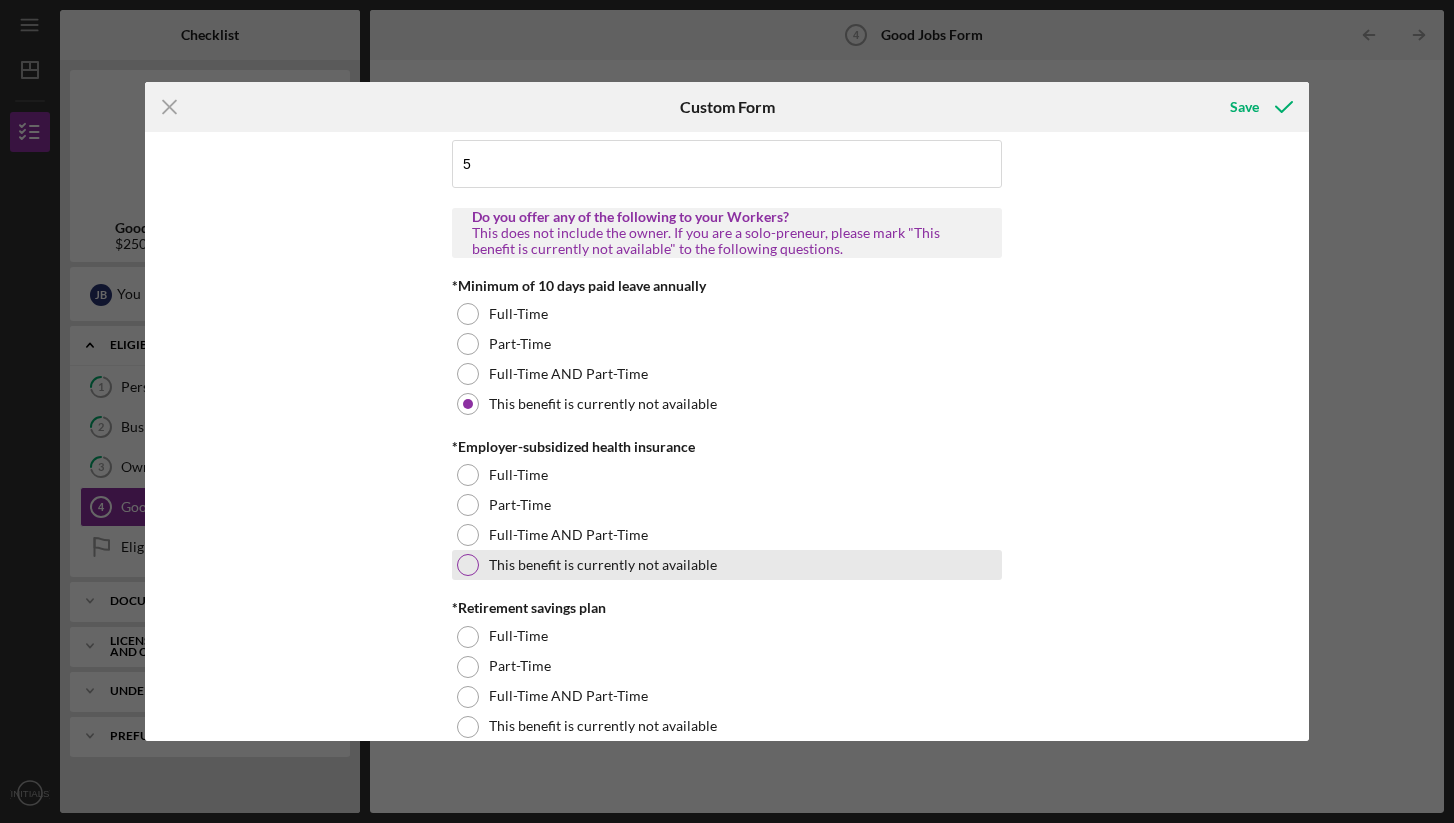 click at bounding box center [468, 565] 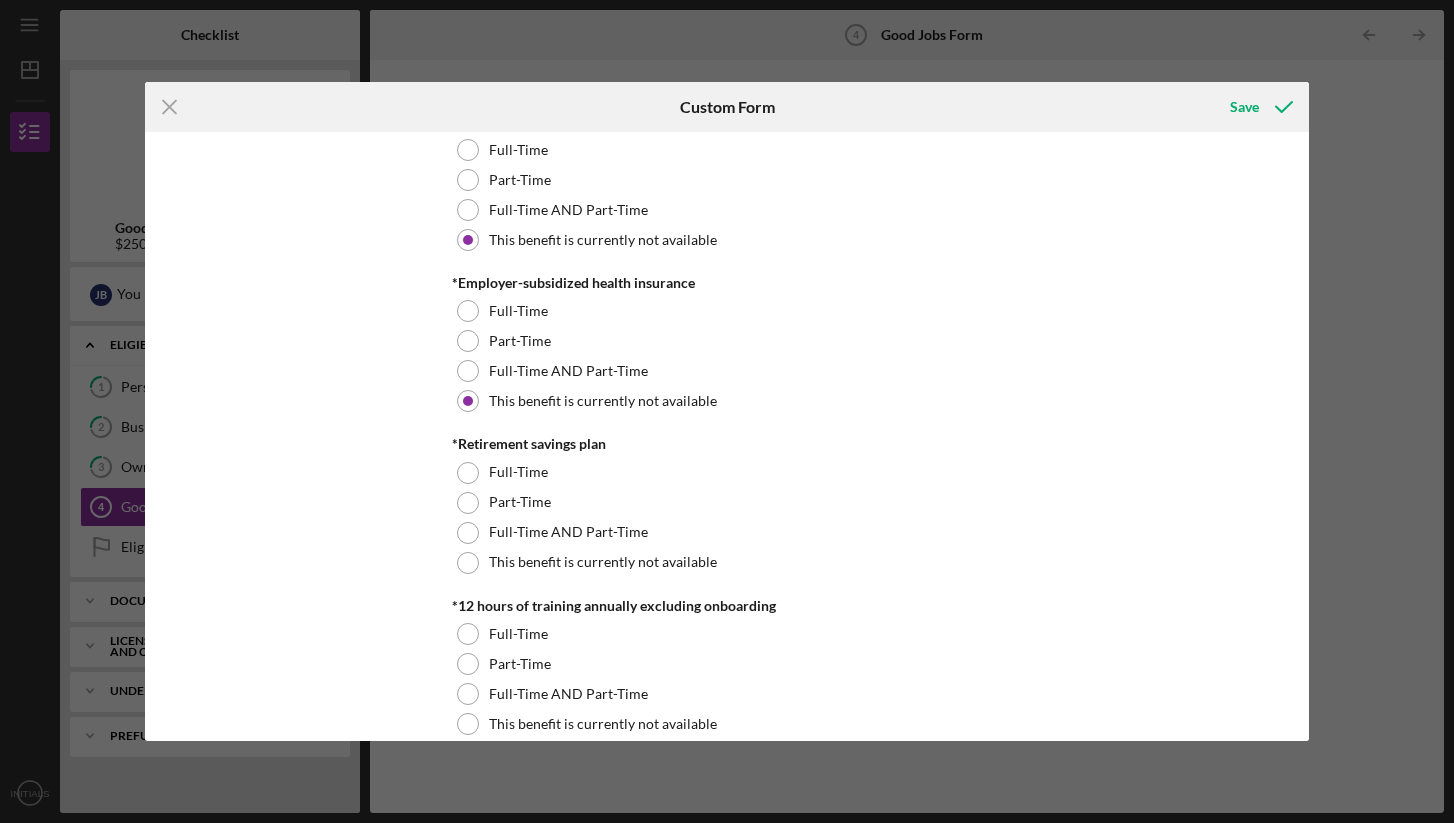 scroll, scrollTop: 719, scrollLeft: 0, axis: vertical 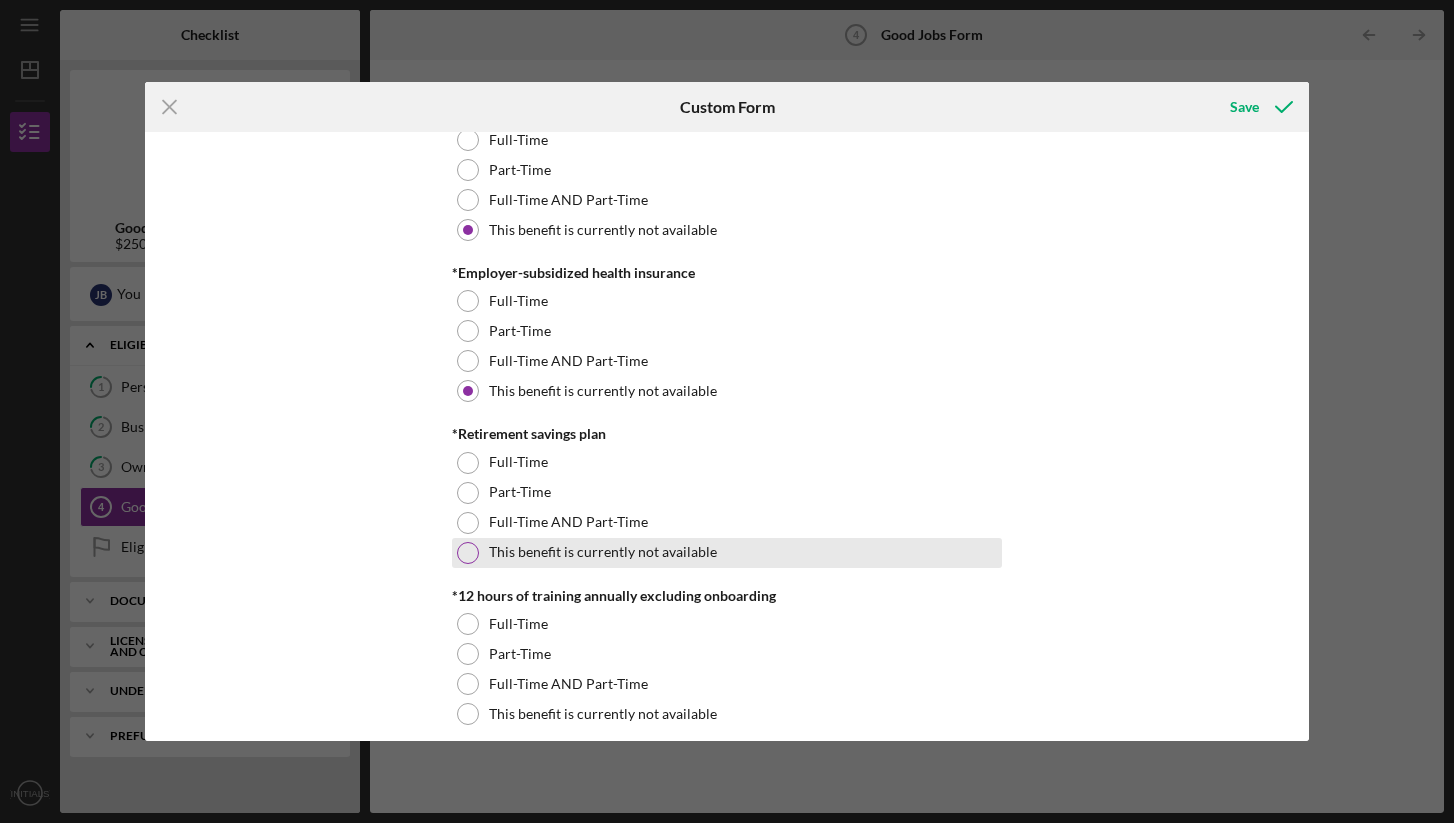 click at bounding box center (468, 553) 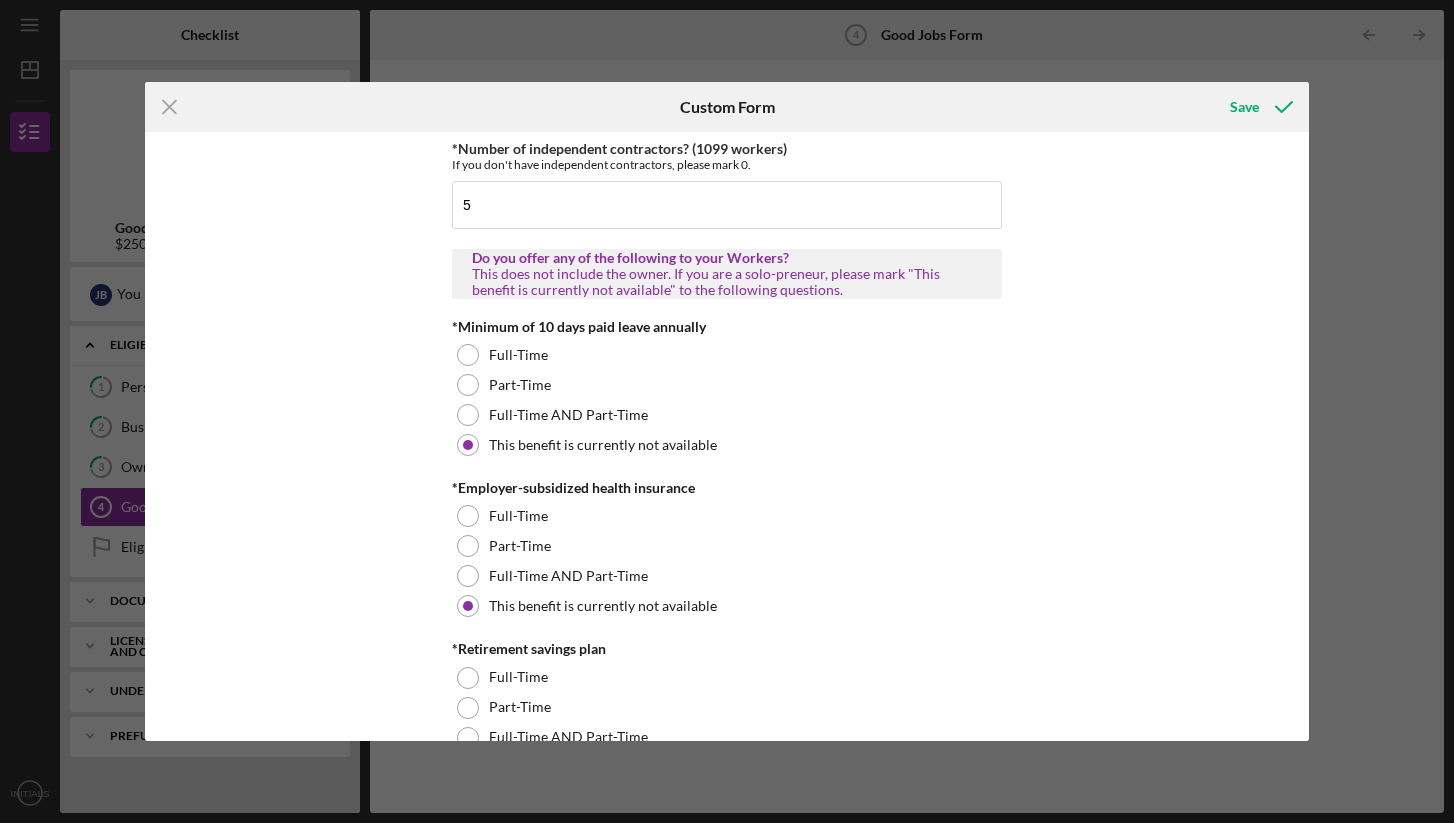 scroll, scrollTop: 493, scrollLeft: 0, axis: vertical 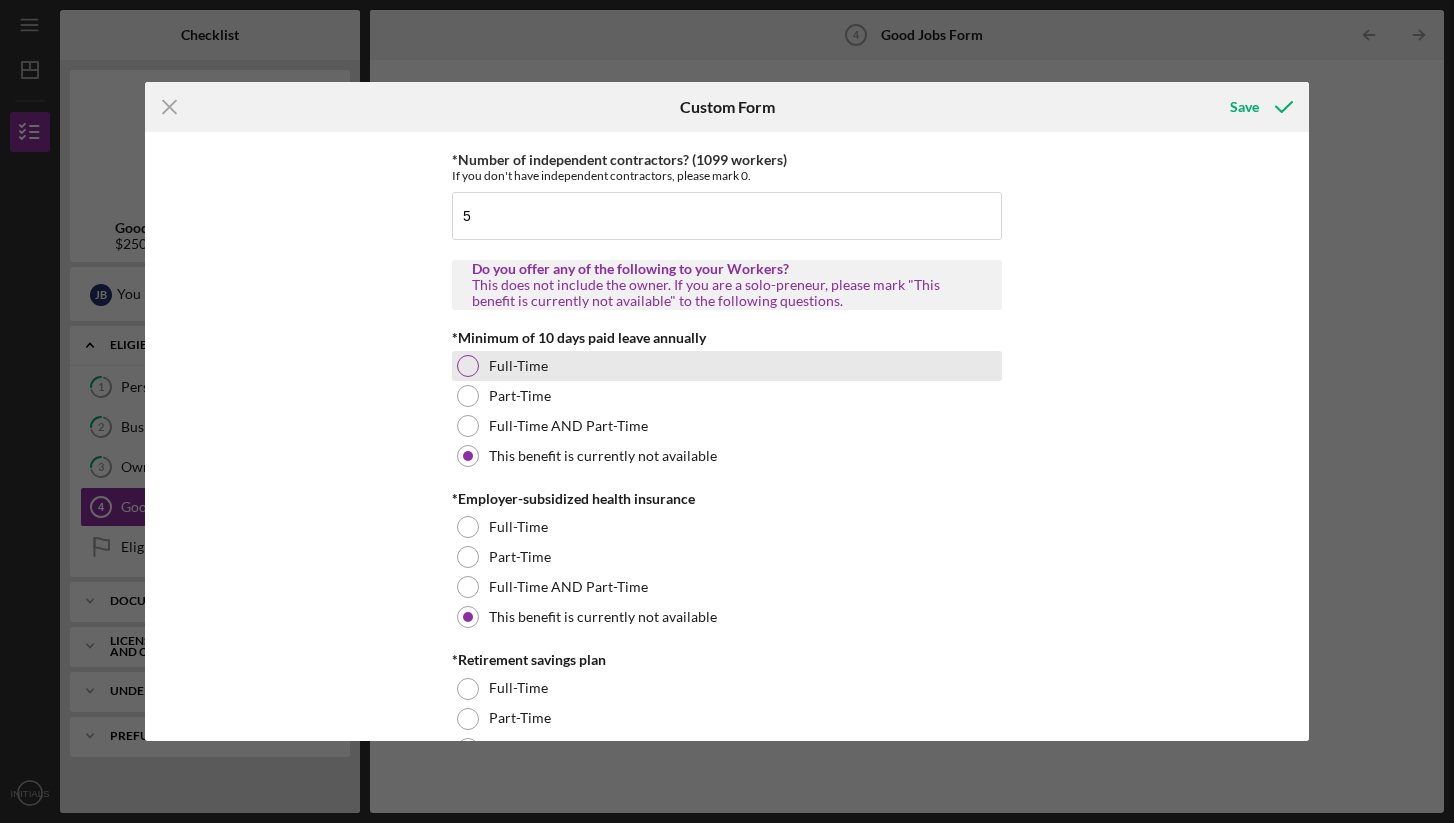 click at bounding box center (468, 366) 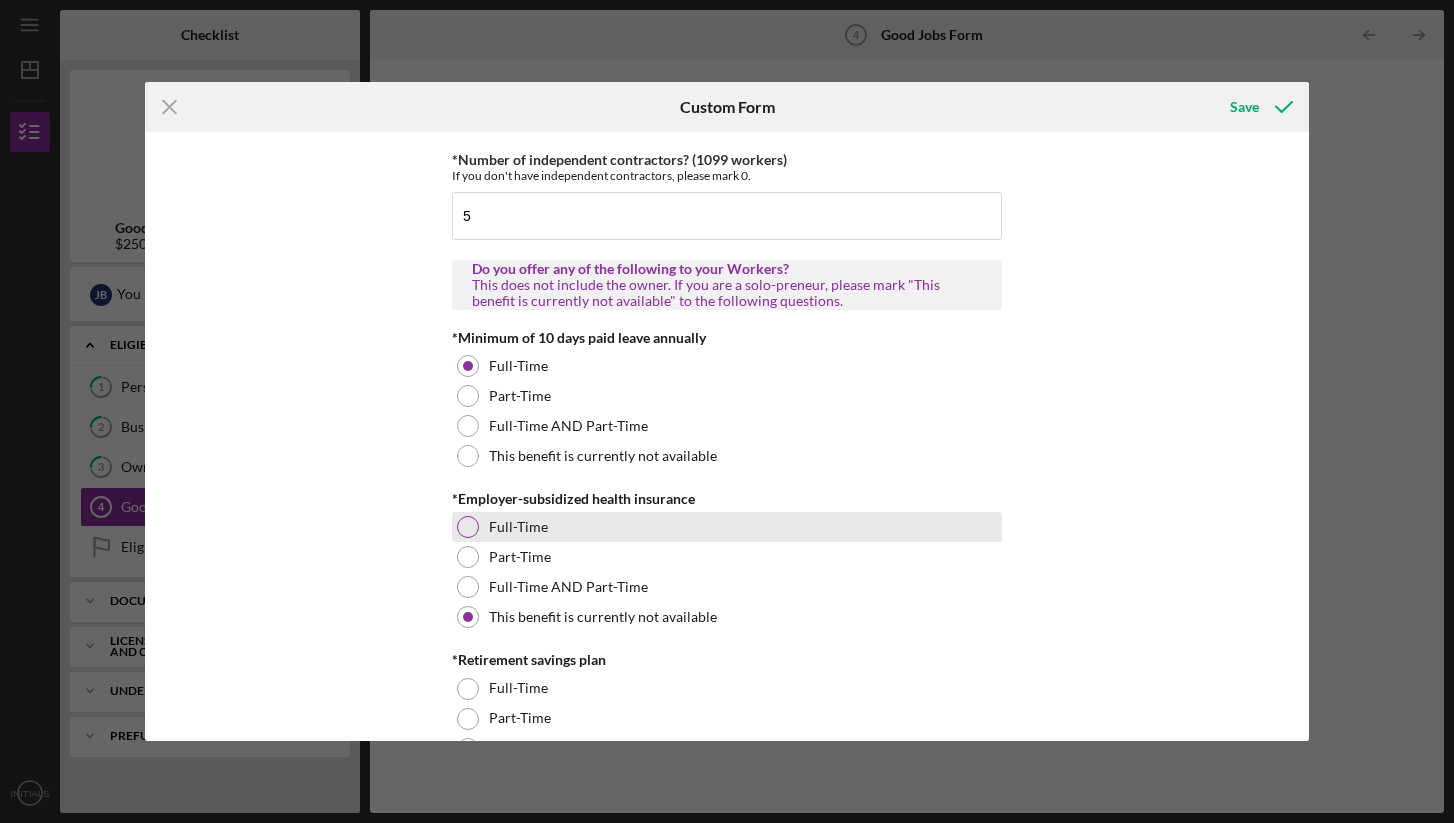 click at bounding box center (468, 527) 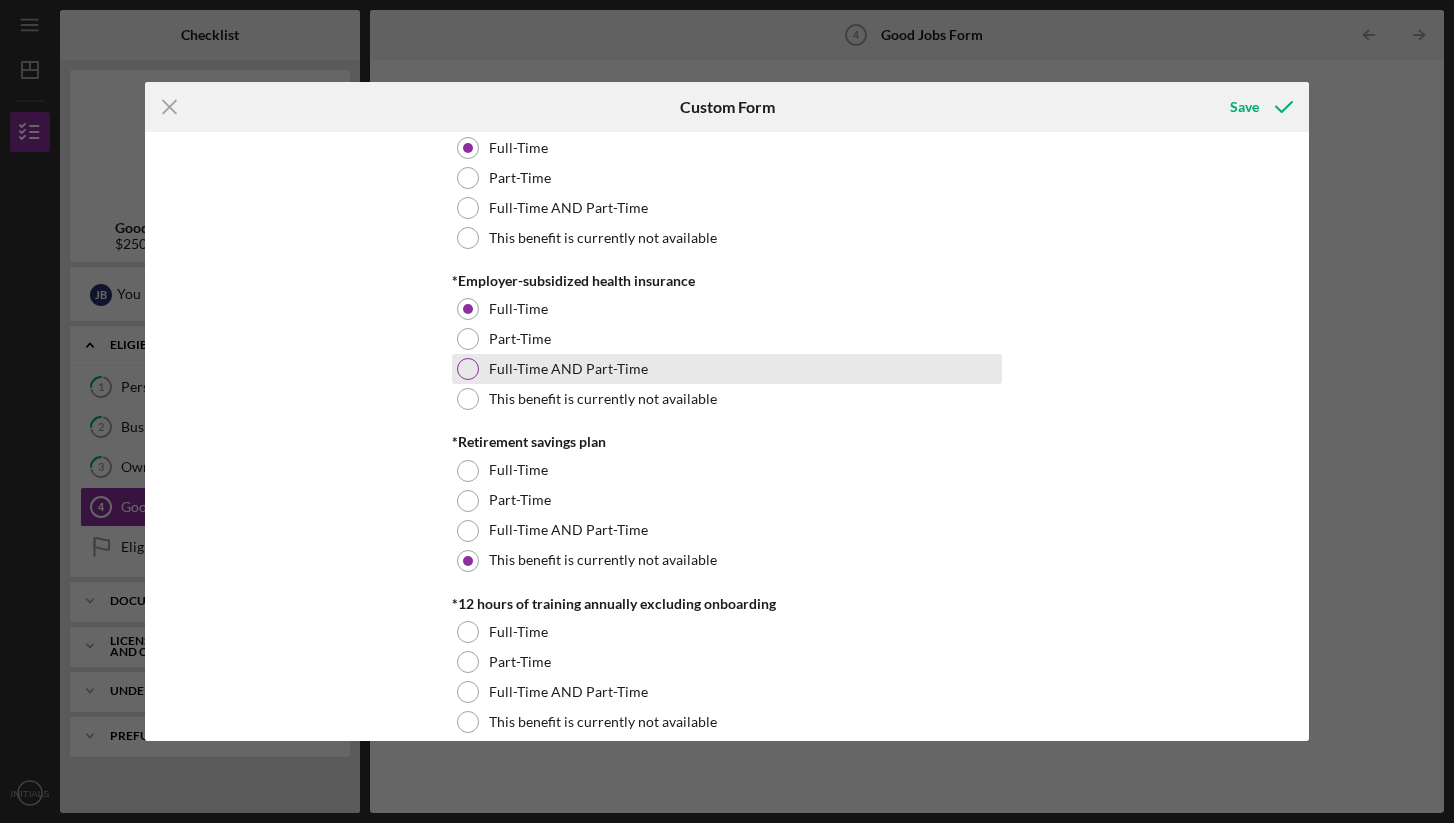 scroll, scrollTop: 713, scrollLeft: 0, axis: vertical 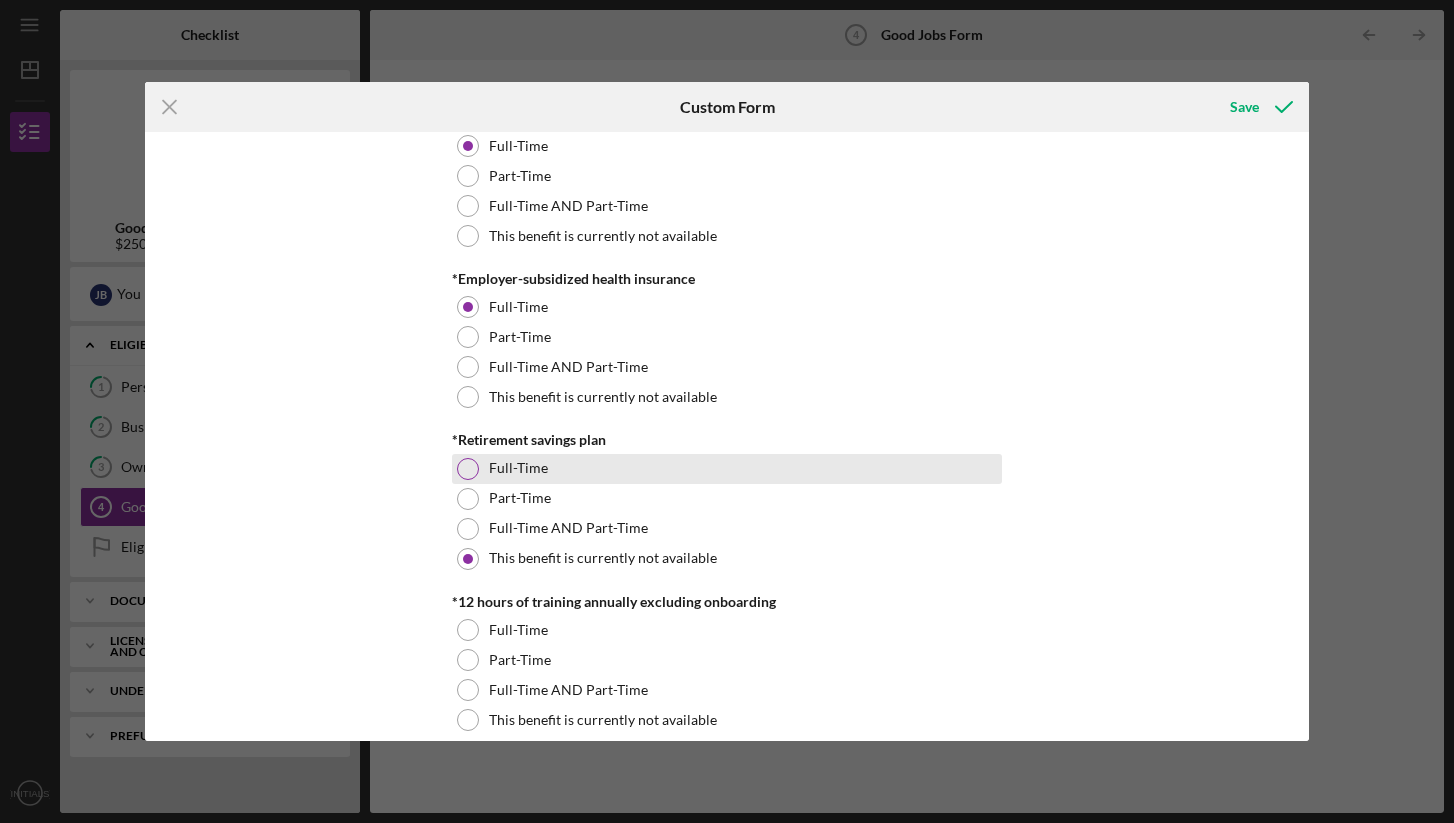 click at bounding box center [468, 469] 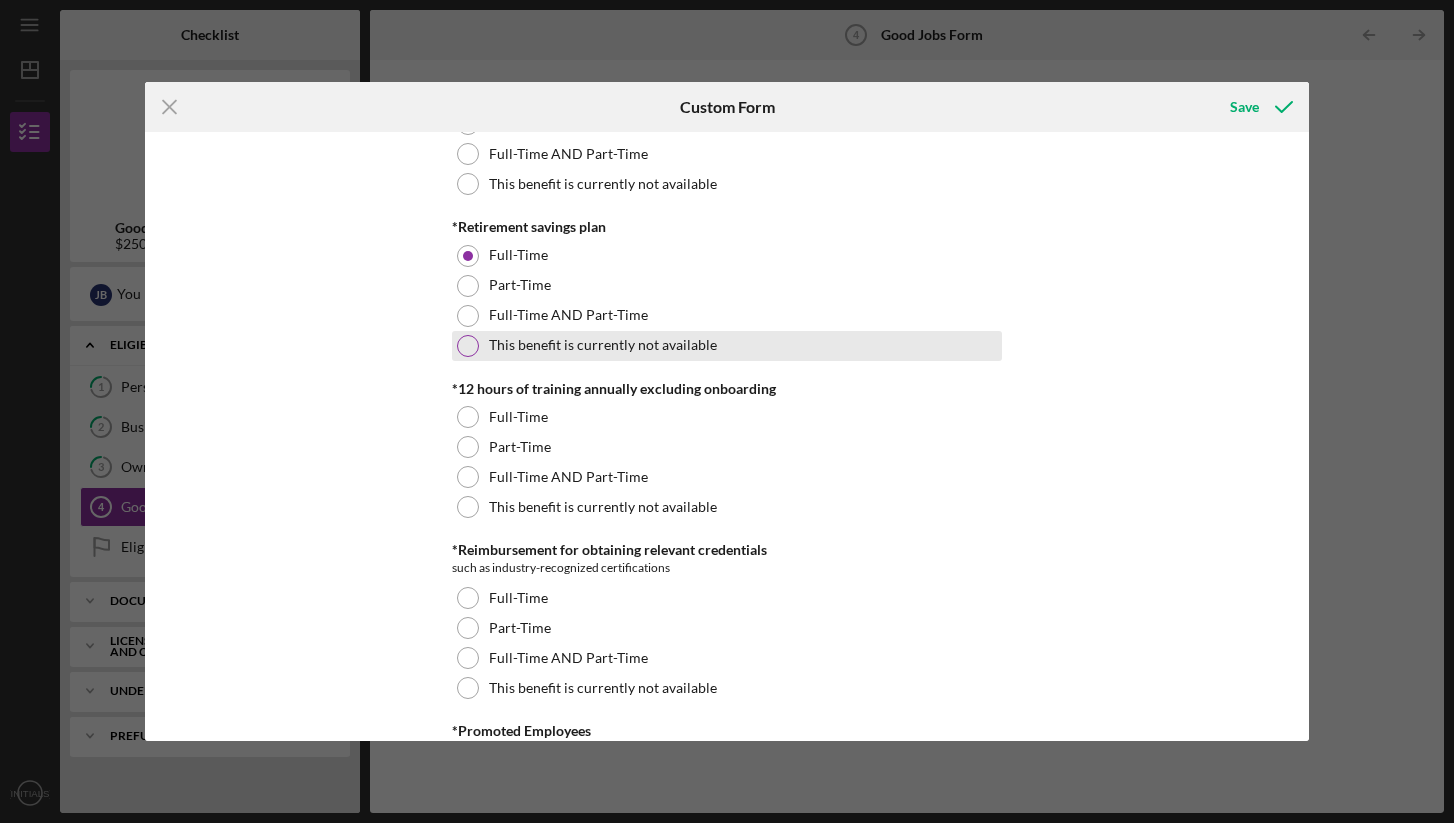 scroll, scrollTop: 928, scrollLeft: 0, axis: vertical 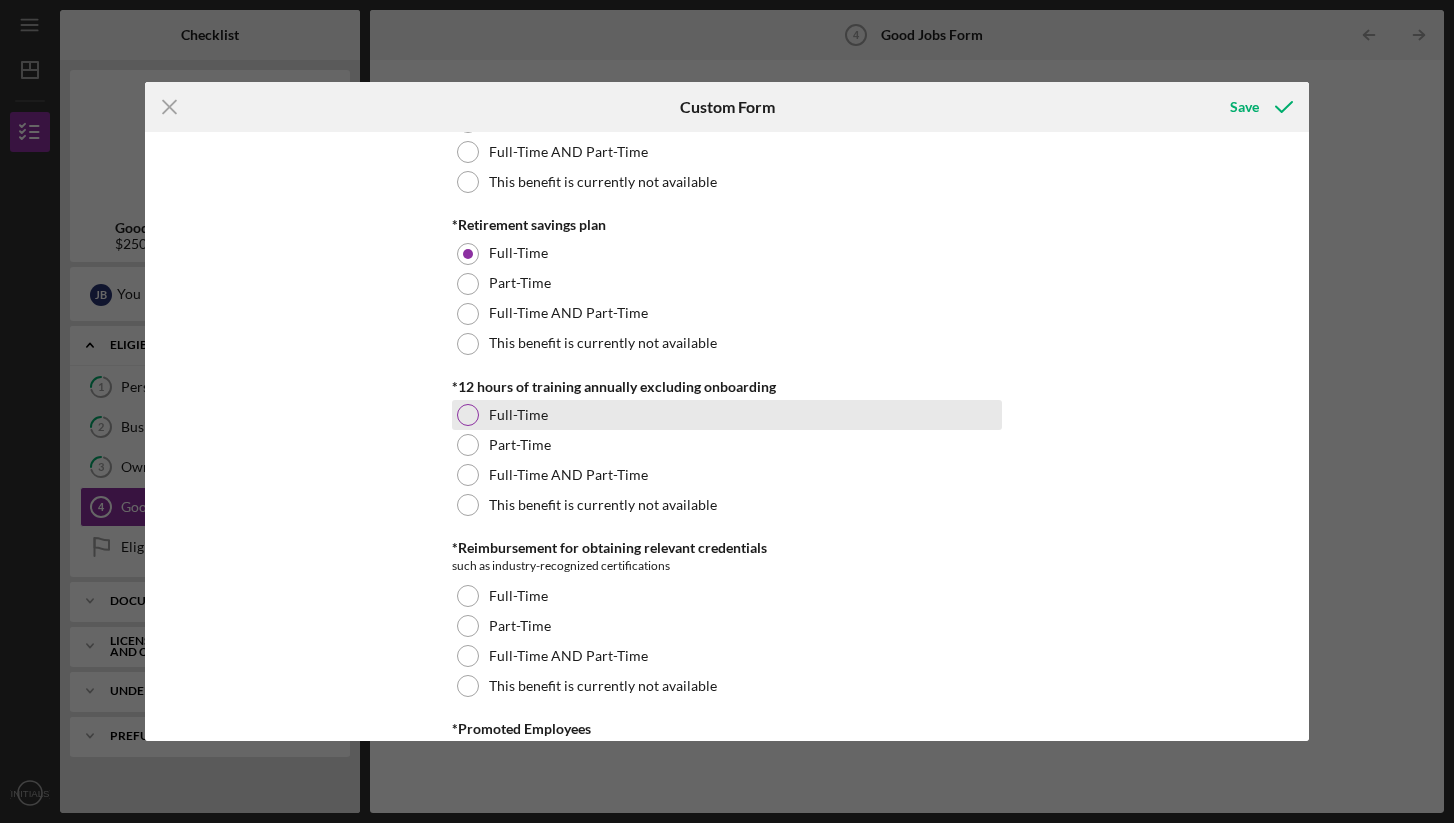 click at bounding box center [468, 415] 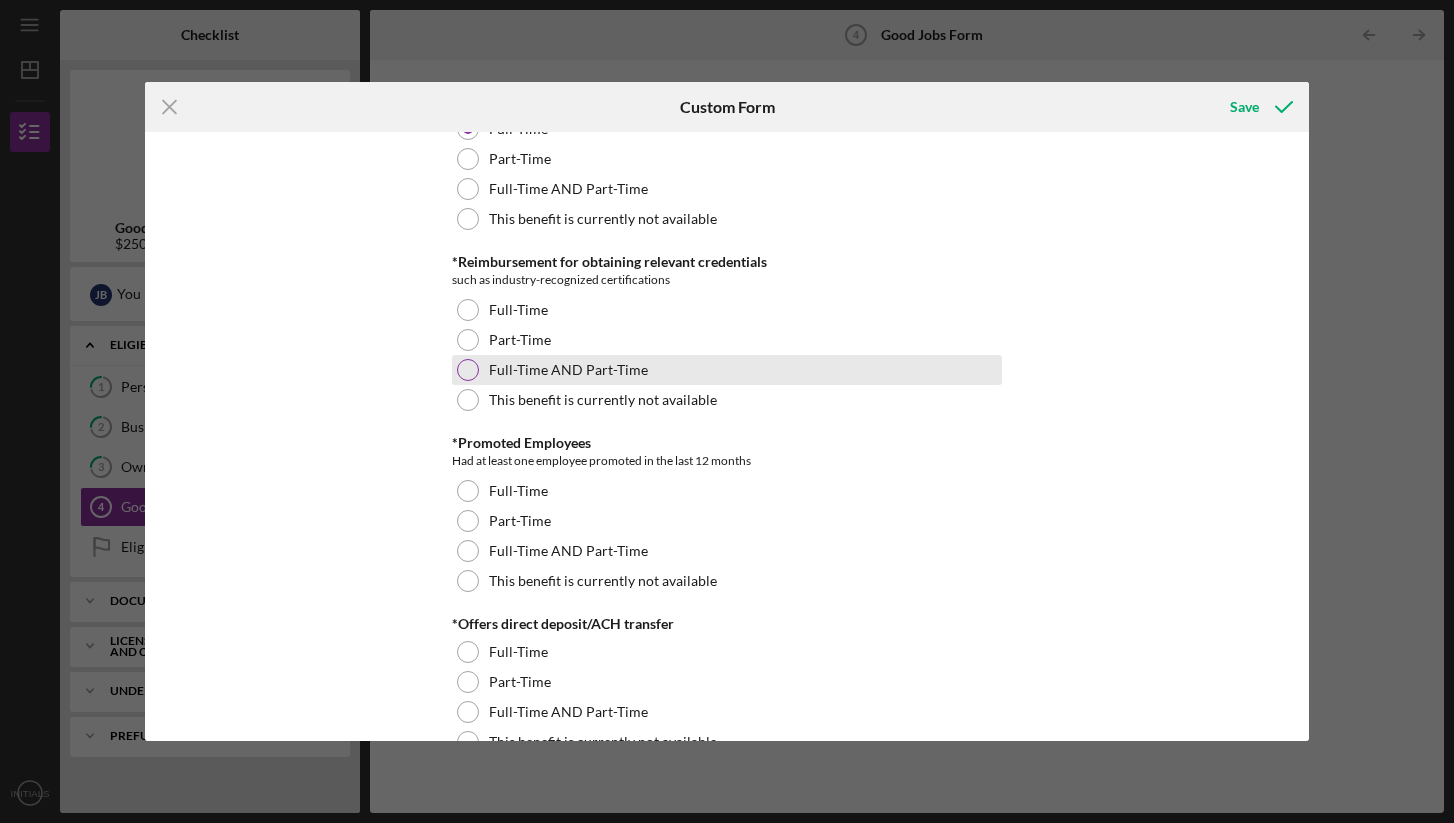 scroll, scrollTop: 1223, scrollLeft: 0, axis: vertical 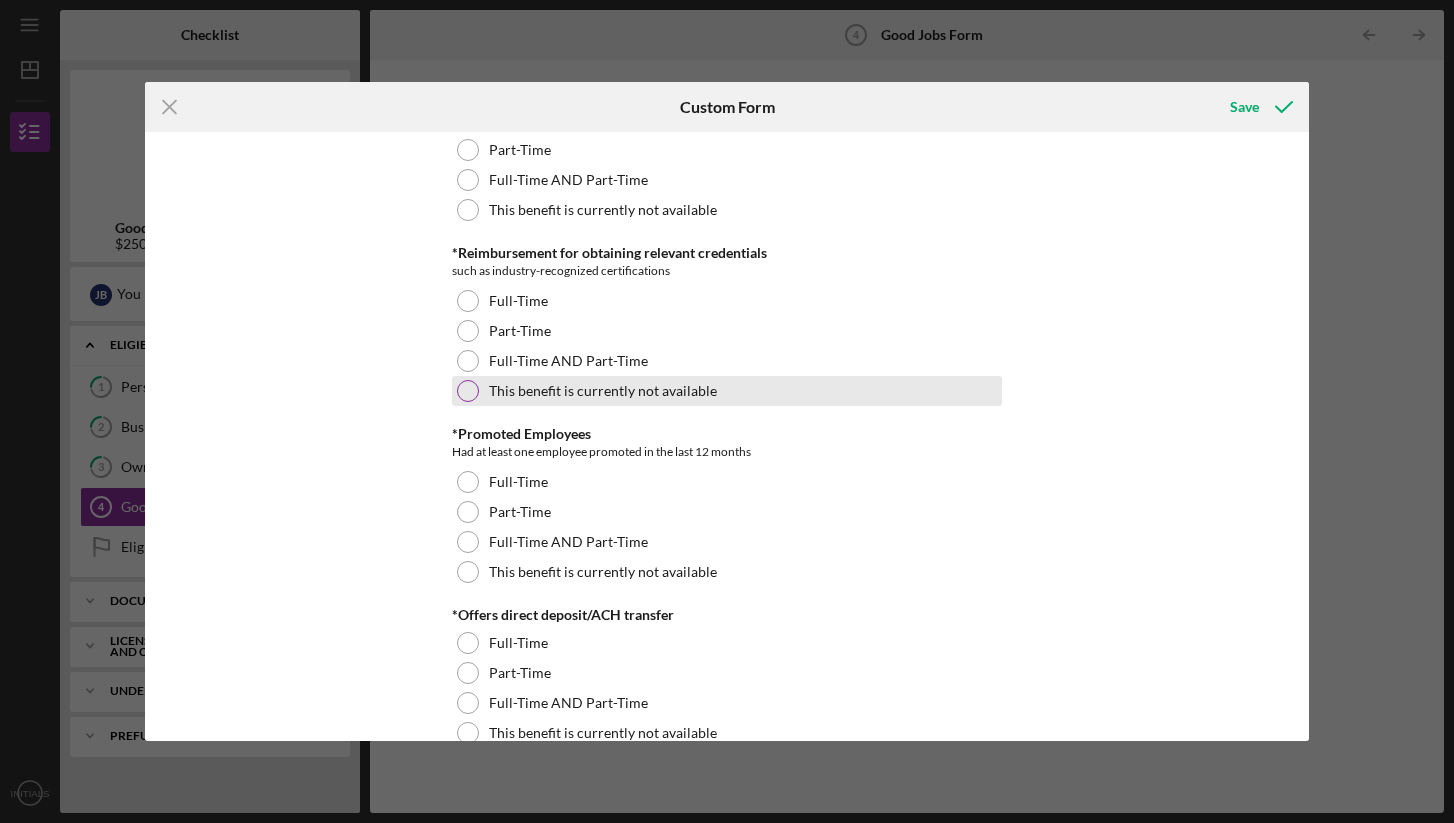 click at bounding box center [468, 391] 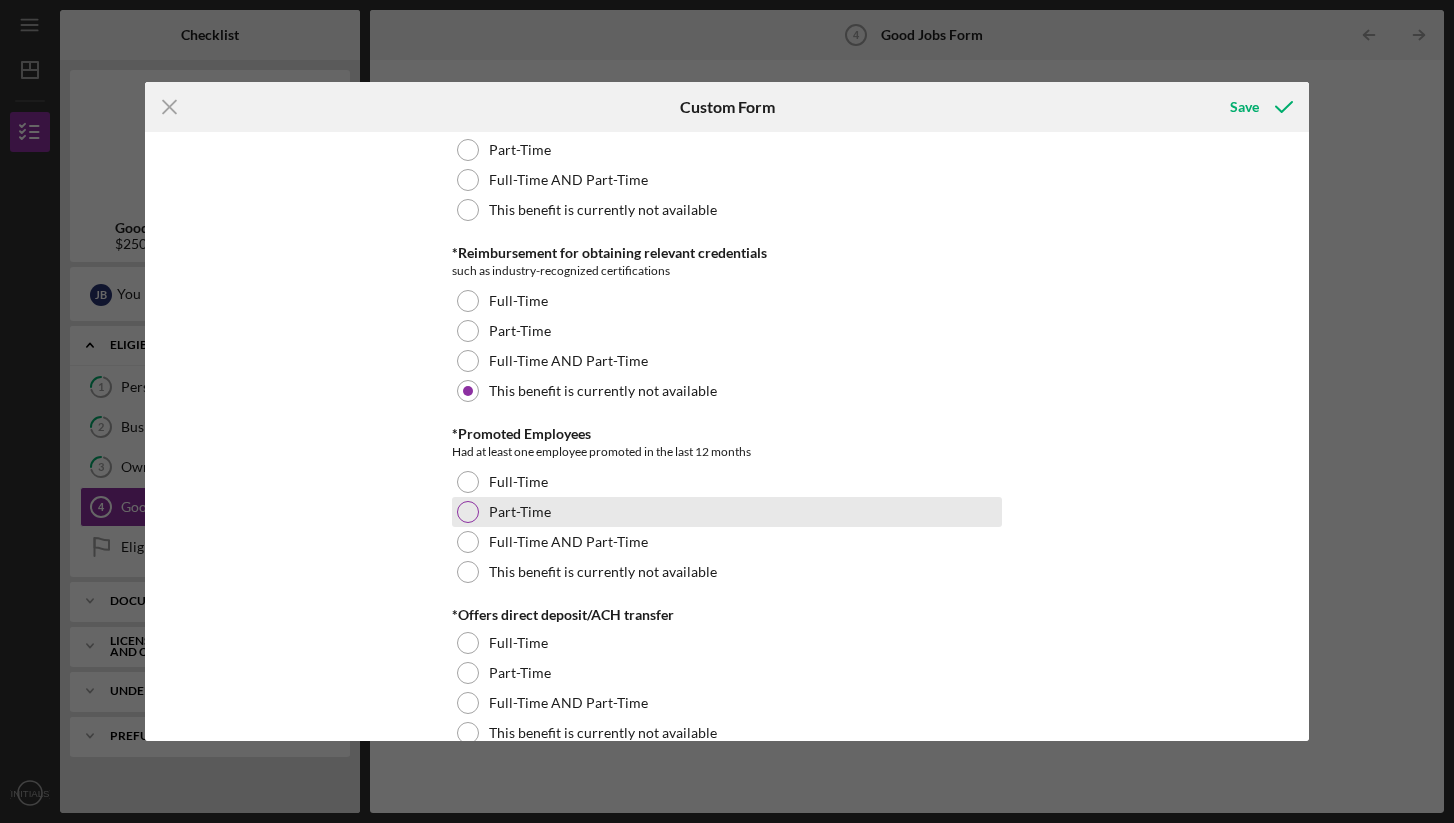 click at bounding box center [468, 512] 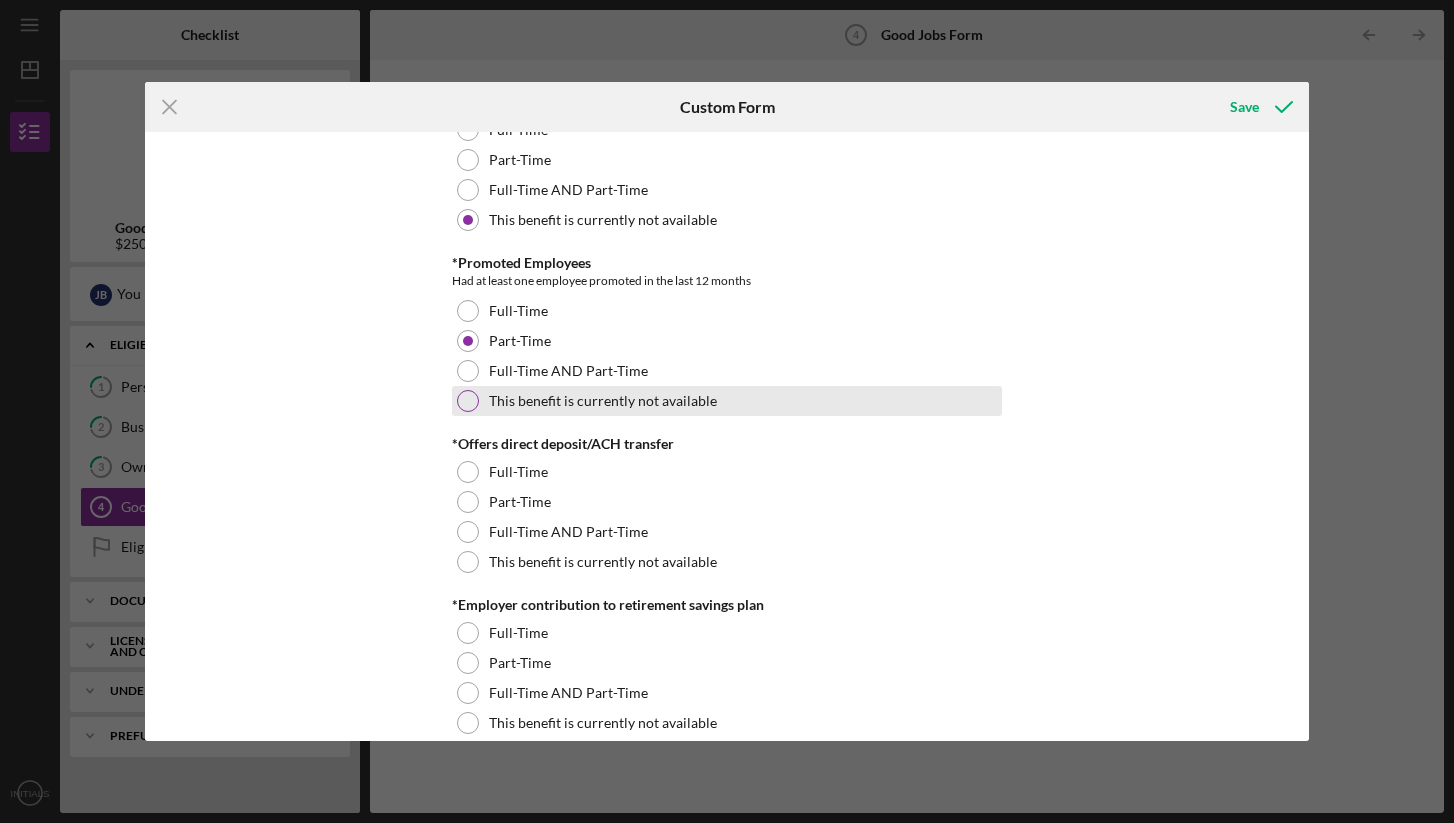 scroll, scrollTop: 1398, scrollLeft: 0, axis: vertical 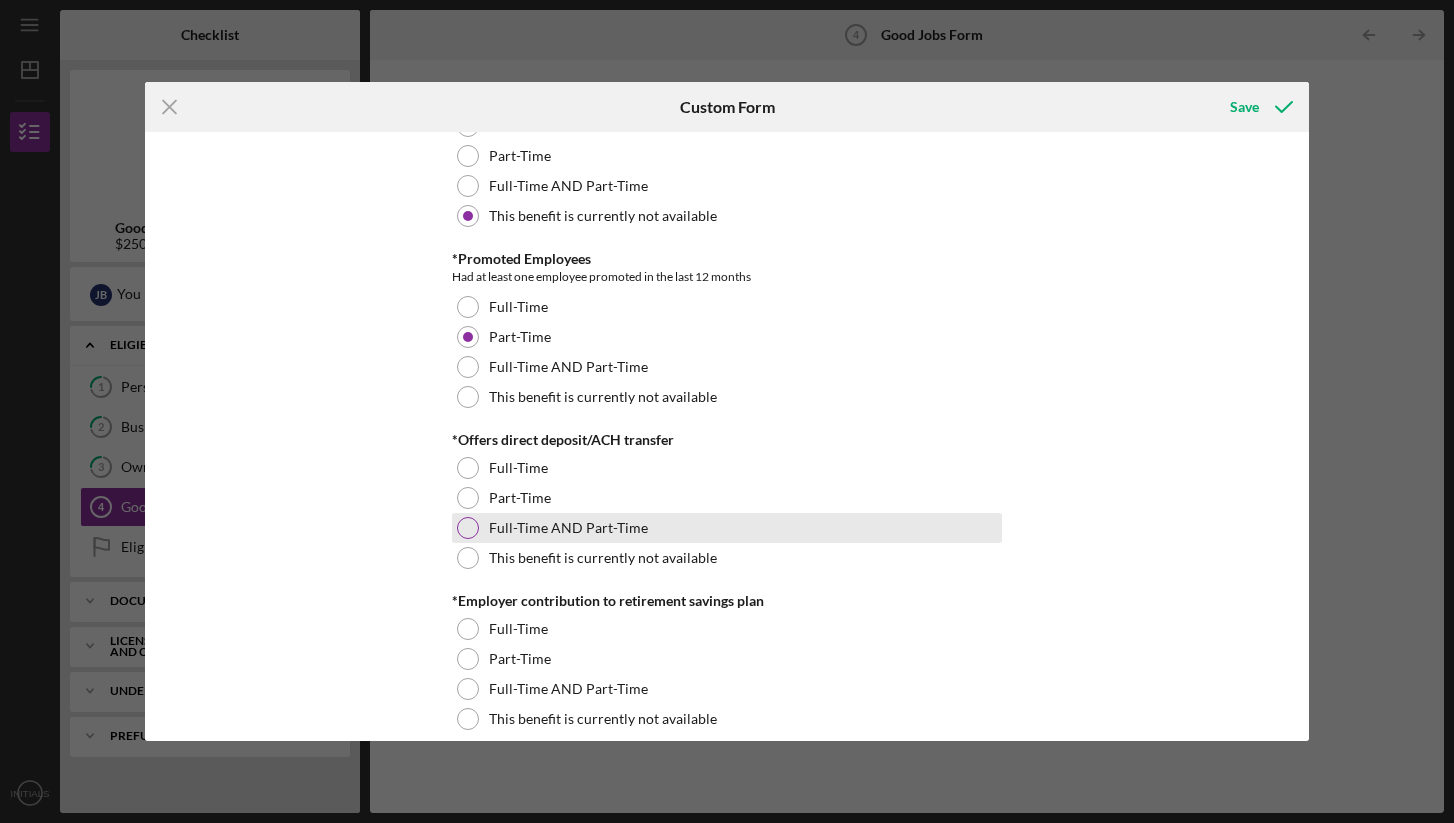 click at bounding box center [468, 528] 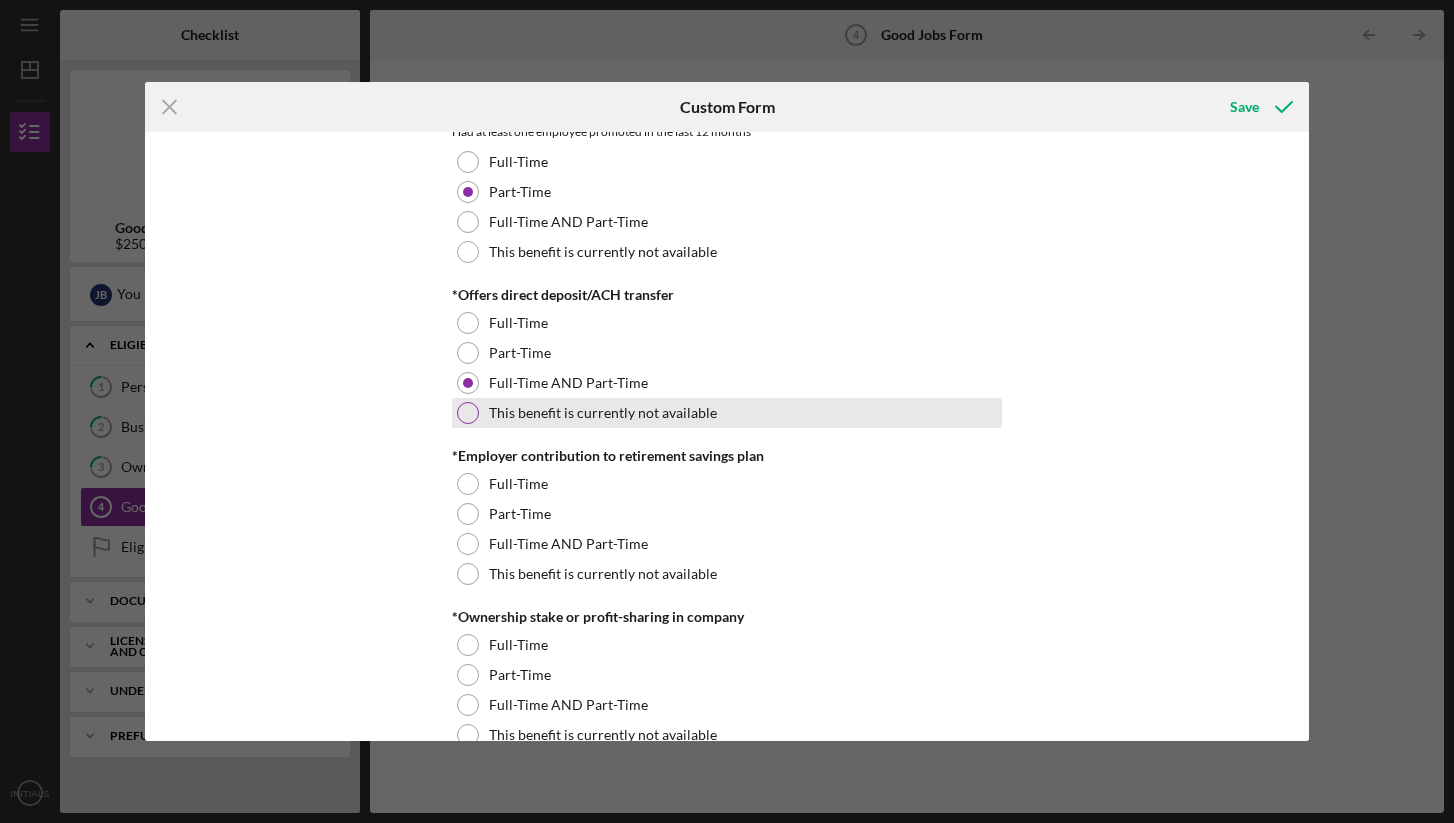 scroll, scrollTop: 1546, scrollLeft: 0, axis: vertical 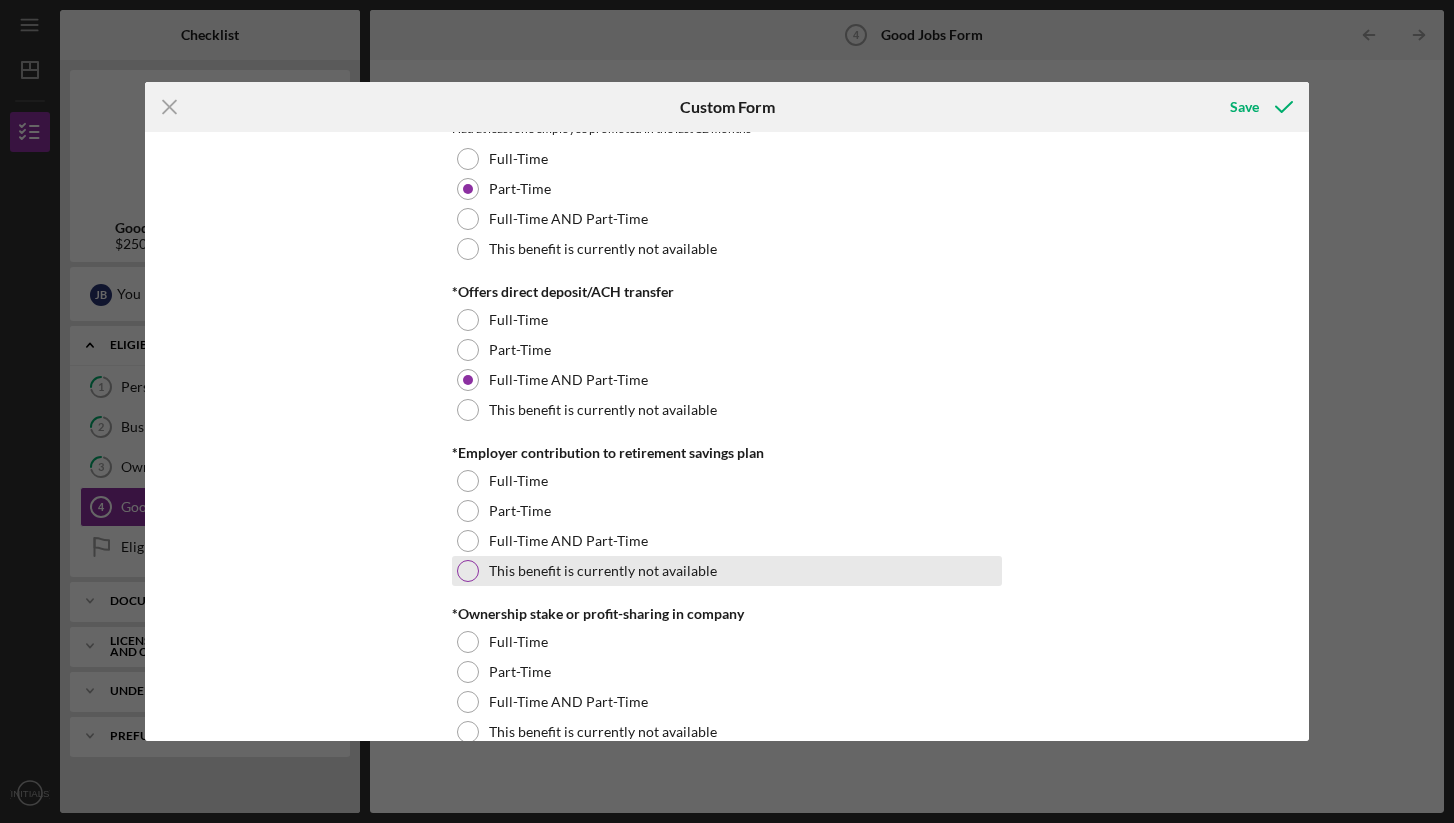 click at bounding box center [468, 571] 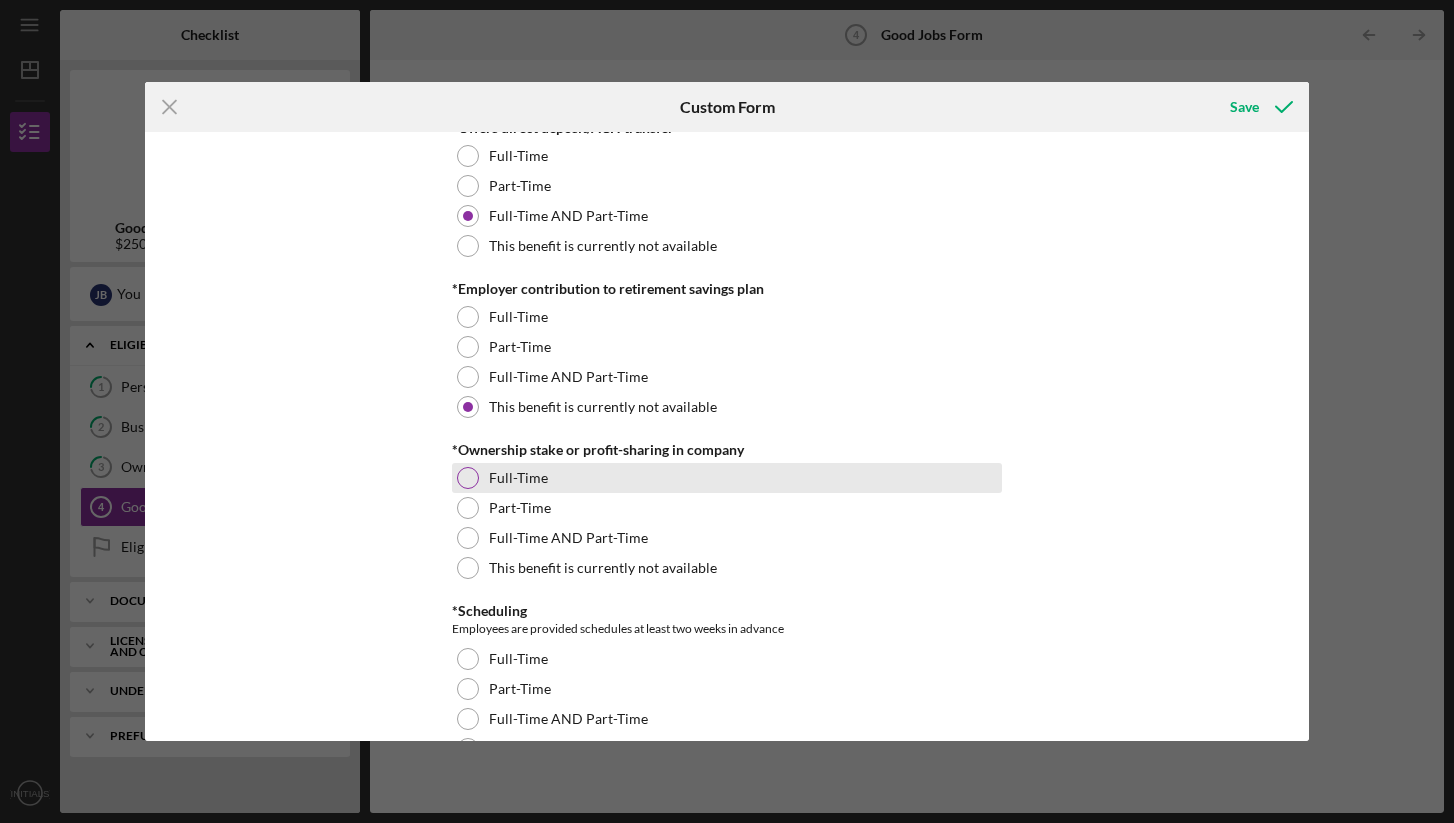 scroll, scrollTop: 1768, scrollLeft: 0, axis: vertical 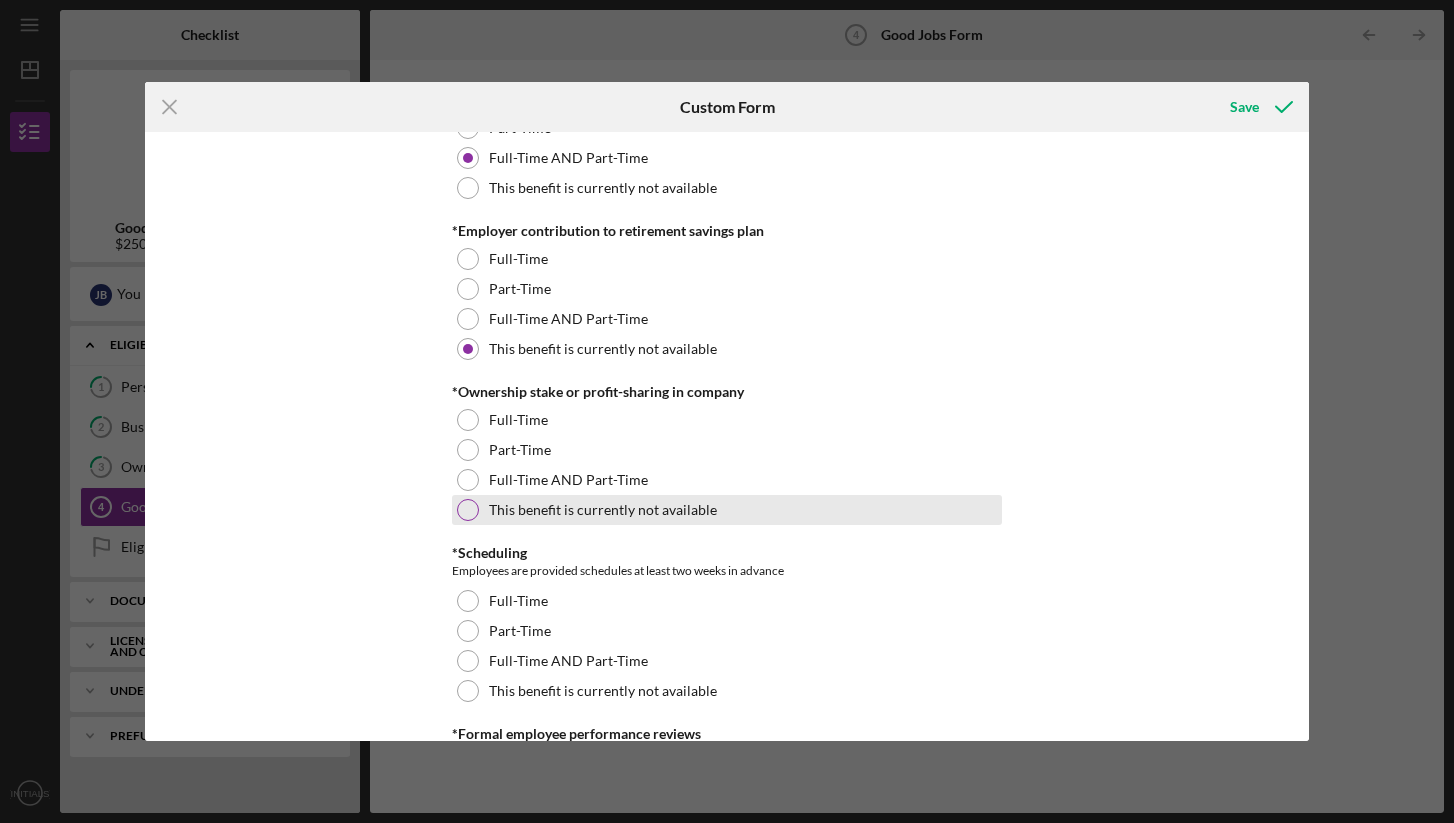 click at bounding box center (468, 510) 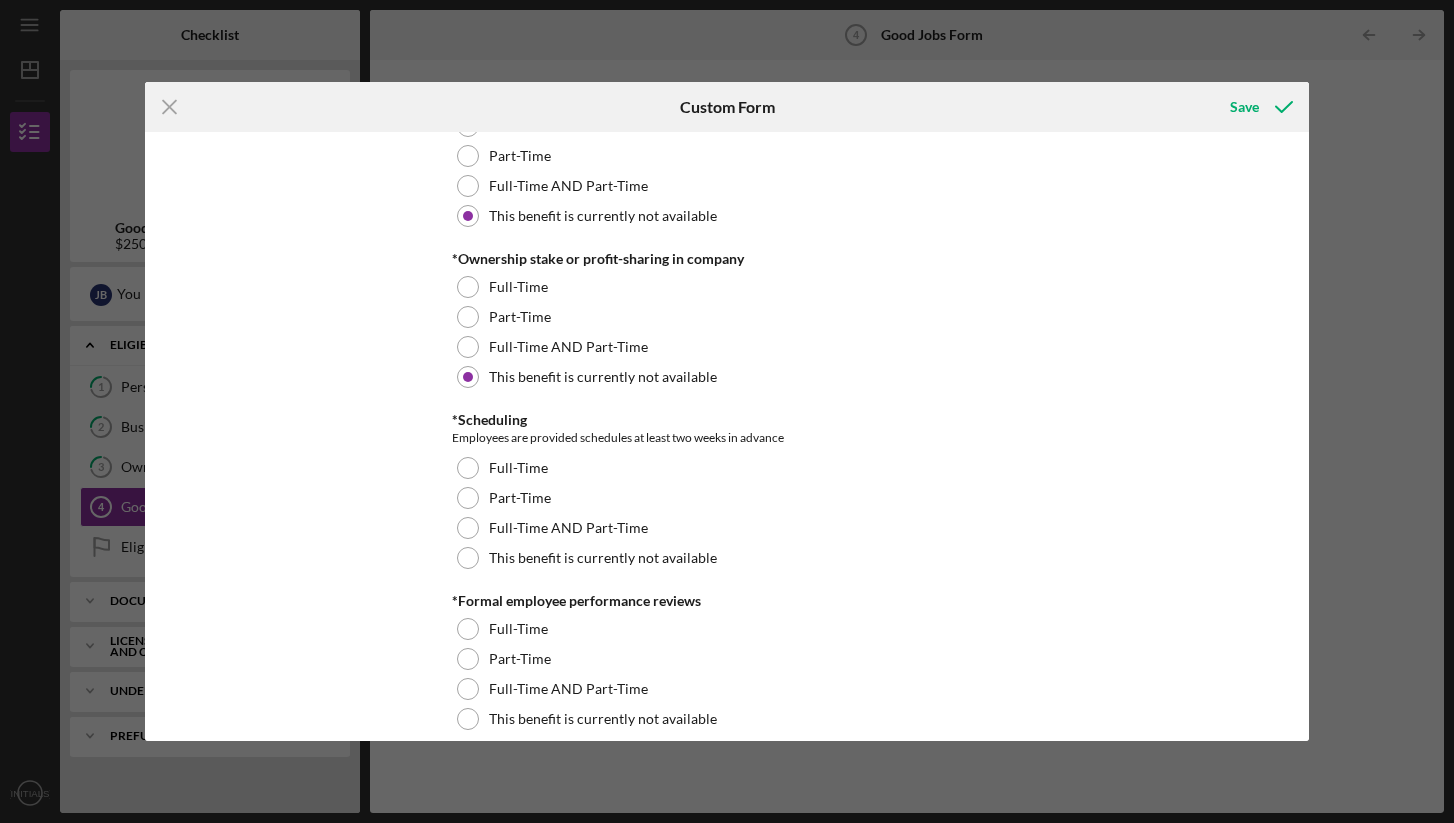 scroll, scrollTop: 1904, scrollLeft: 0, axis: vertical 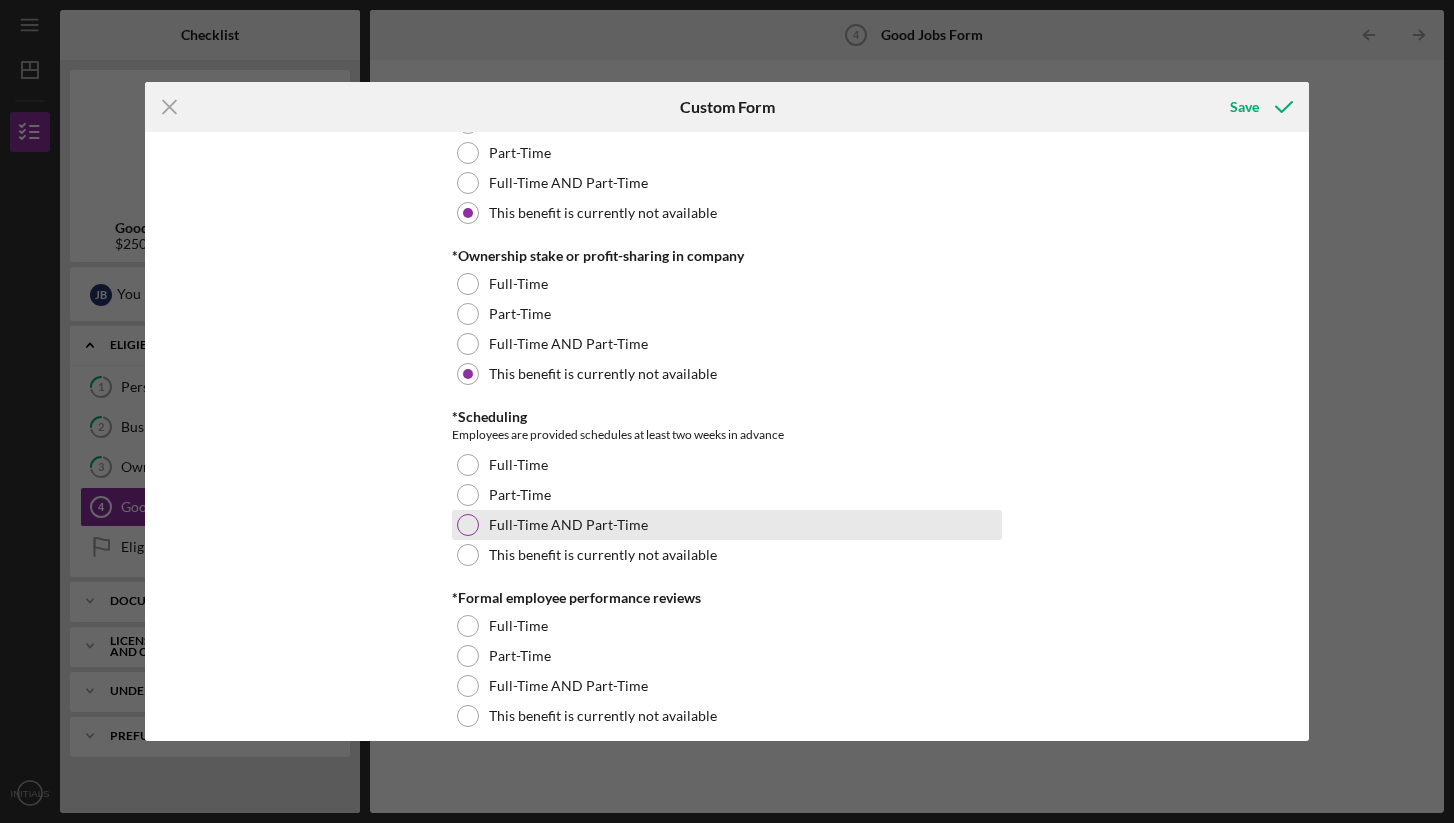 click at bounding box center [468, 525] 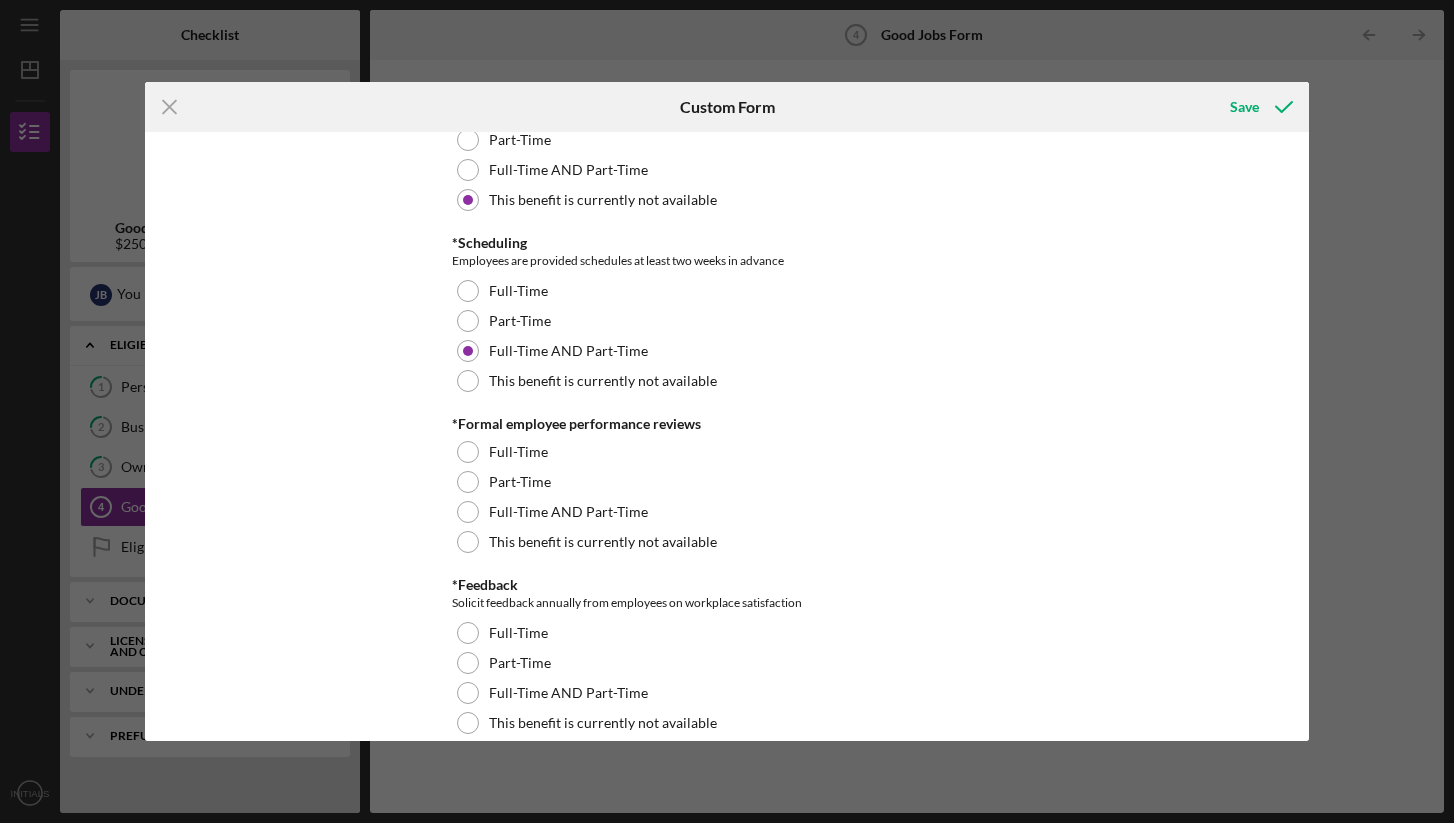 scroll, scrollTop: 2095, scrollLeft: 0, axis: vertical 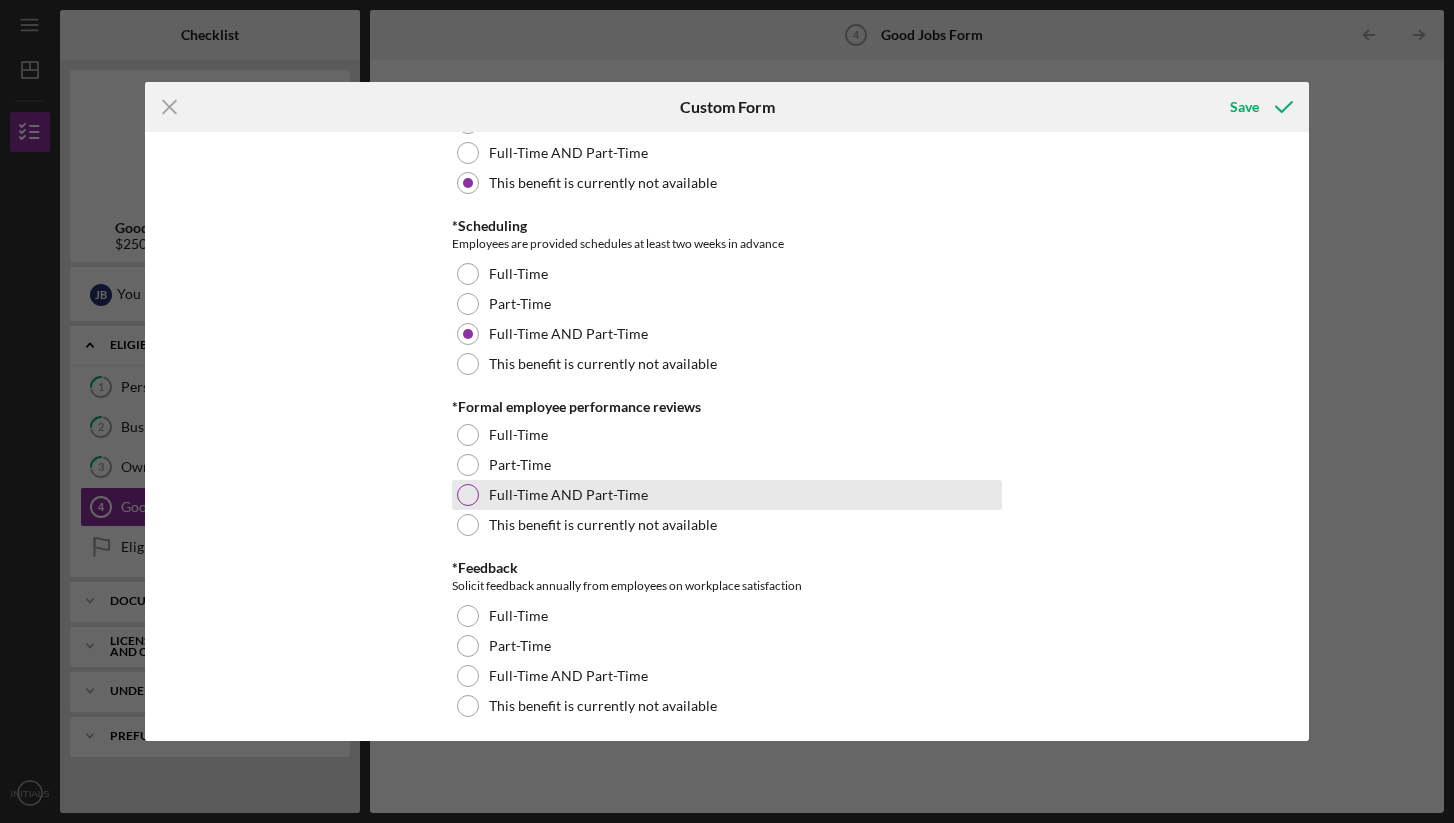 click at bounding box center (468, 495) 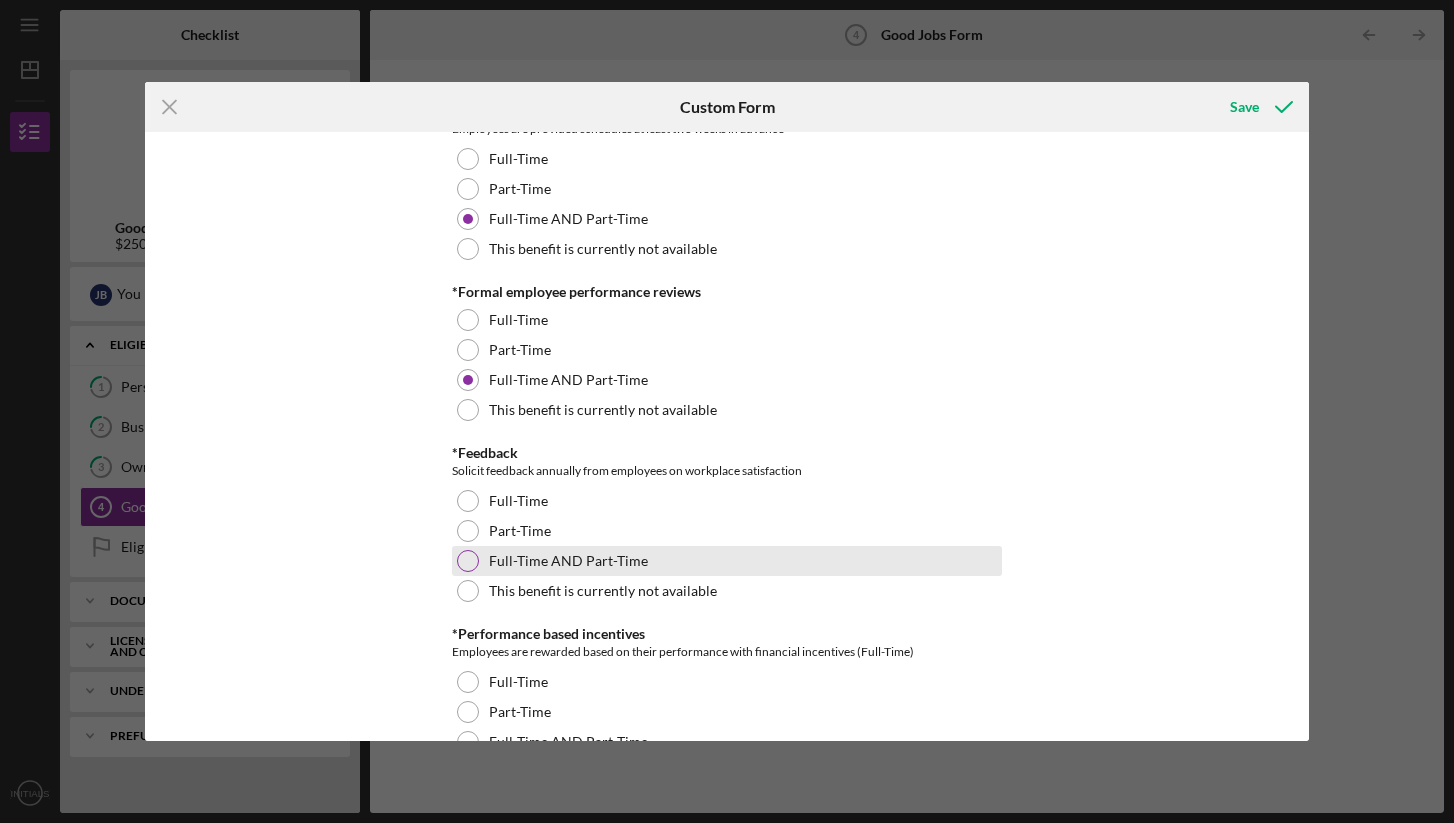 scroll, scrollTop: 2220, scrollLeft: 0, axis: vertical 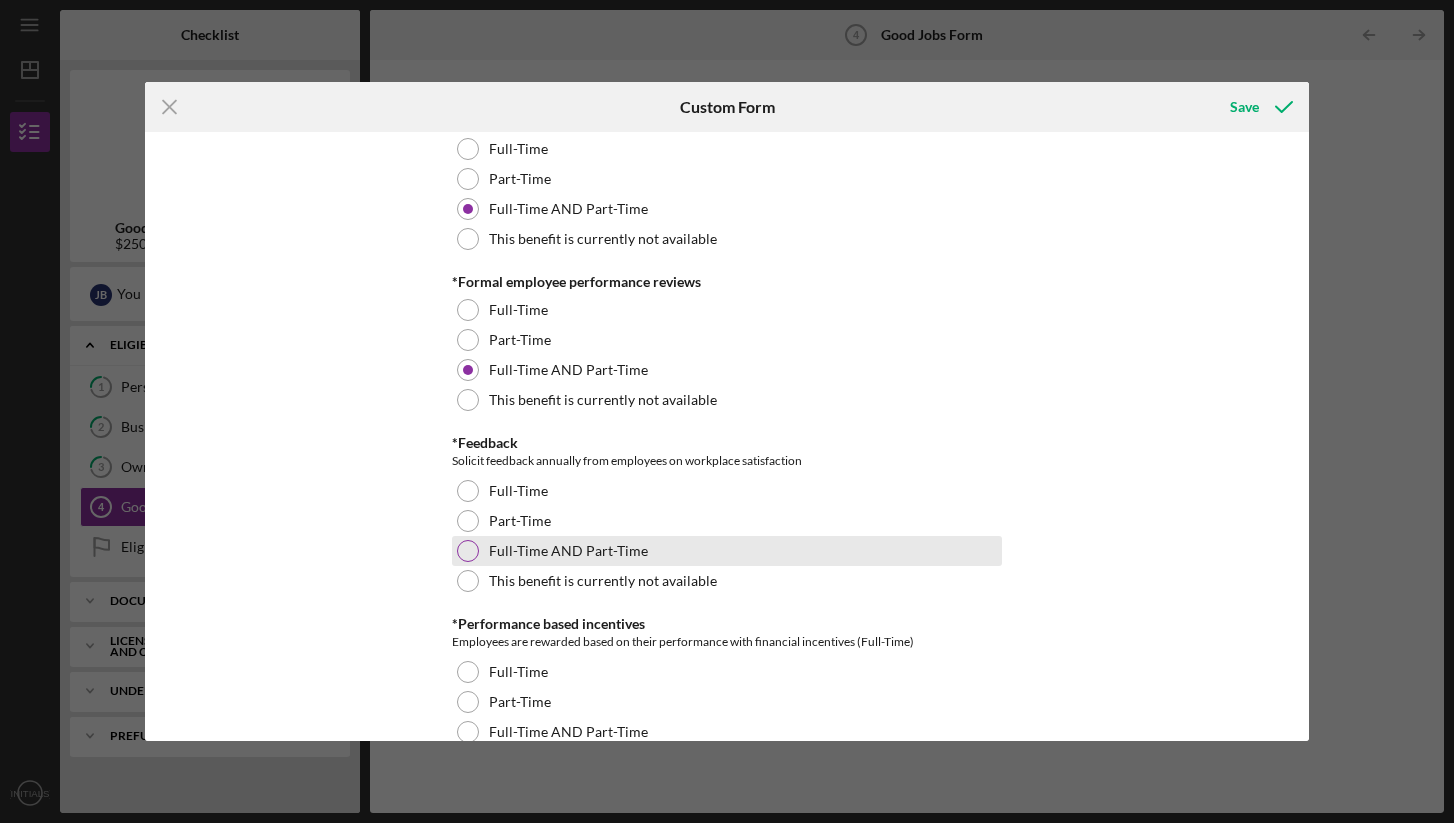 click at bounding box center [468, 551] 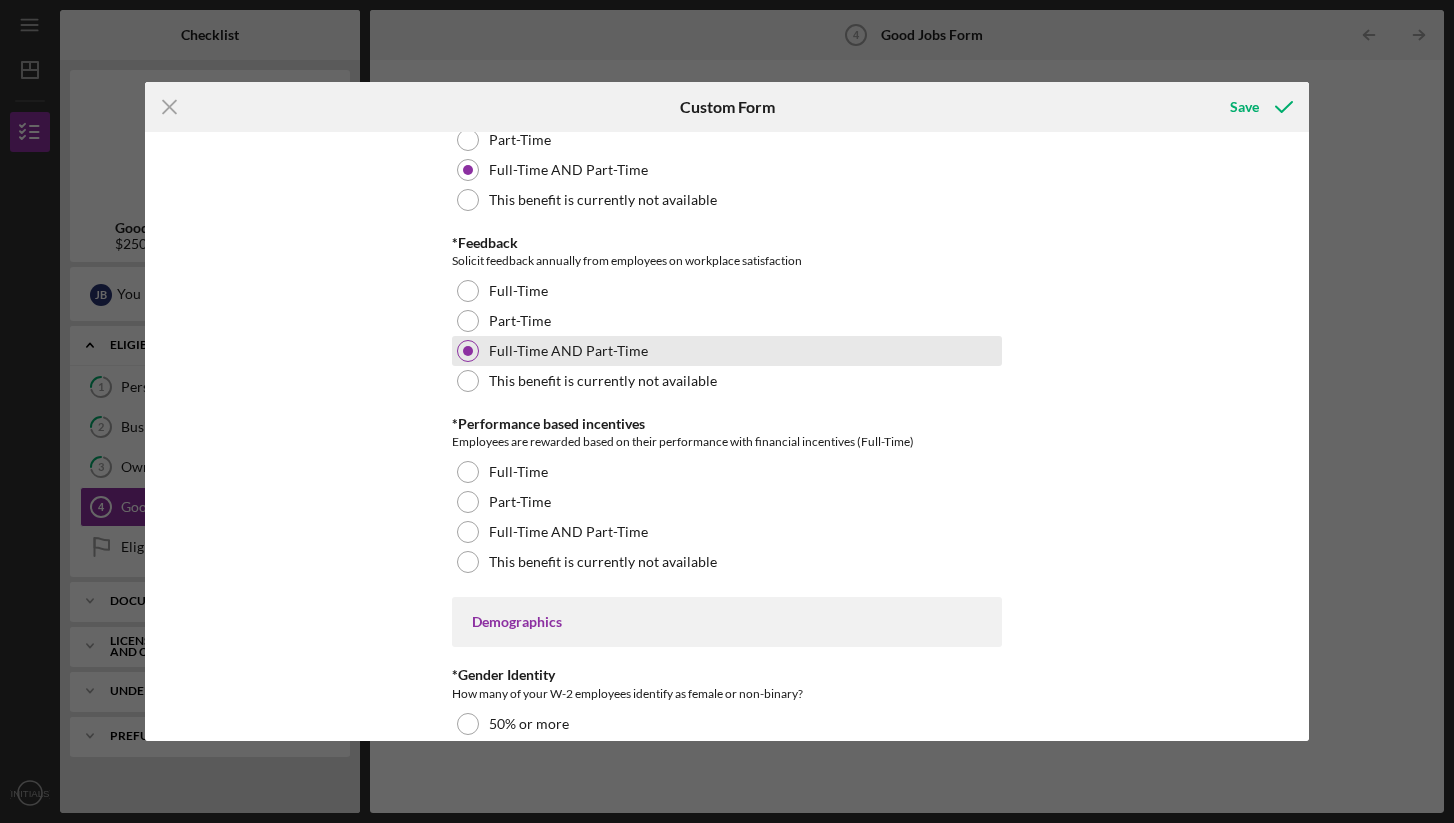 scroll, scrollTop: 2421, scrollLeft: 0, axis: vertical 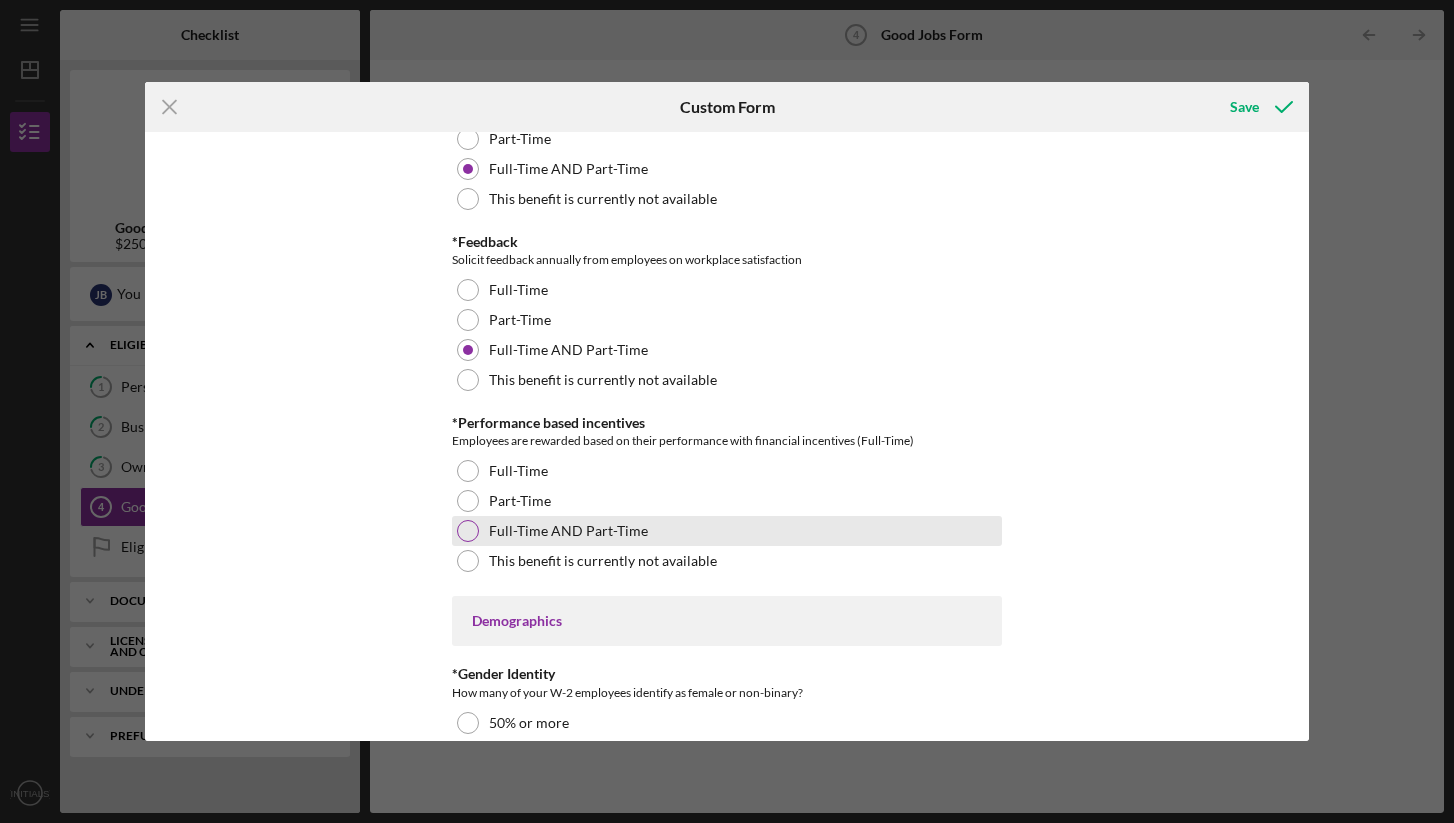 click at bounding box center (468, 531) 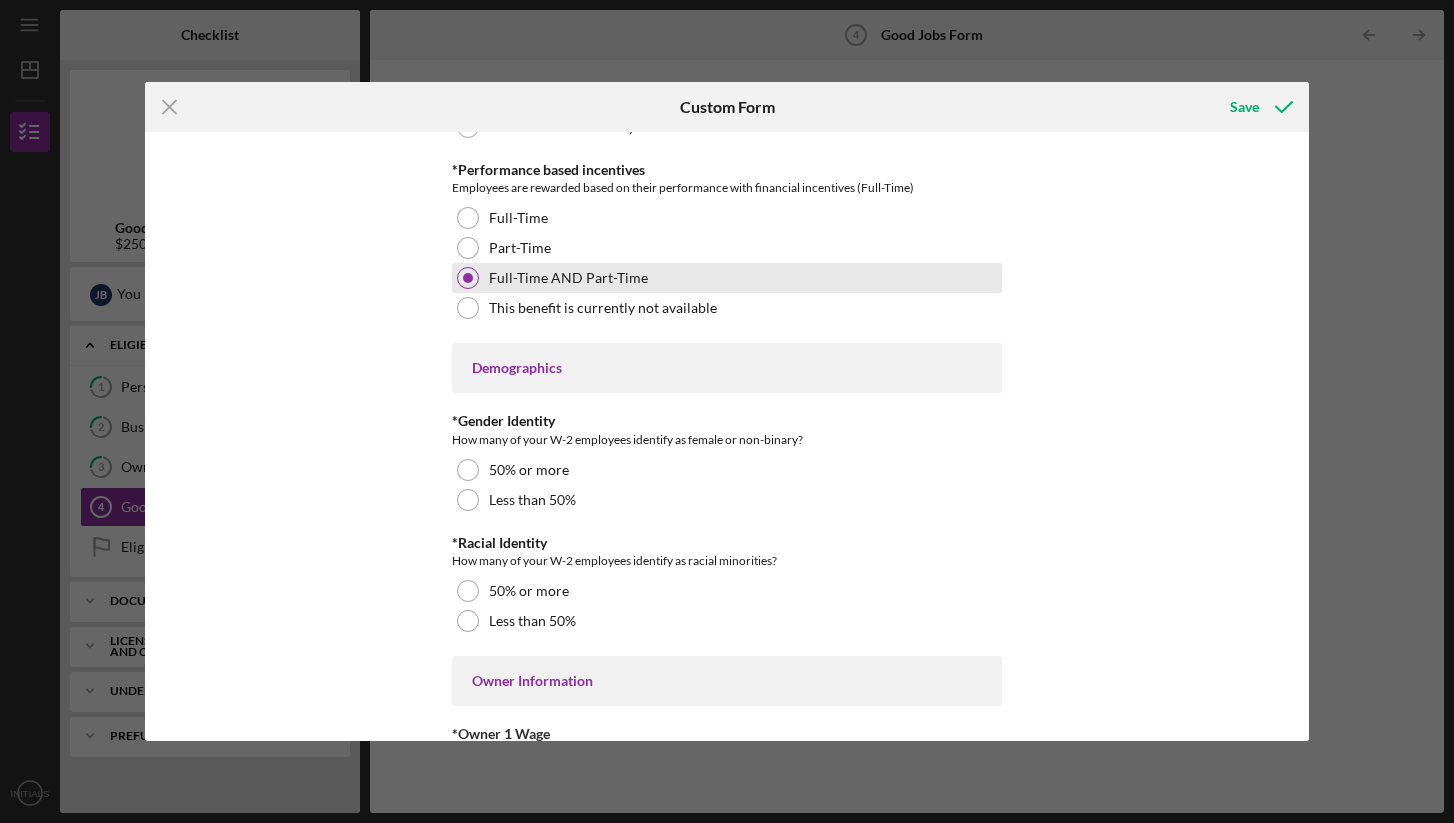 scroll, scrollTop: 2675, scrollLeft: 0, axis: vertical 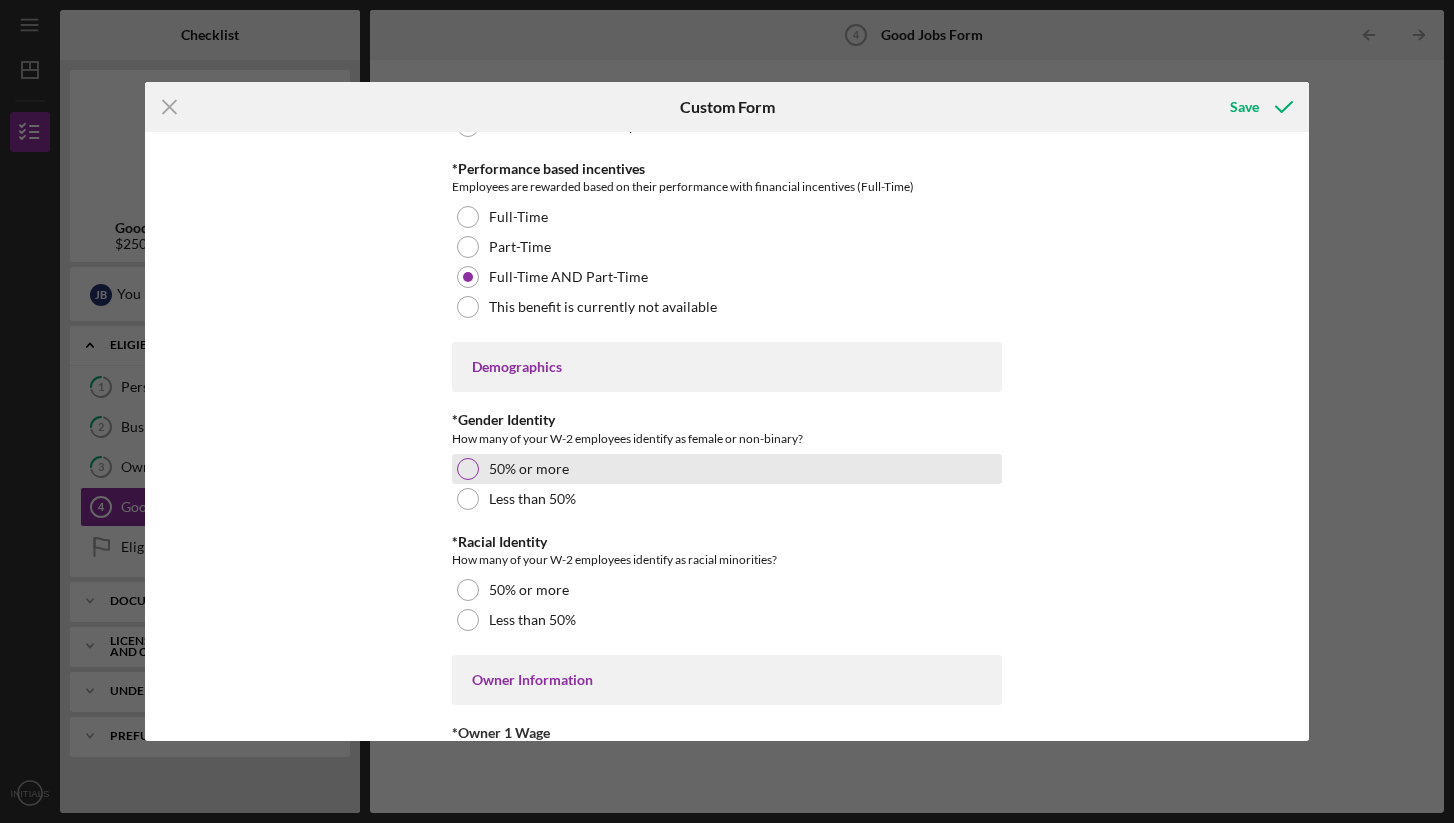 click at bounding box center [468, 469] 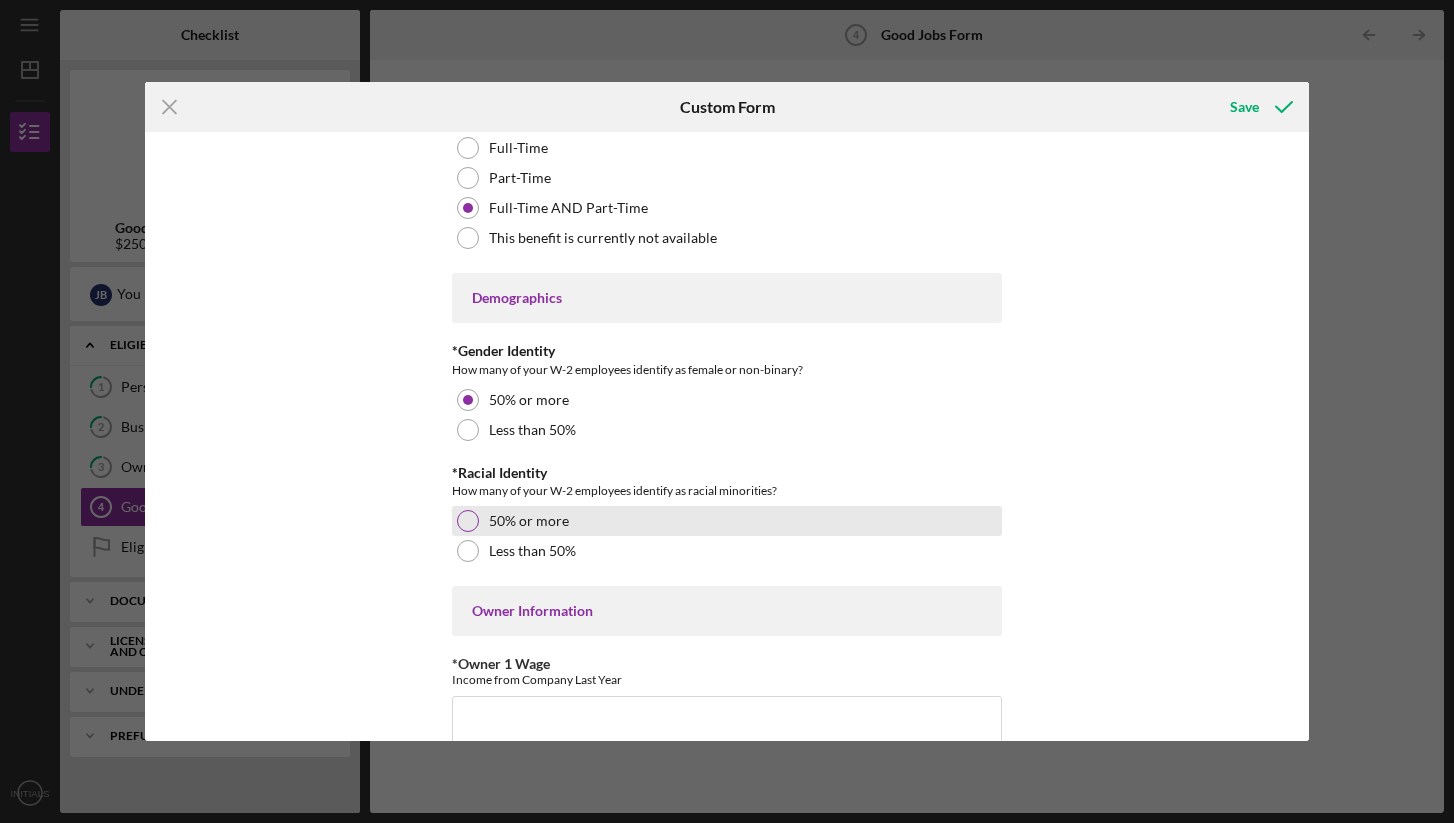 scroll, scrollTop: 2752, scrollLeft: 0, axis: vertical 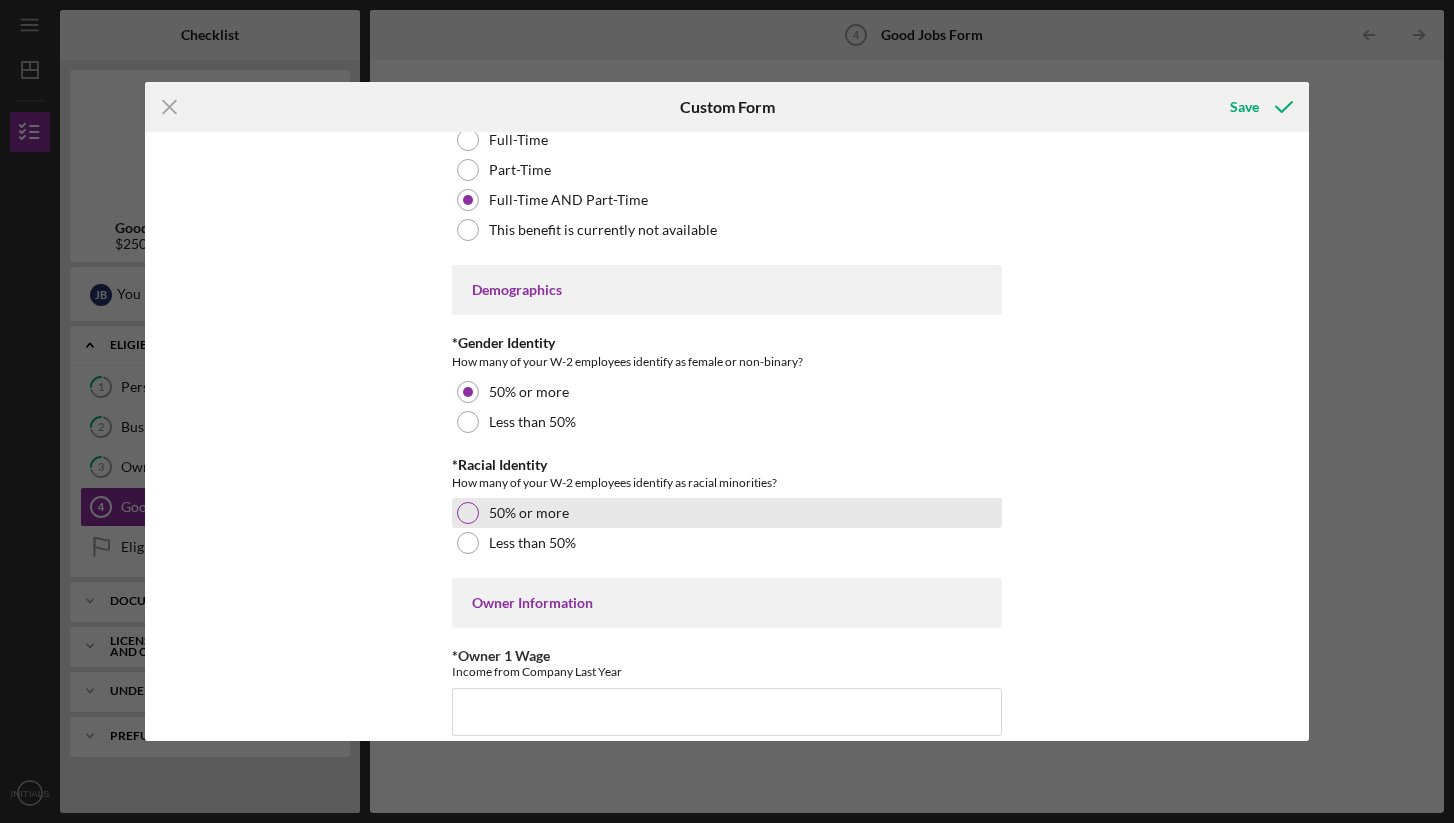 click at bounding box center (468, 513) 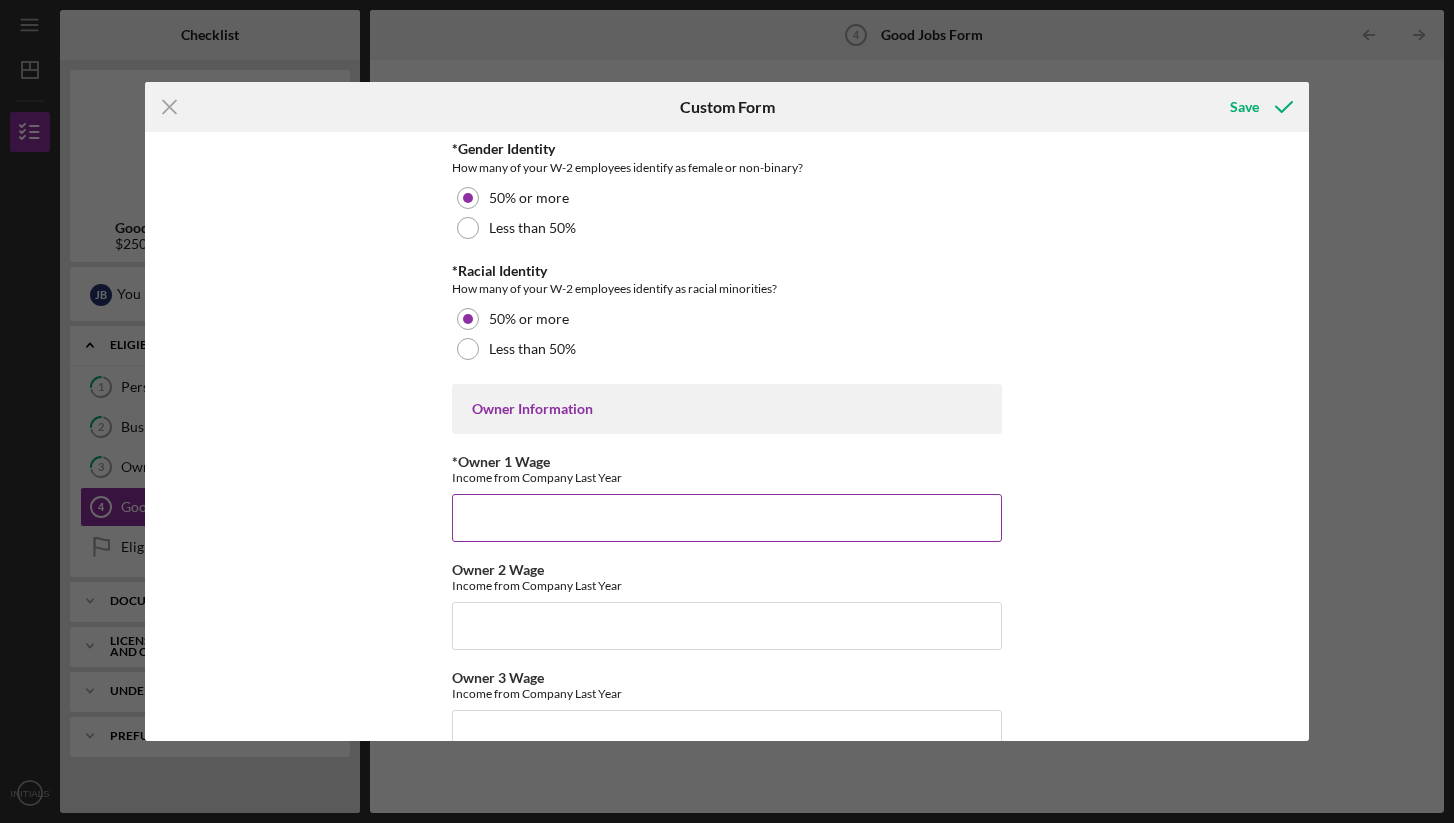 scroll, scrollTop: 2964, scrollLeft: 0, axis: vertical 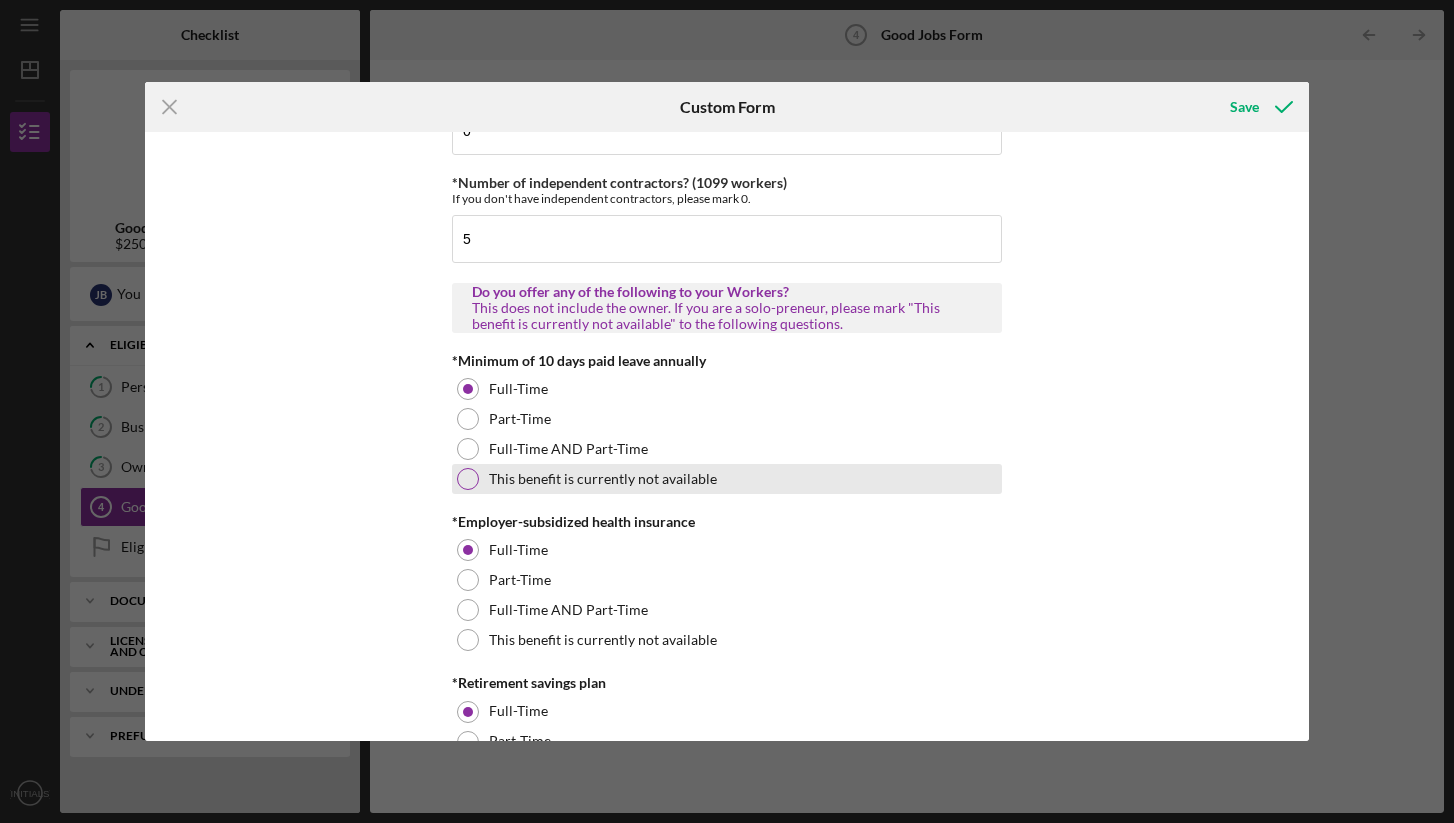 click at bounding box center [468, 479] 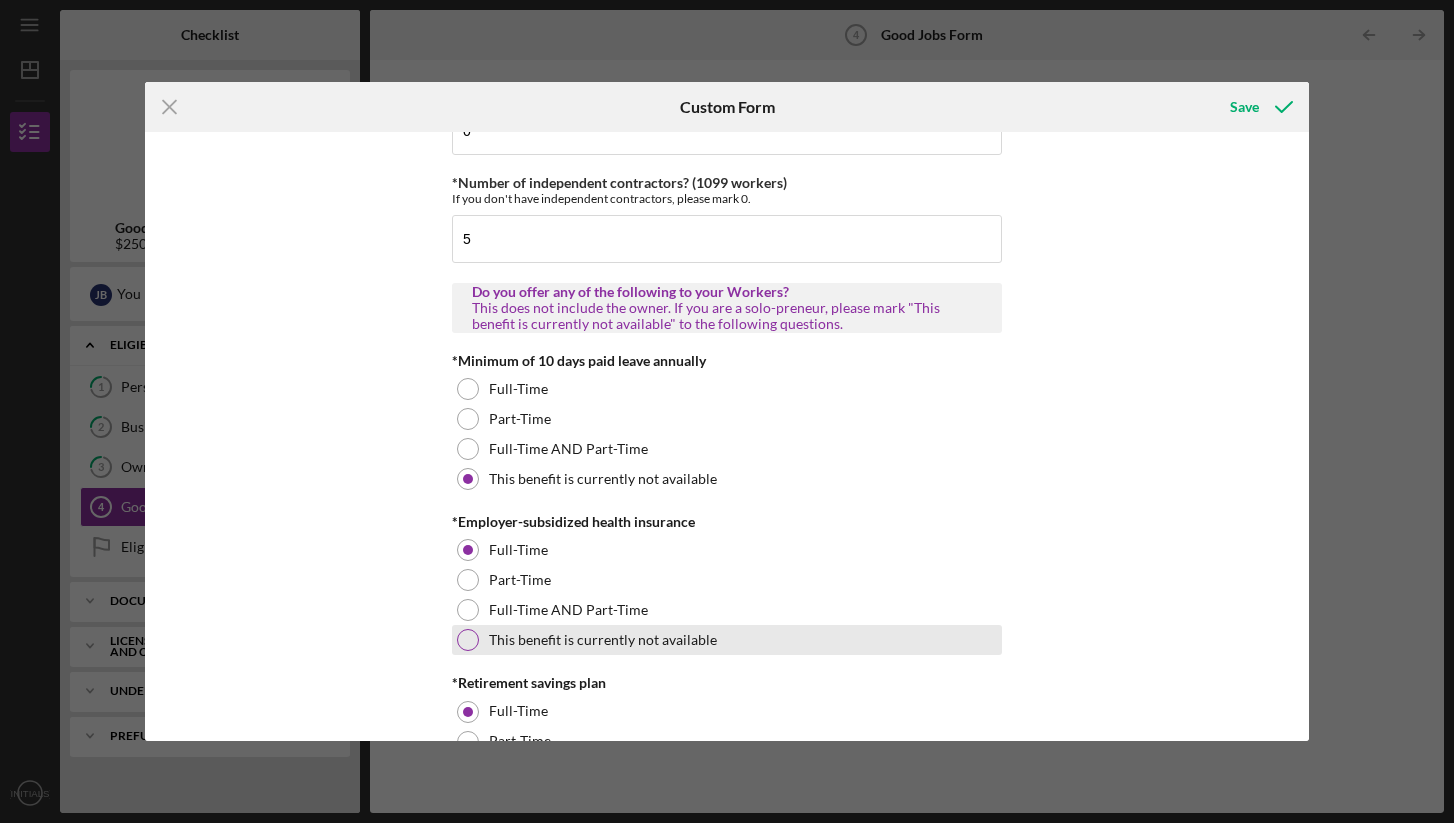 click at bounding box center (468, 640) 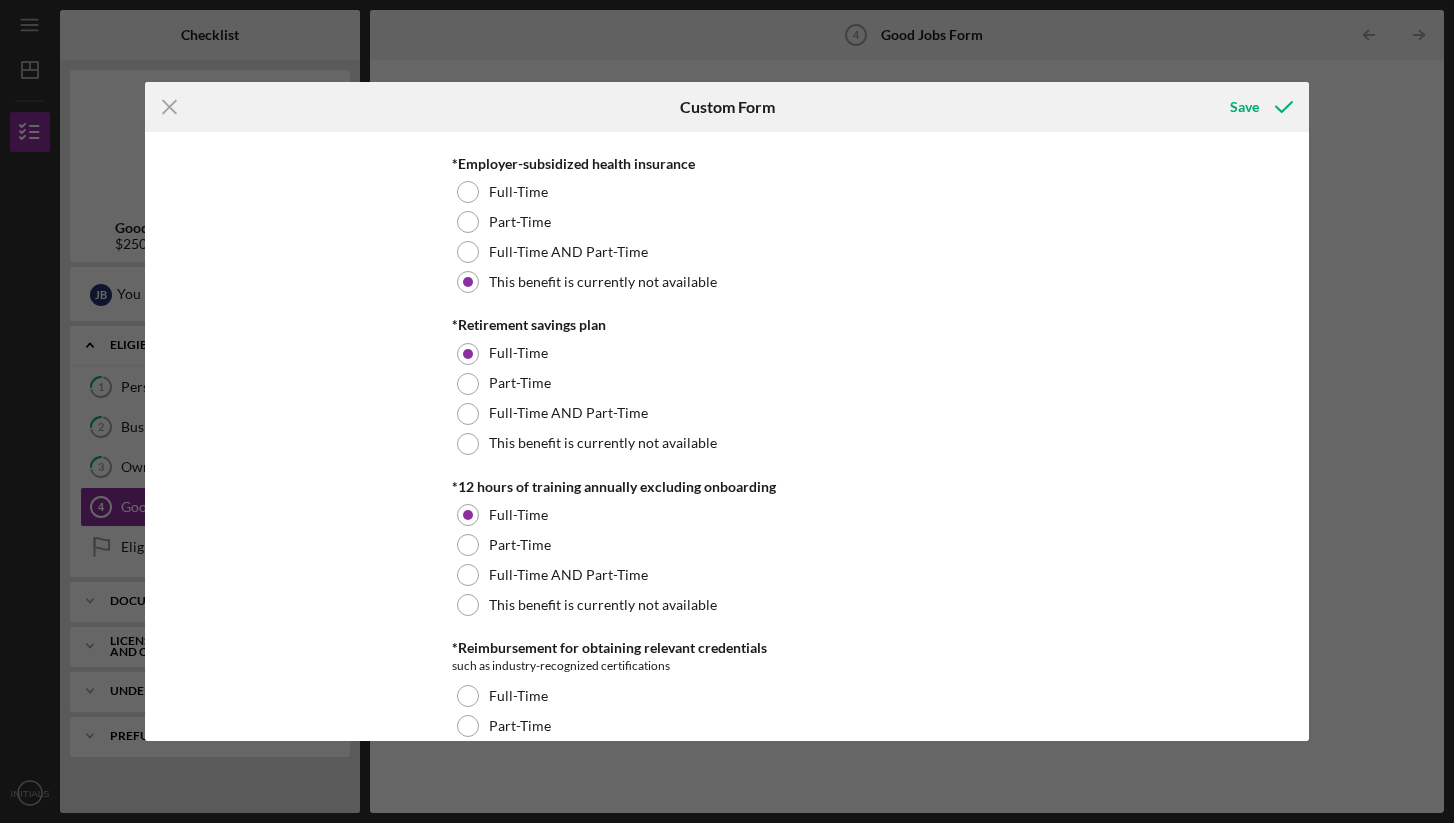 scroll, scrollTop: 829, scrollLeft: 0, axis: vertical 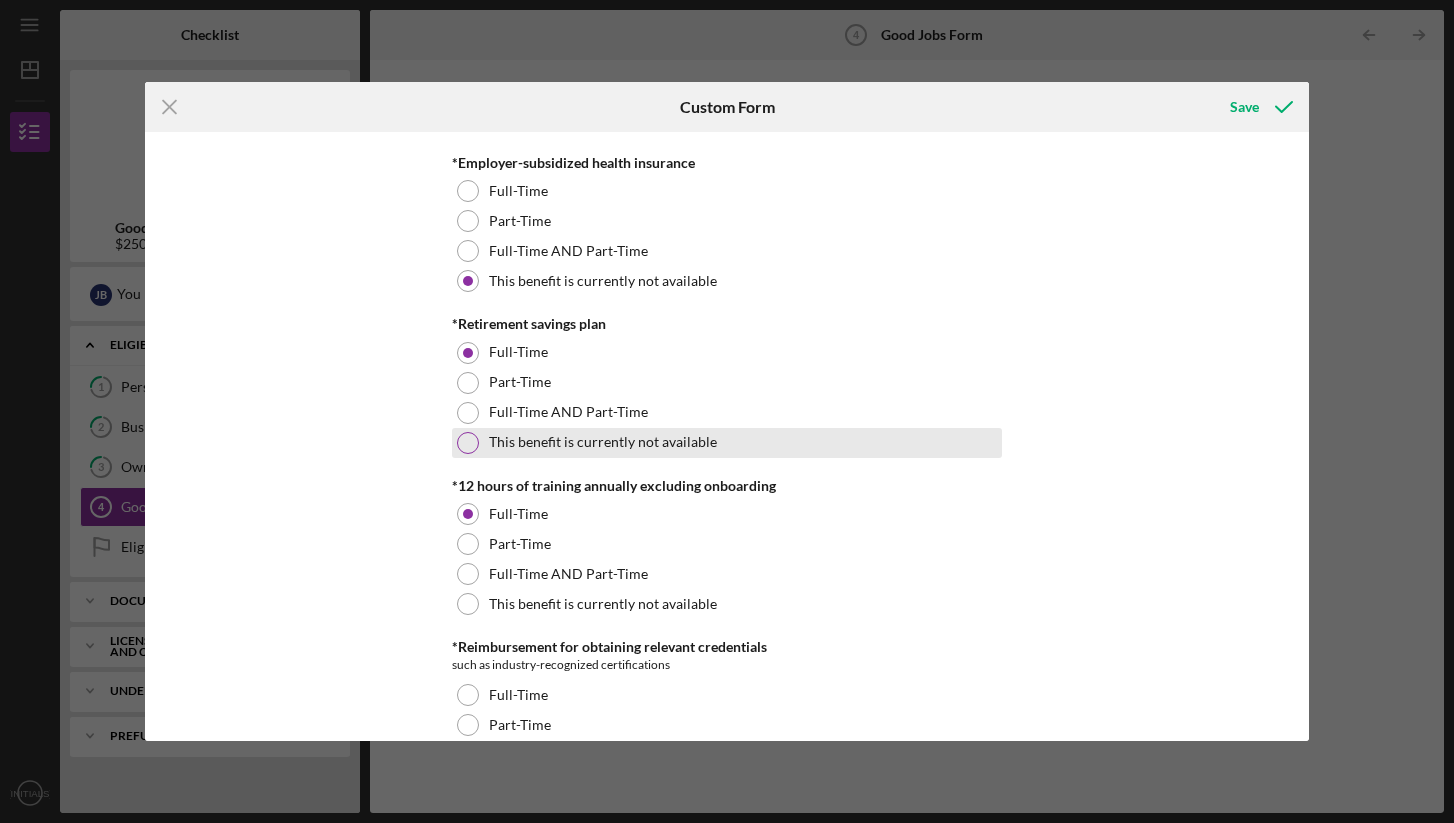 click at bounding box center (468, 443) 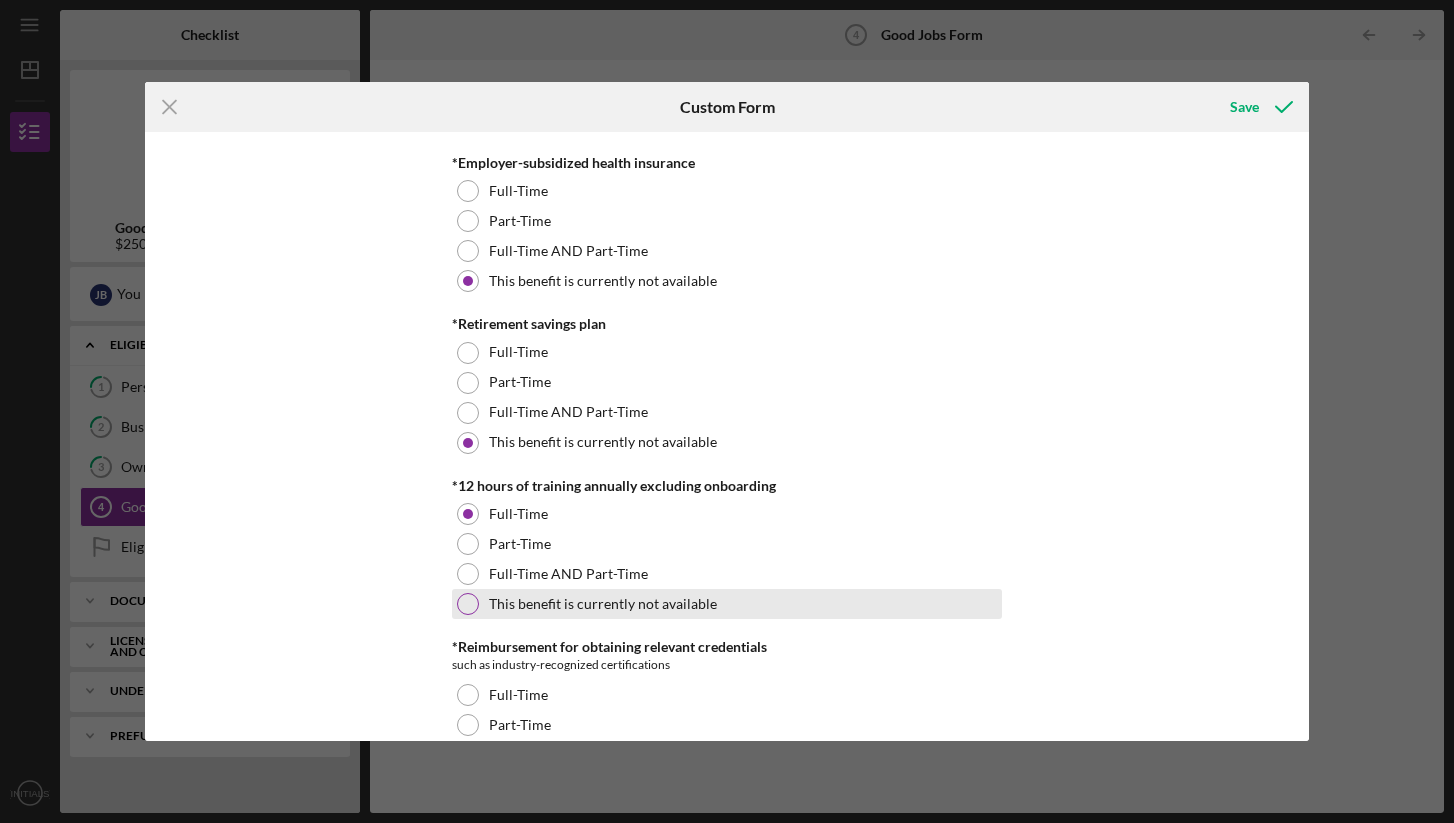 click at bounding box center [468, 604] 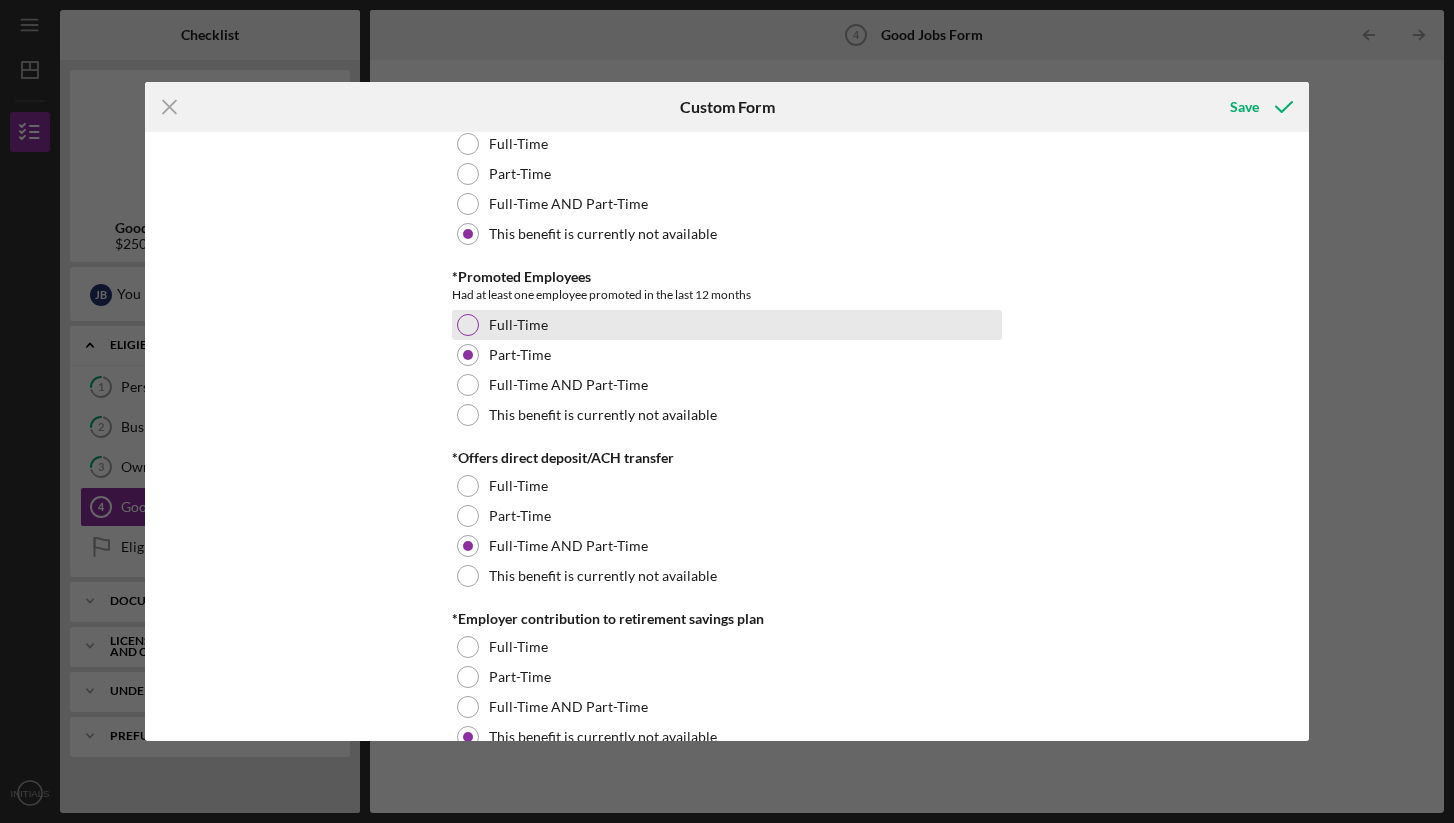 scroll, scrollTop: 1396, scrollLeft: 0, axis: vertical 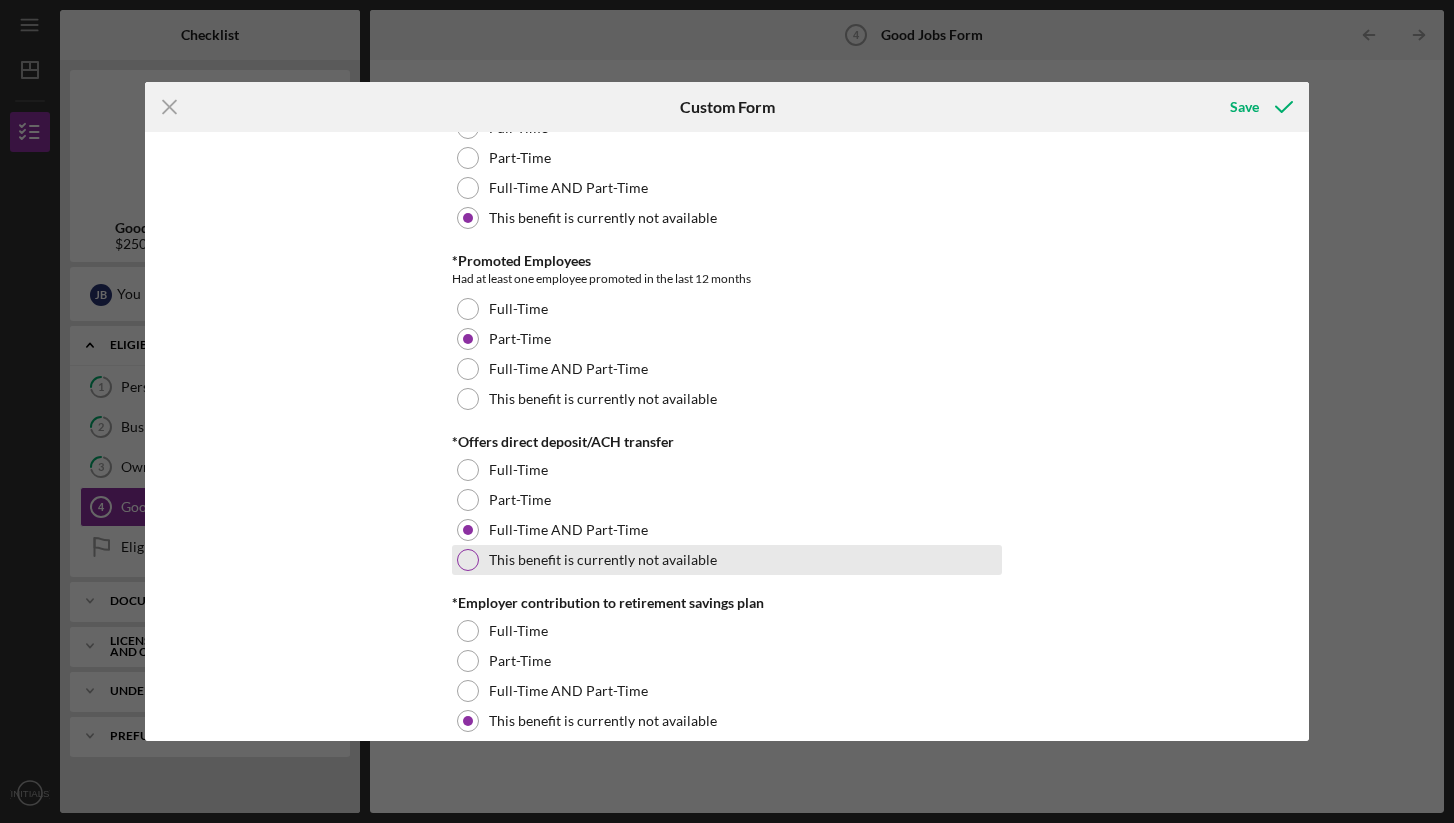 click at bounding box center (468, 560) 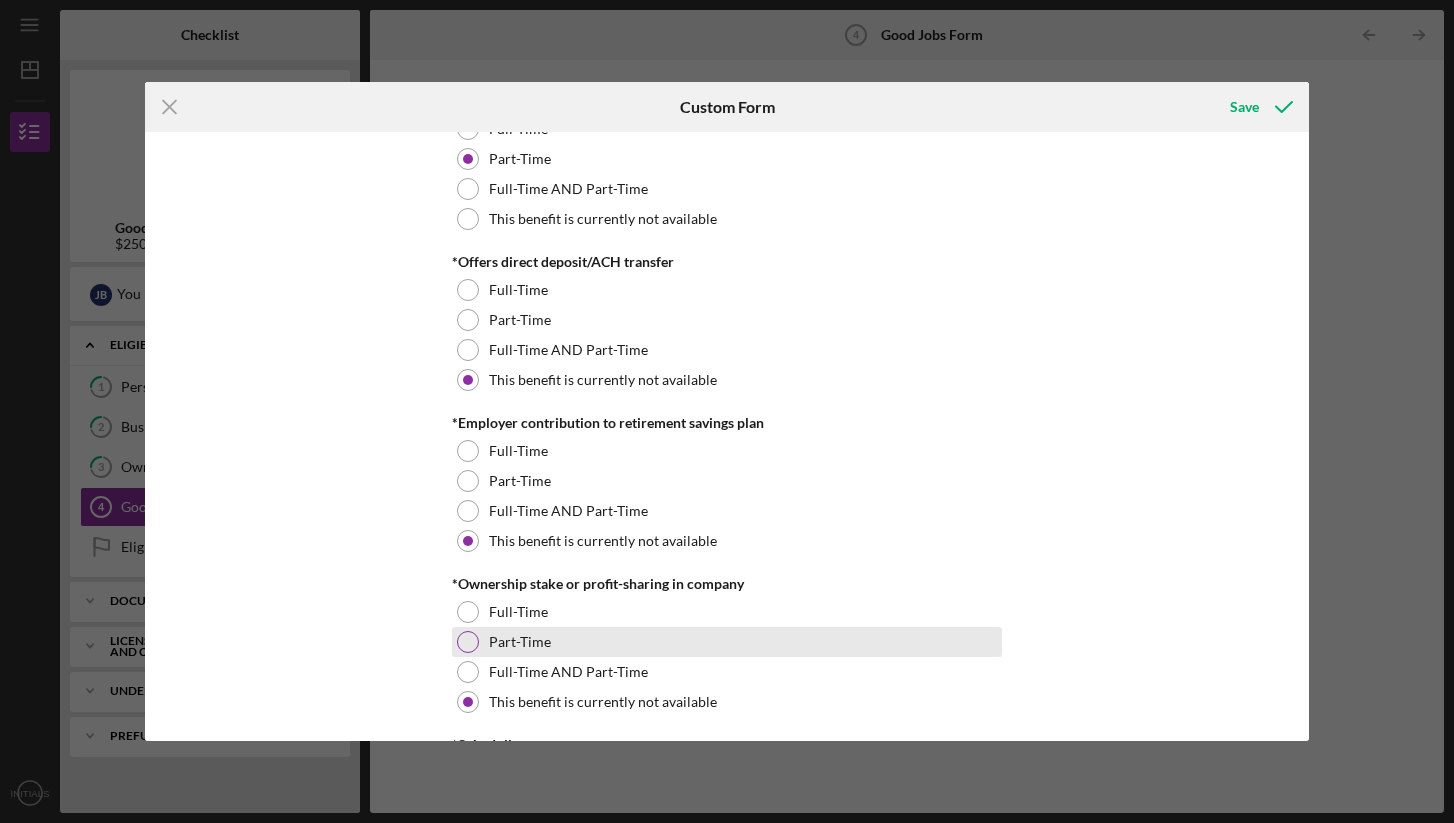 scroll, scrollTop: 1572, scrollLeft: 0, axis: vertical 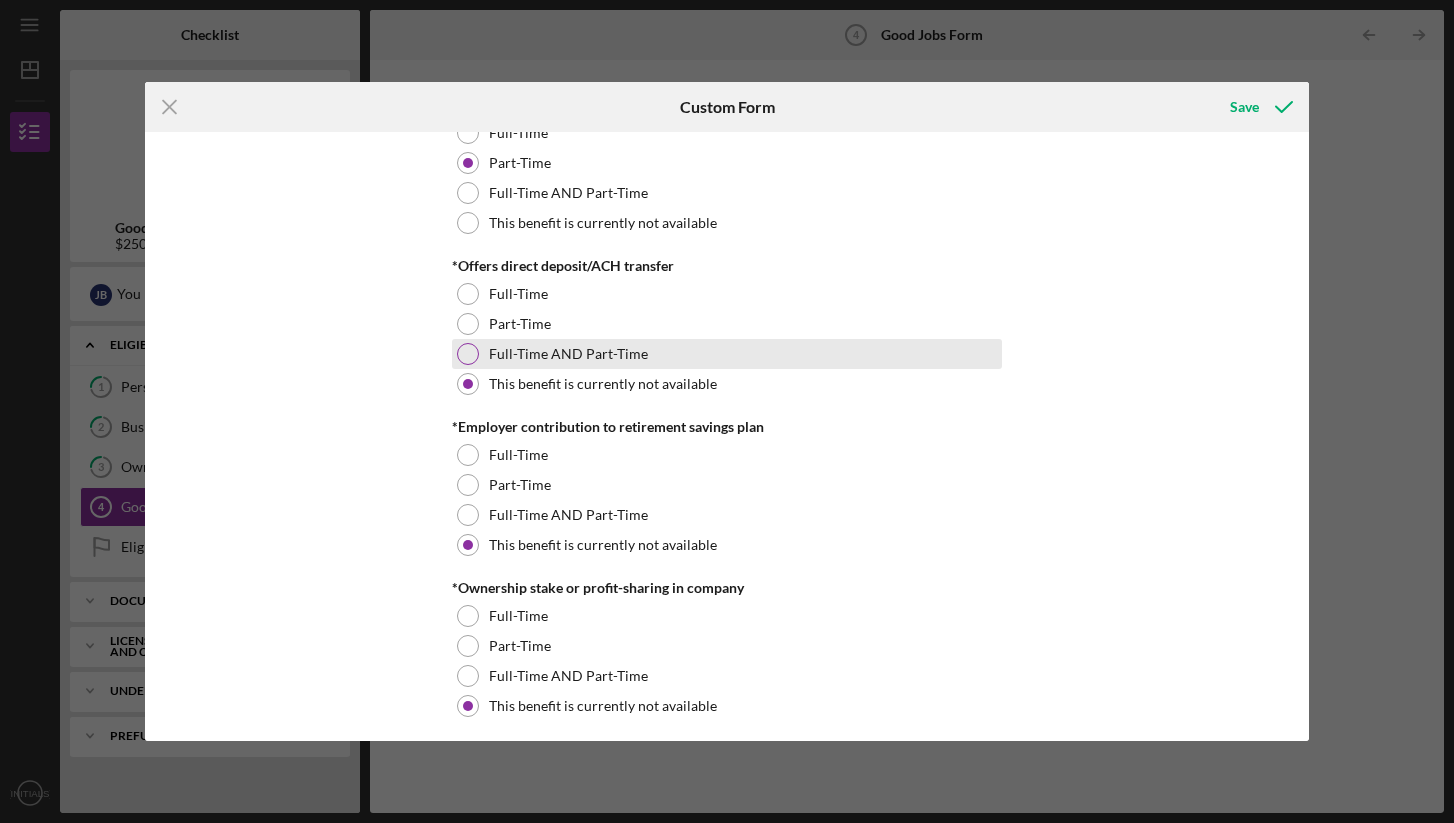 click at bounding box center (468, 354) 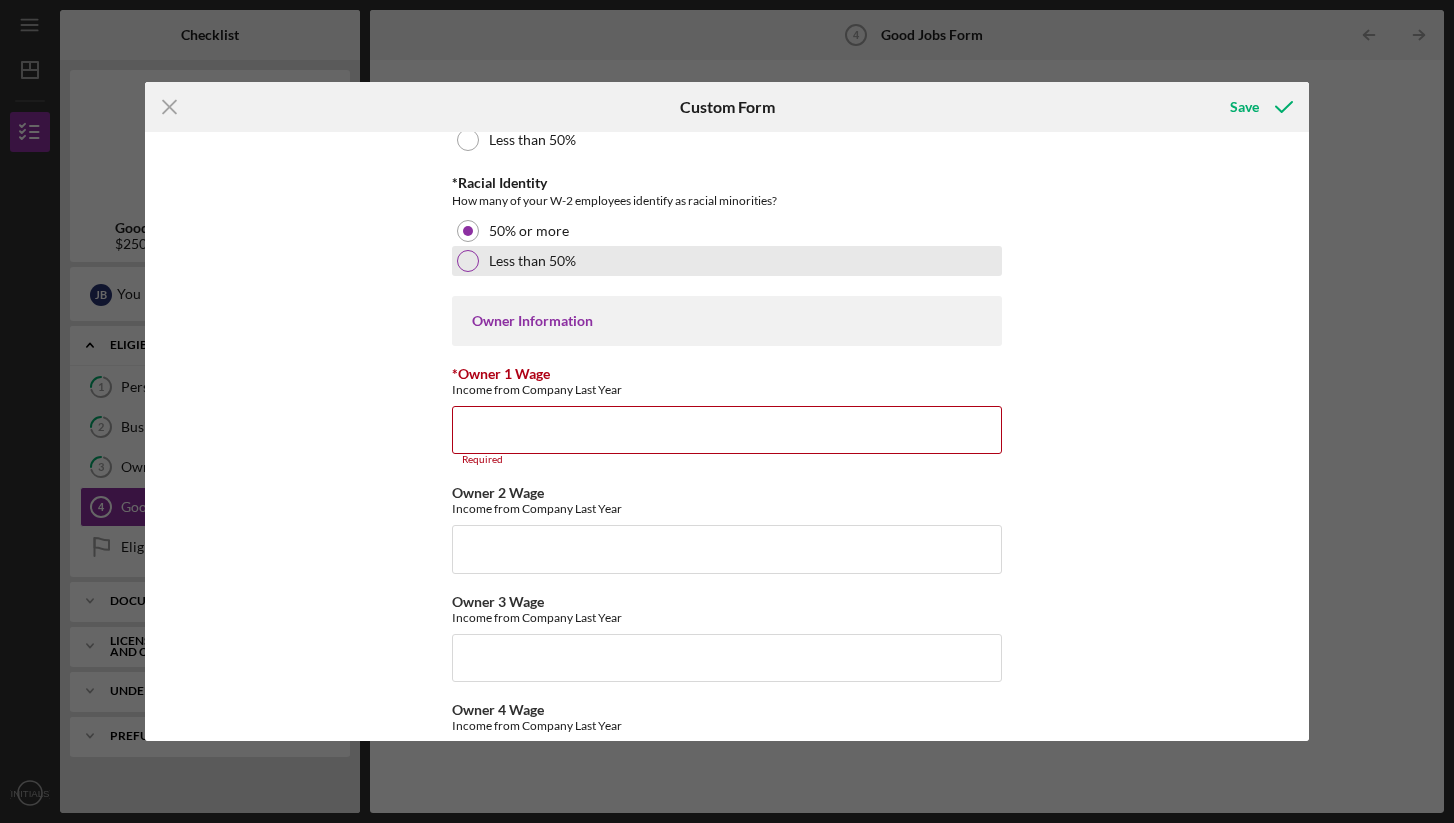 scroll, scrollTop: 3035, scrollLeft: 0, axis: vertical 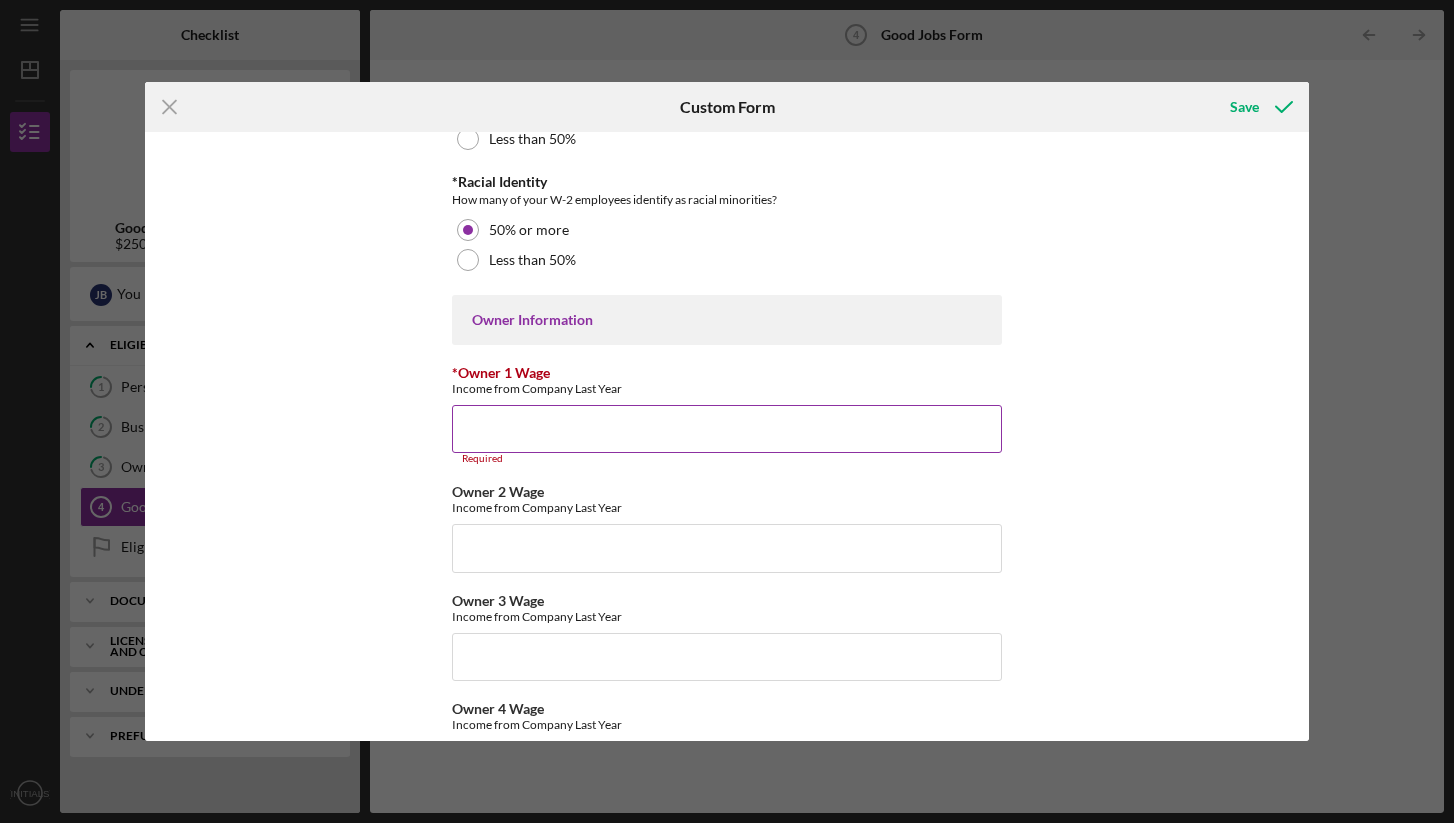 click on "*Owner 1 Wage" at bounding box center [727, 429] 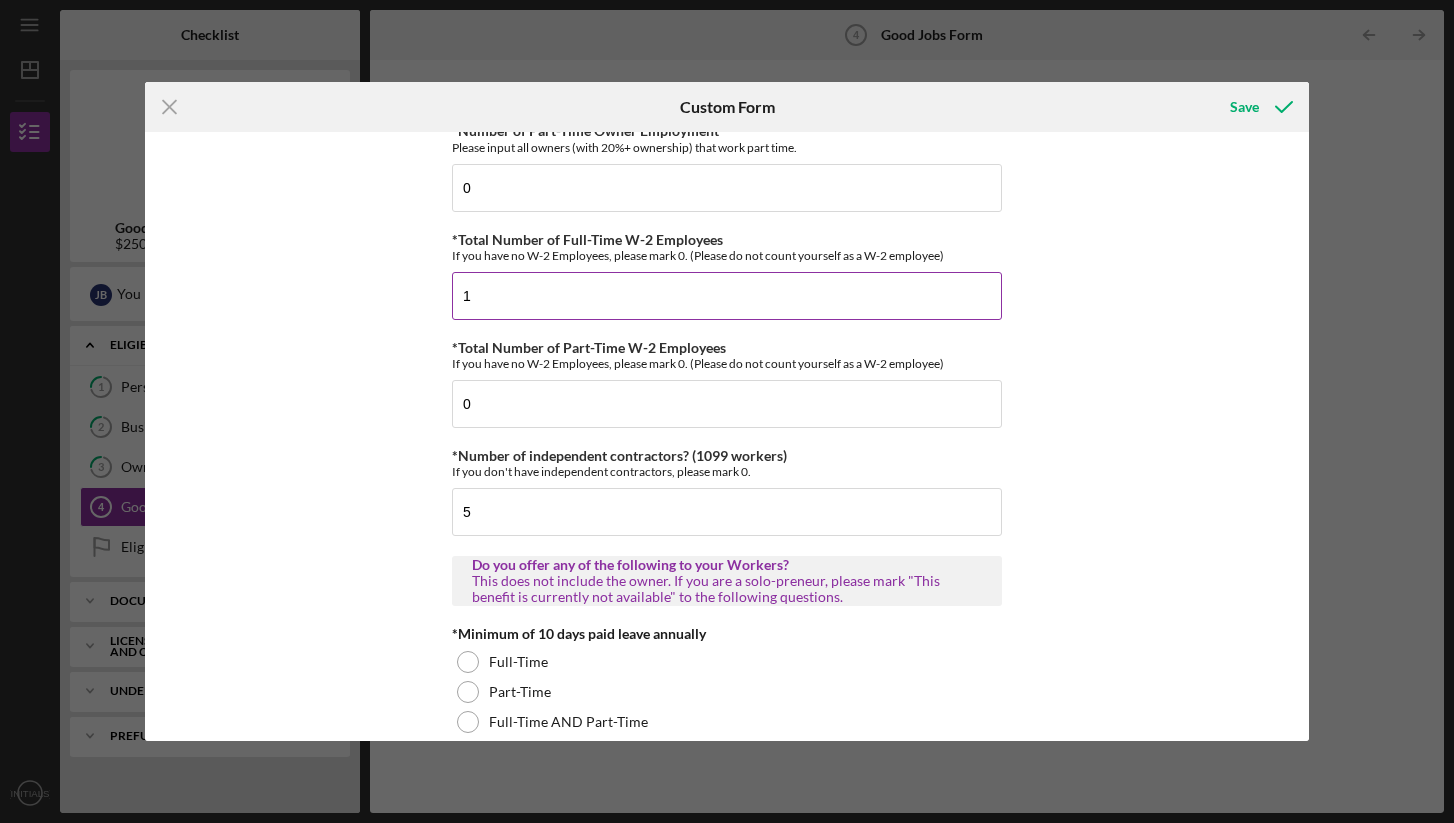 scroll, scrollTop: 213, scrollLeft: 0, axis: vertical 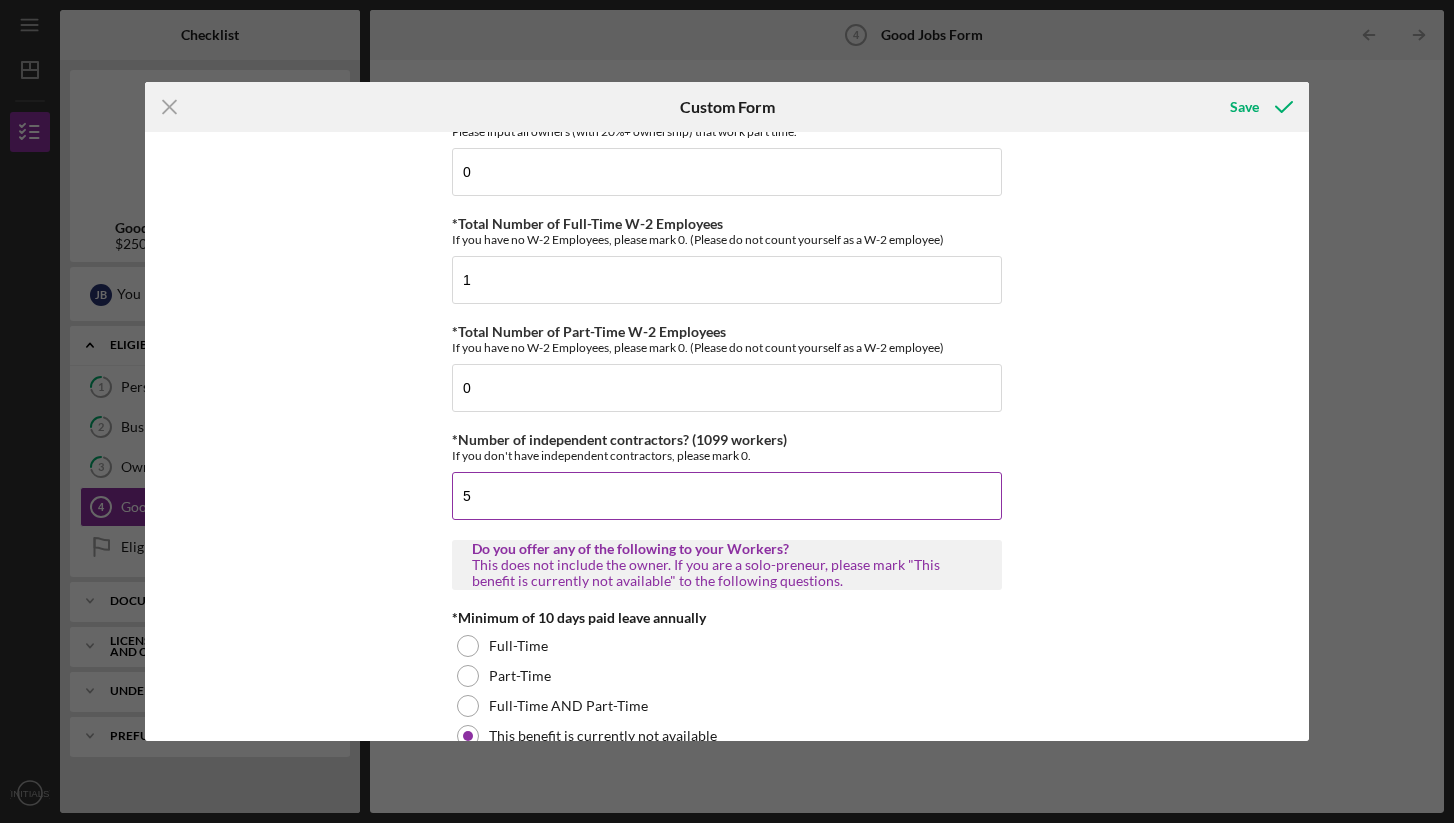 click on "5" at bounding box center (727, 496) 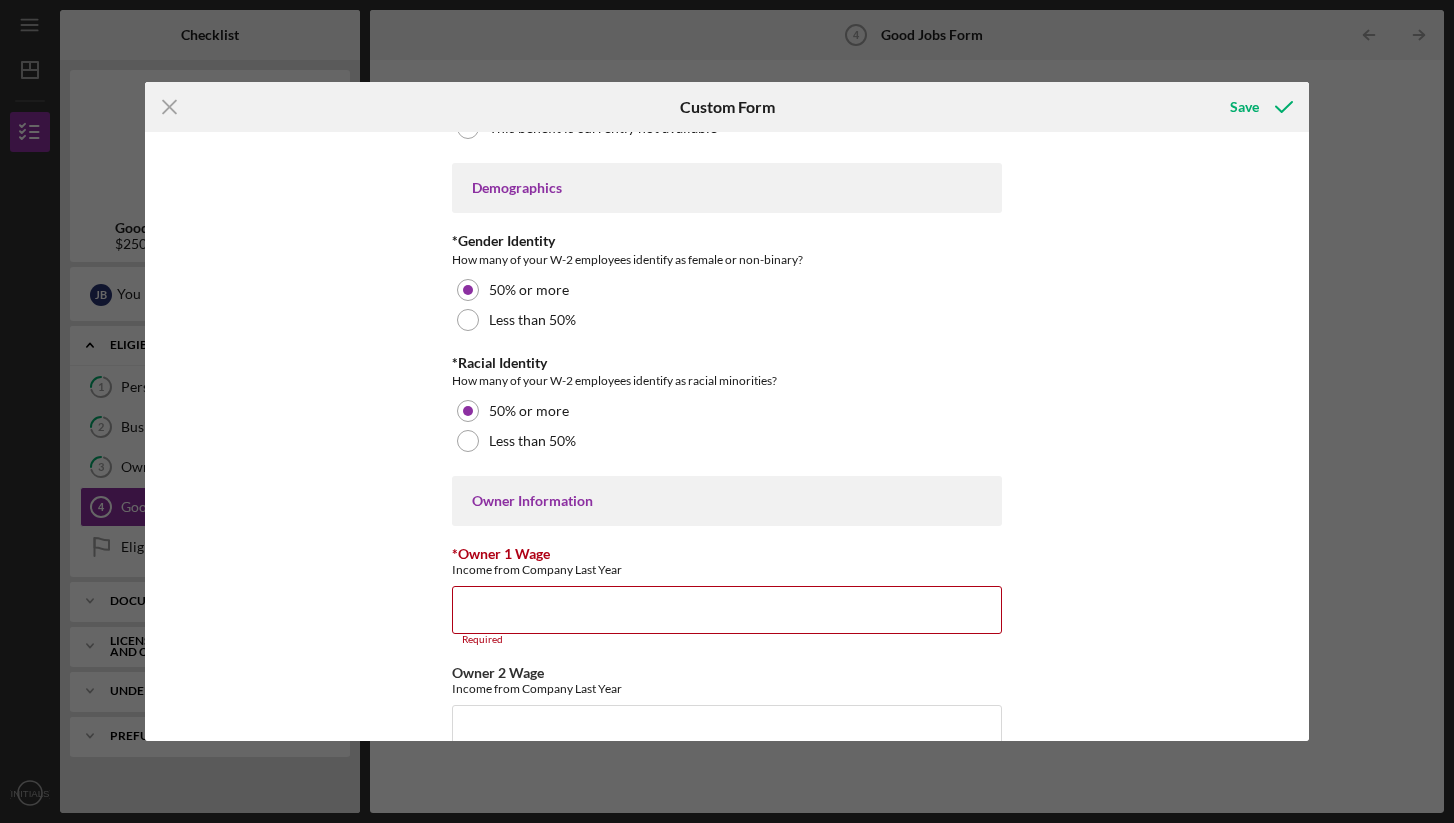 scroll, scrollTop: 2874, scrollLeft: 0, axis: vertical 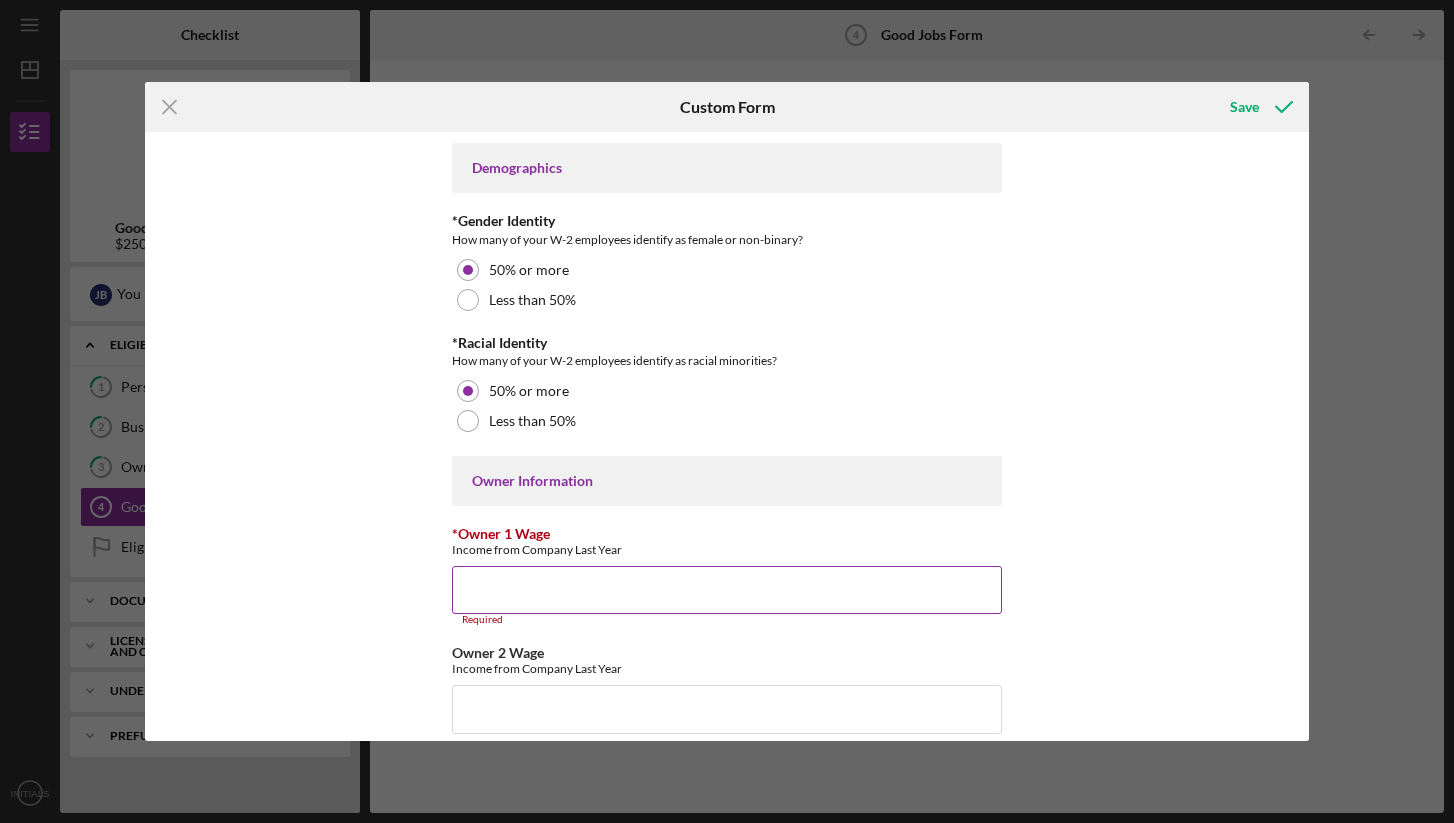 type on "0" 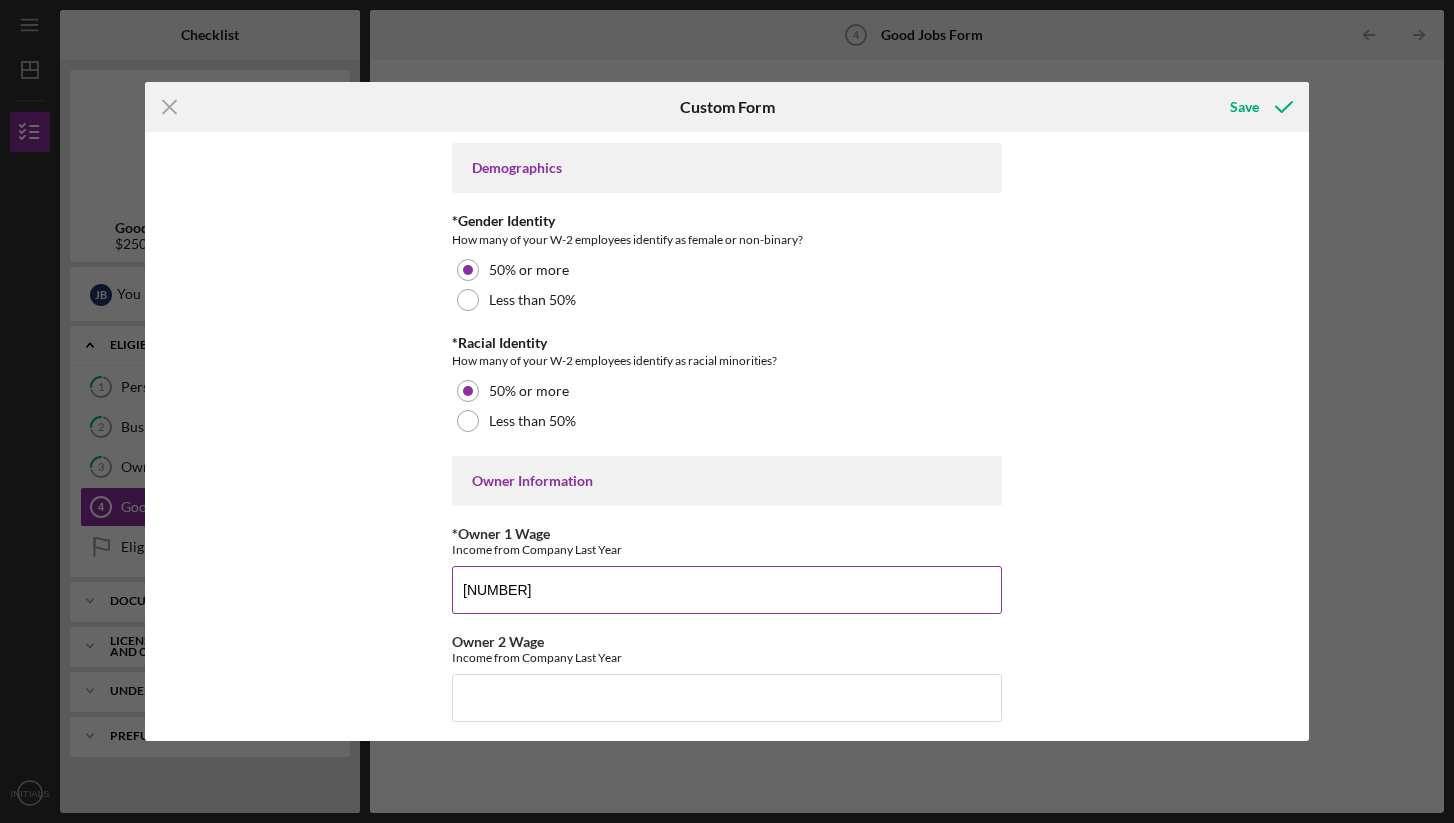 click on "[NUMBER]" at bounding box center [727, 590] 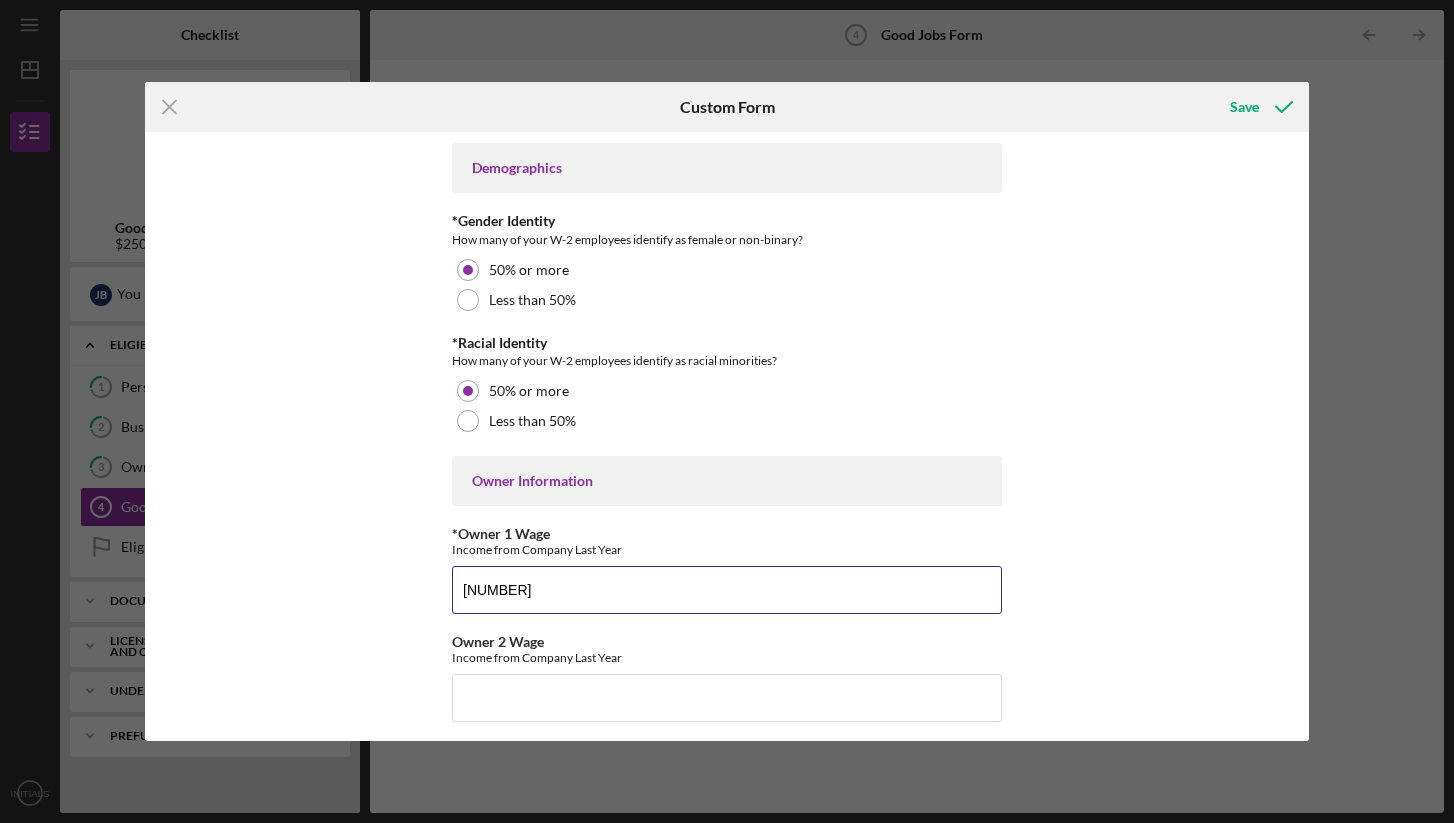 type on "[NUMBER]" 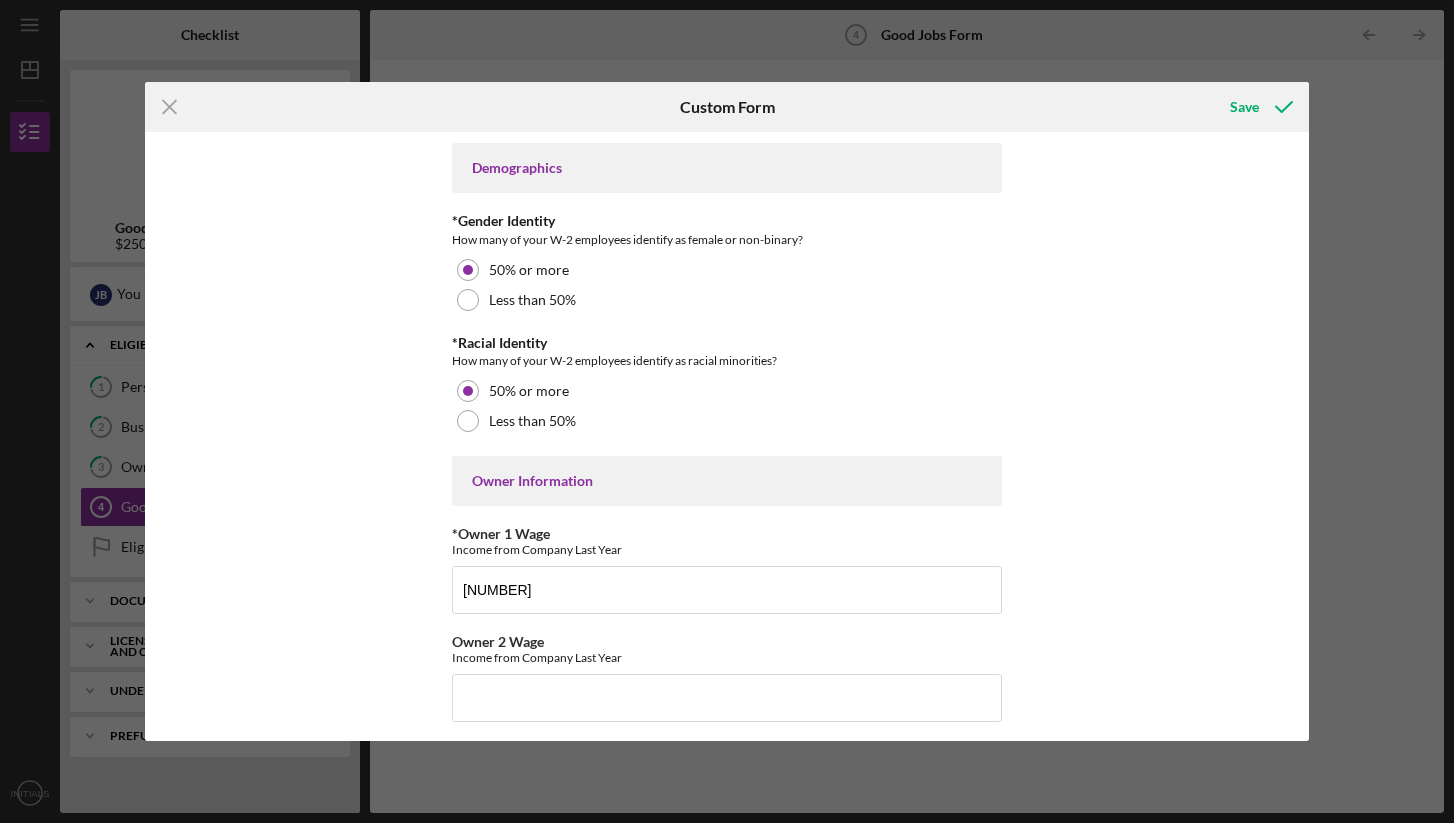click on "Good Jobs Form *Number of Full-Time Owner Employment Please input all owners (with 20%+ ownership) that work full time. 1 *Number of Part-Time Owner Employment Please input all owners (with 20%+ ownership) that work part time. 0 *Total Number of Full-Time W-2 Employees If you have no W-2 Employees, please mark 0. (Please do not count yourself as a W-2 employee) 1 *Total Number of Part-Time W-2 Employees If you have no W-2 Employees, please mark 0. (Please do not count yourself as a W-2 employee) 0 *Number of independent contractors? (1099 workers) If you don't have independent contractors, please mark 0. 0 Do you offer any of the following to your Workers? This does not include the owner. If you are a solo-preneur, please mark "This benefit is currently not available" to the following questions. *Minimum of 10 days paid leave annually Full-Time Part-Time Full-Time AND Part-Time This benefit is currently not available *Employer-subsidized health insurance Full-Time Part-Time Full-Time AND Part-Time Full-Time" at bounding box center (727, -222) 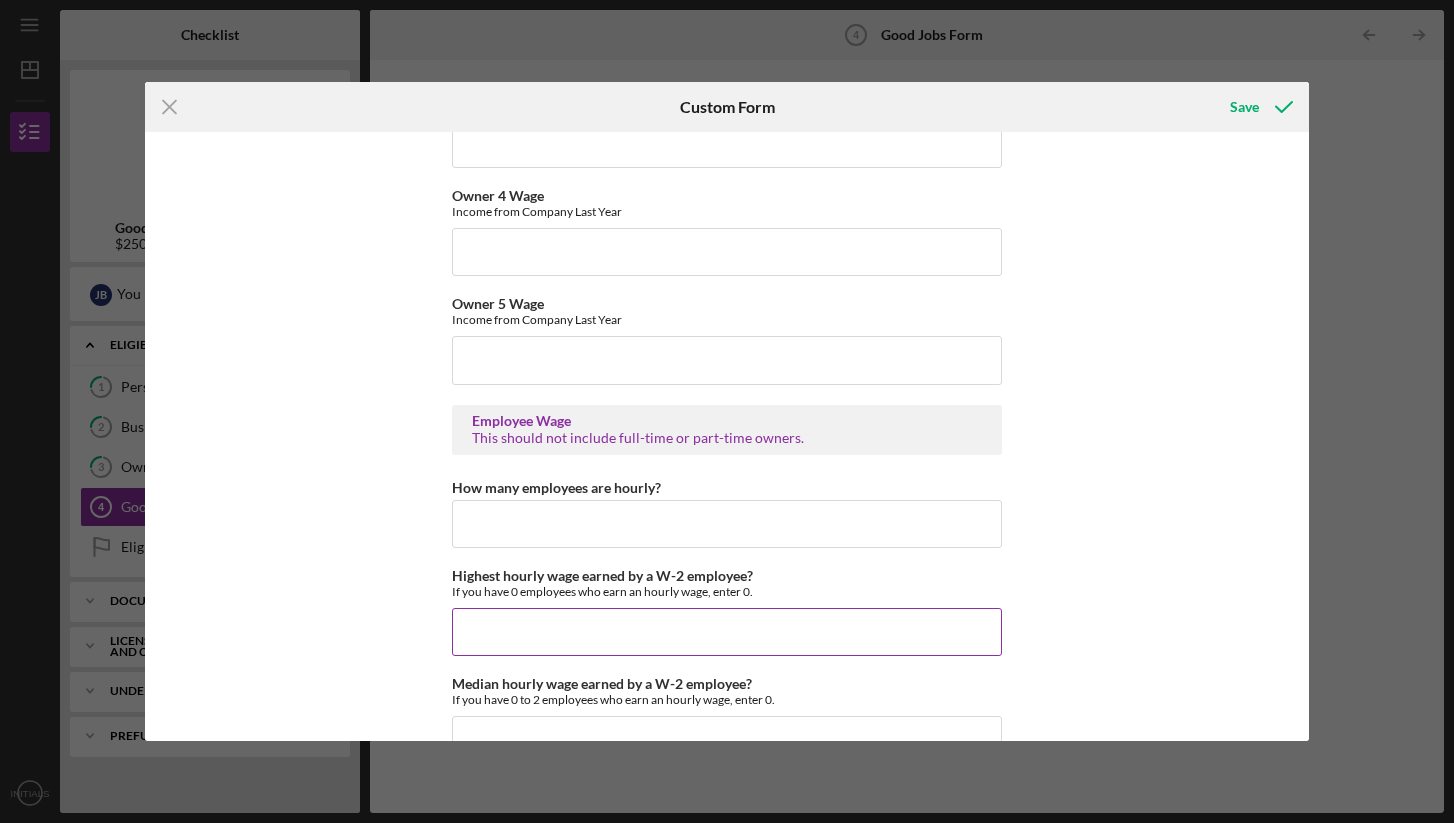 scroll, scrollTop: 3526, scrollLeft: 0, axis: vertical 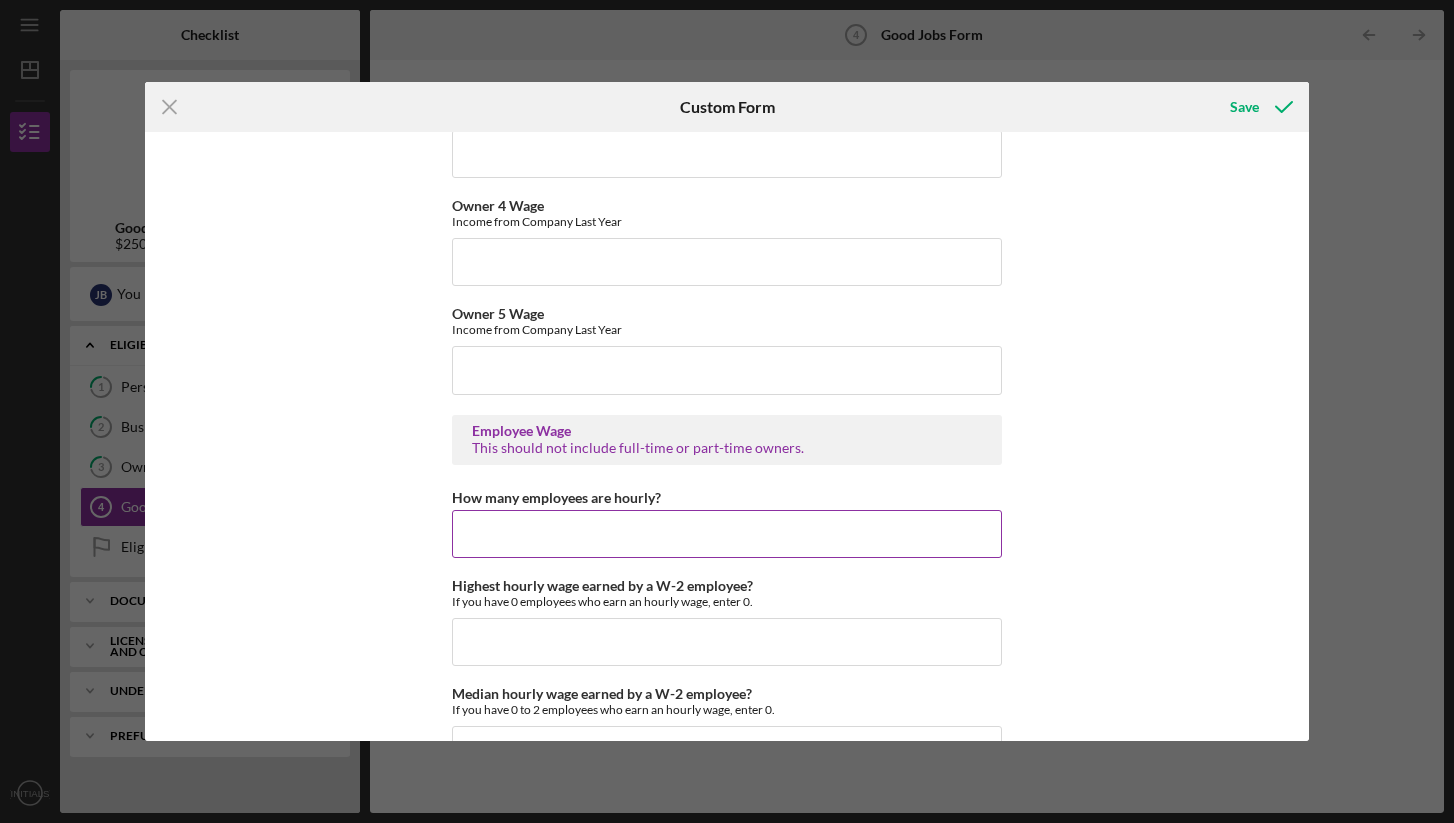 click on "How many employees are hourly?" at bounding box center [727, 534] 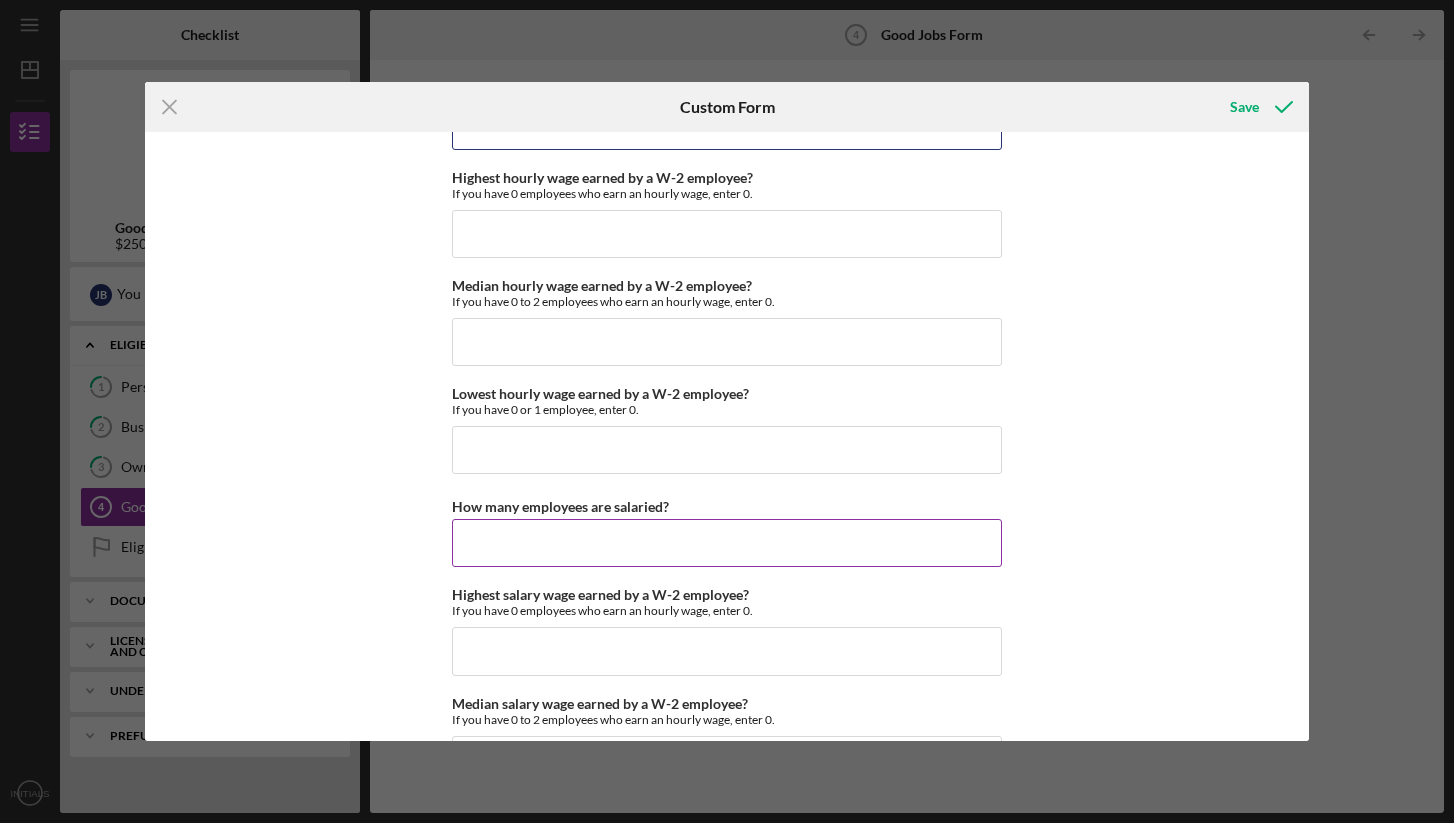 scroll, scrollTop: 3941, scrollLeft: 0, axis: vertical 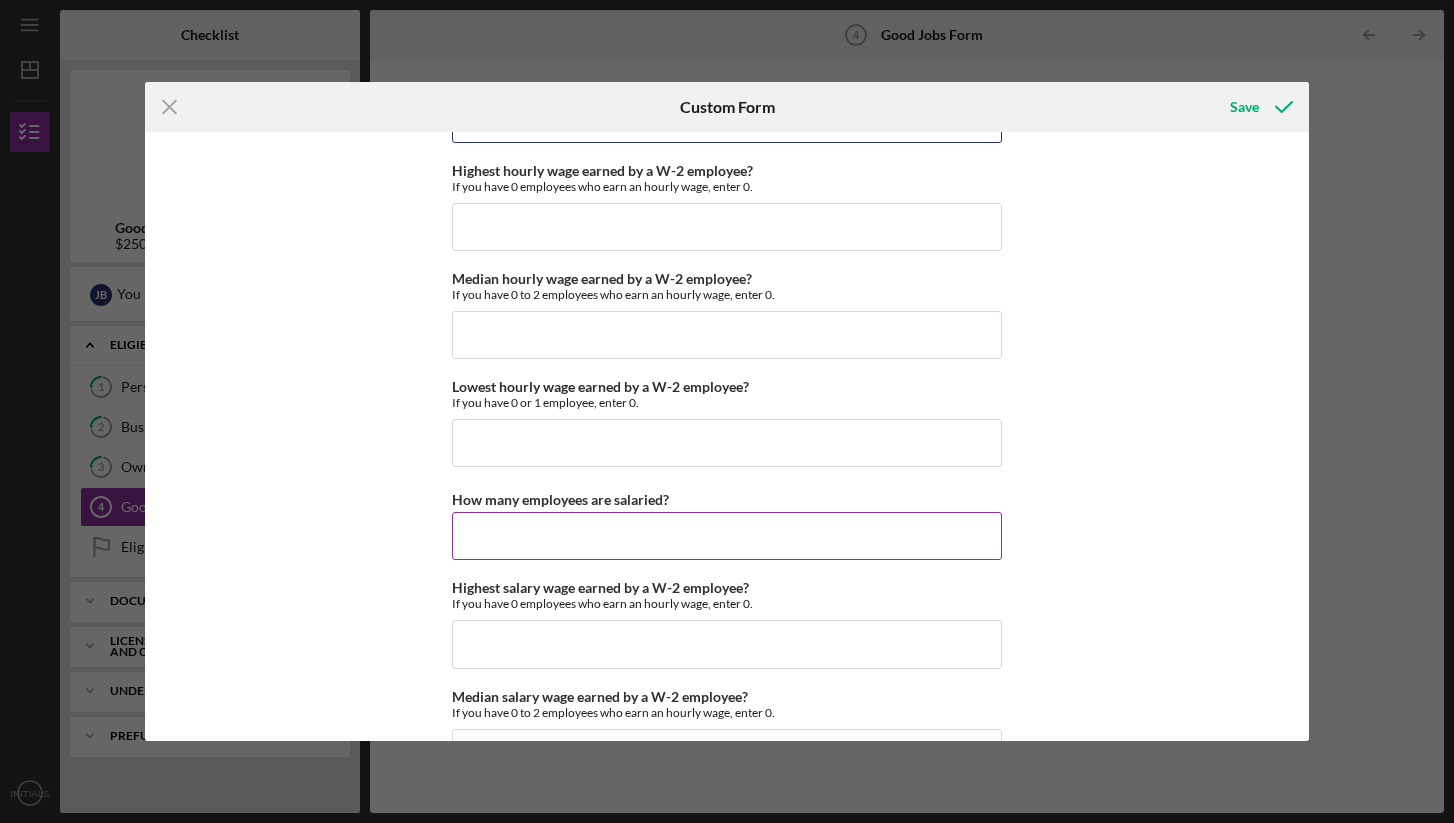 type on "0" 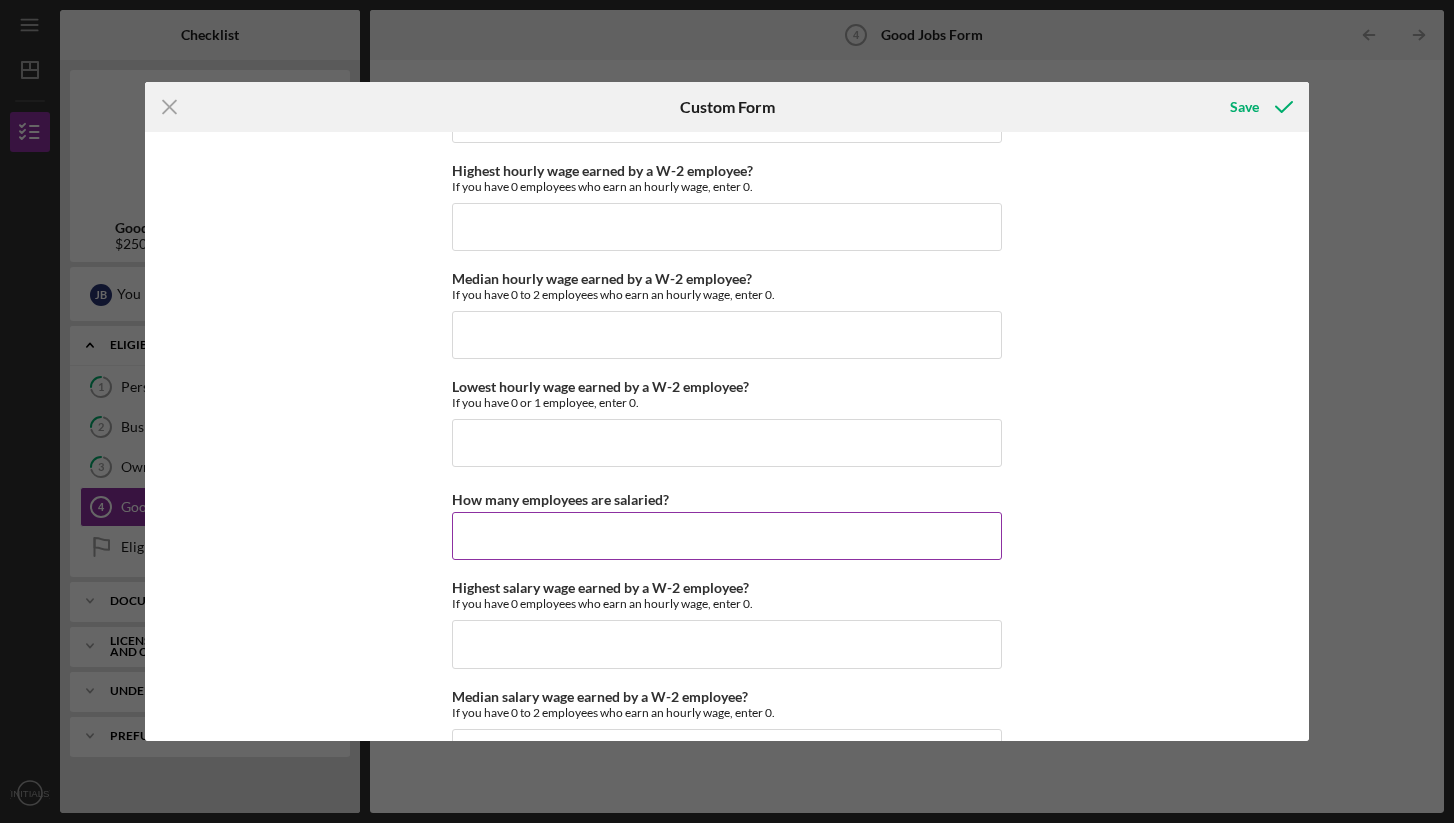 click on "How many employees are salaried?" at bounding box center [727, 536] 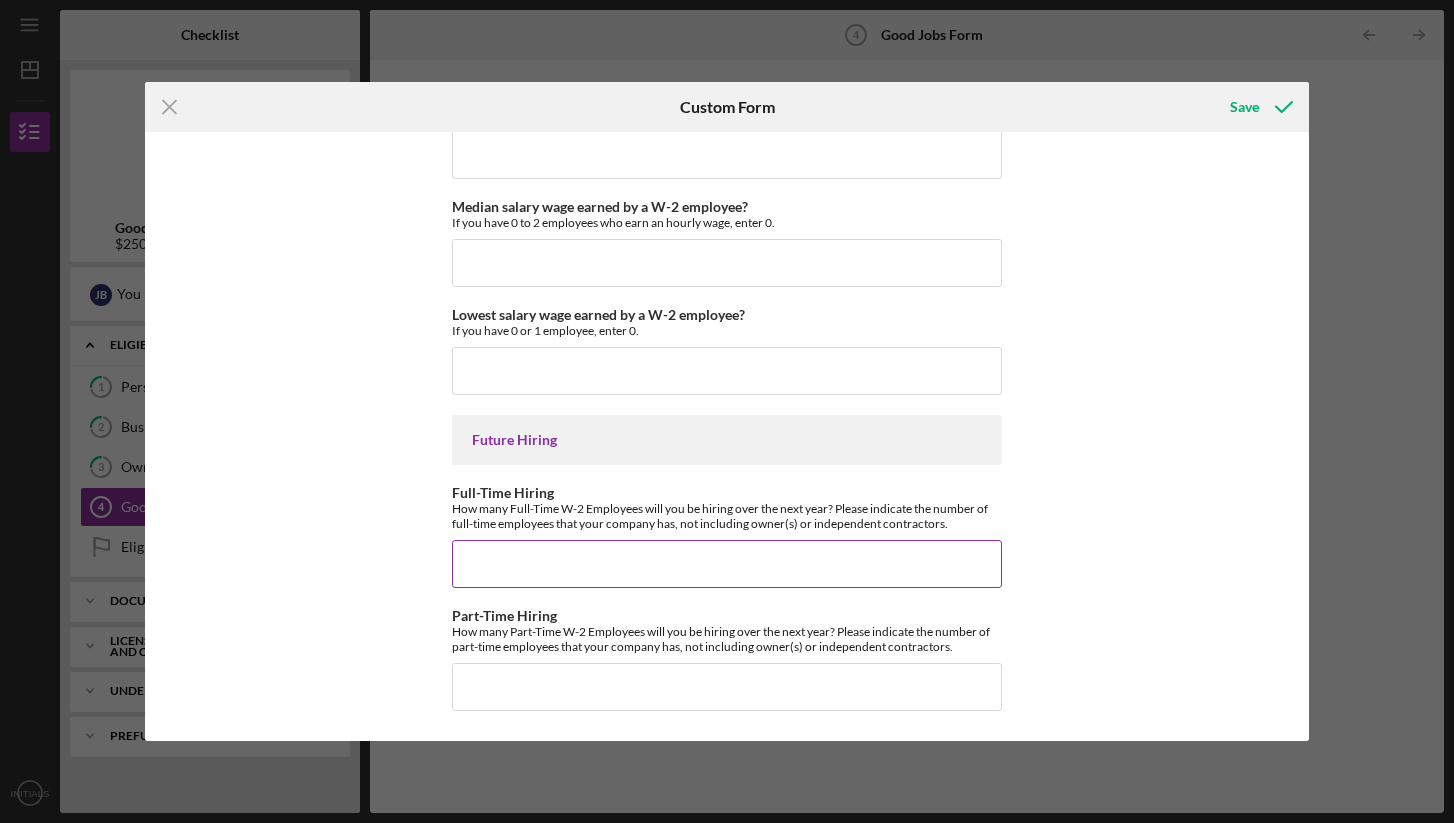 scroll, scrollTop: 4429, scrollLeft: 0, axis: vertical 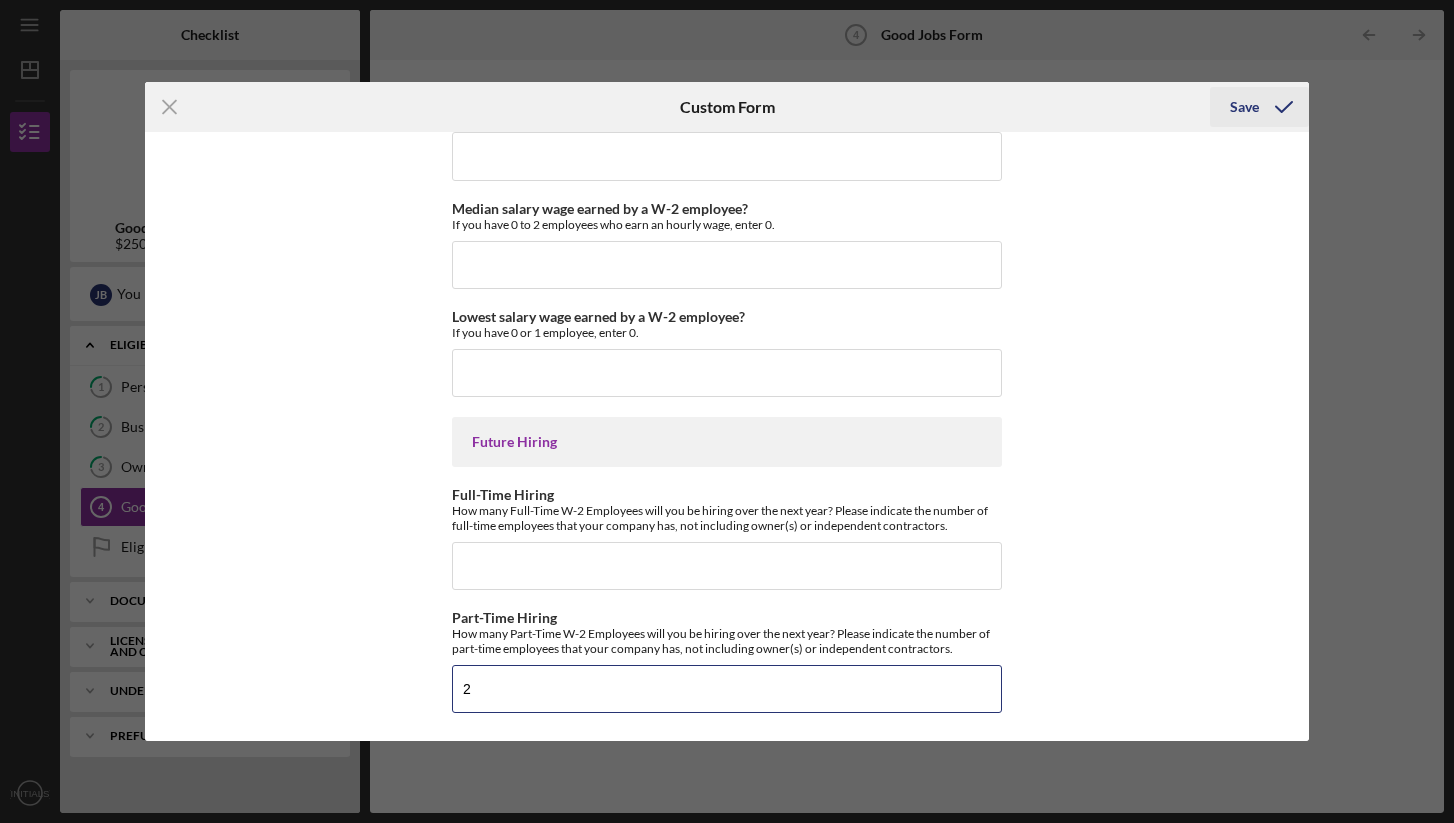 type on "2" 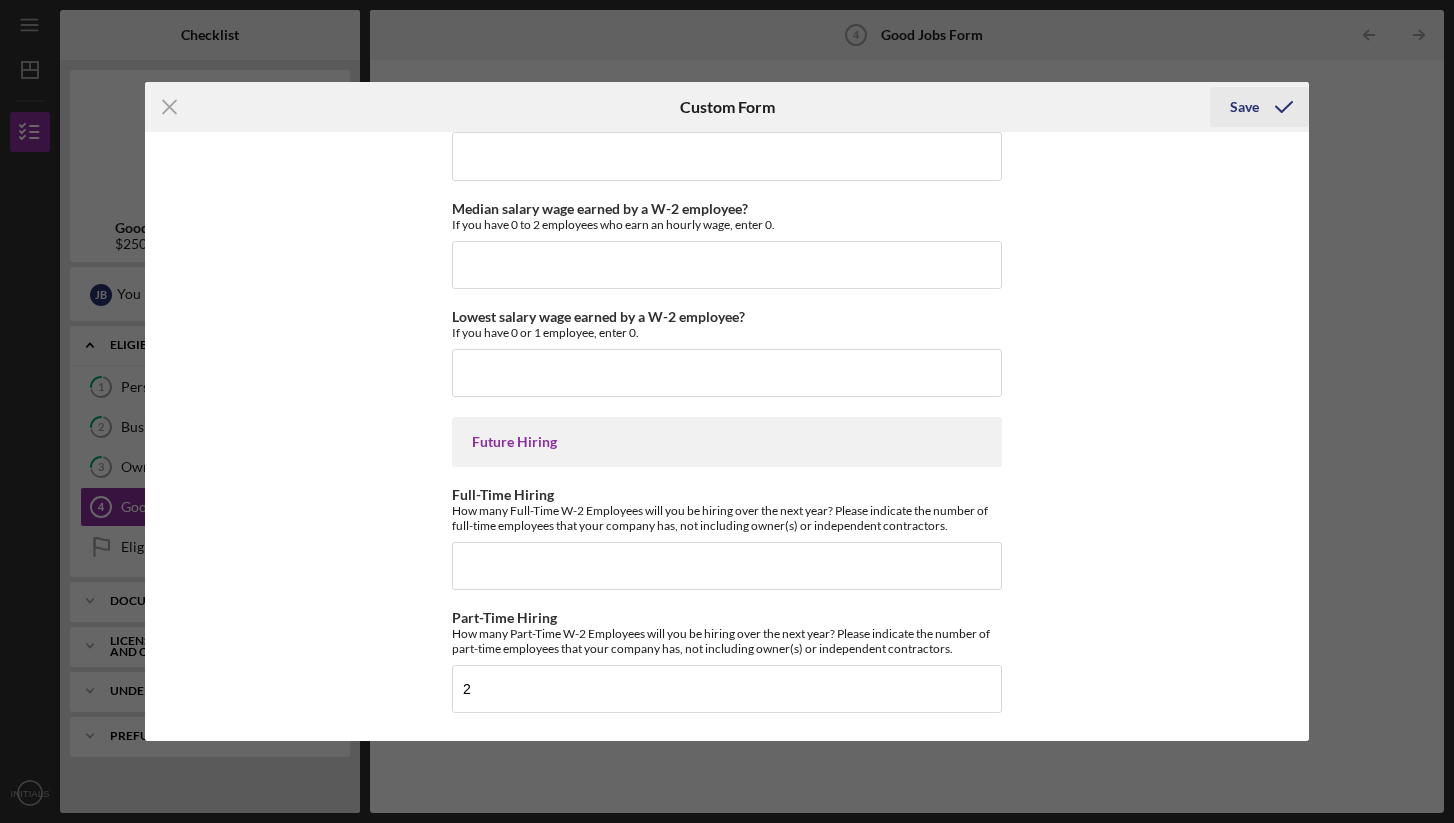 click on "Save" at bounding box center (1244, 107) 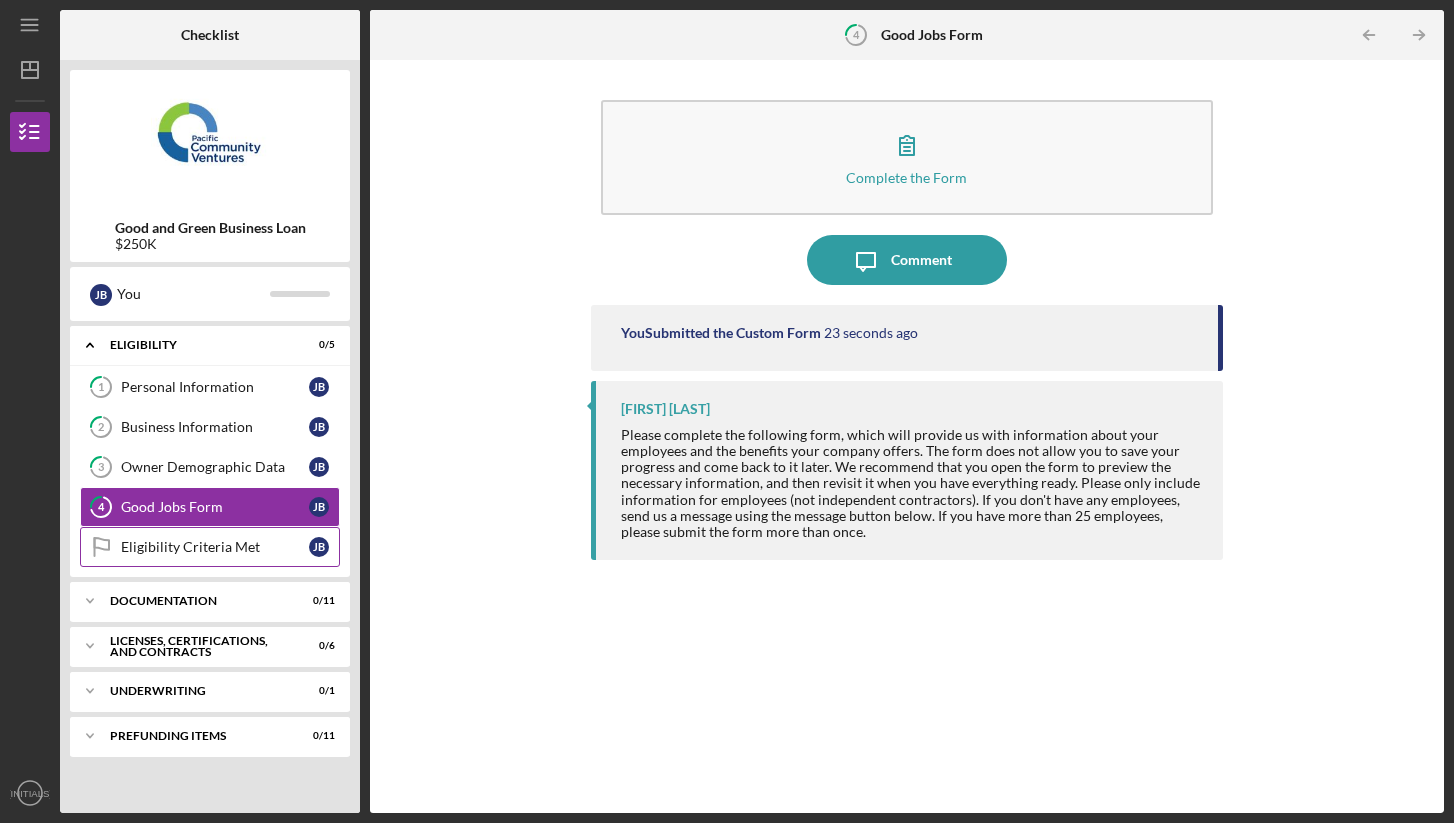 click on "Eligibility Criteria Met" at bounding box center [215, 547] 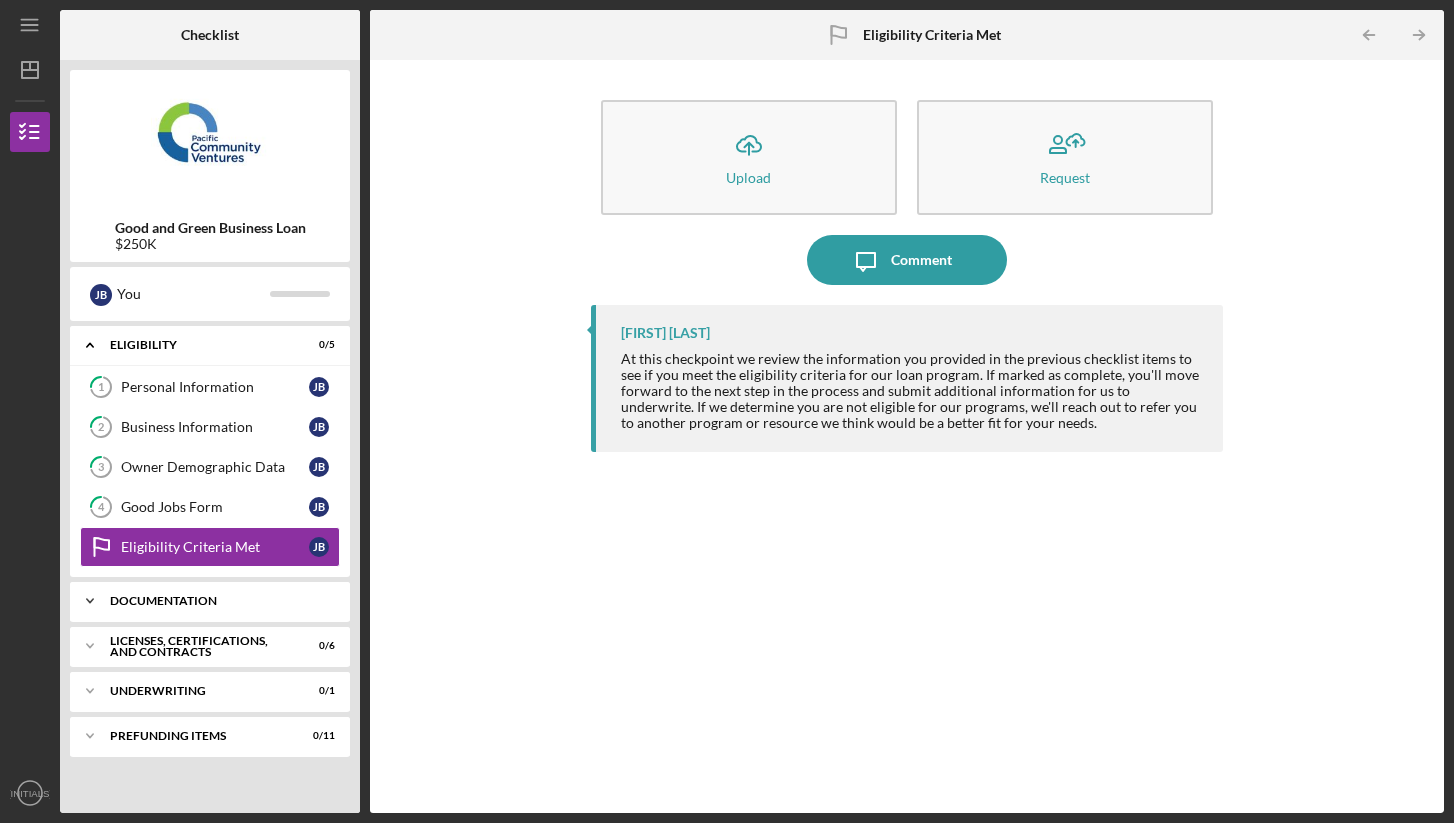 click on "Icon/Expander Documentation 0 / 11" at bounding box center (210, 601) 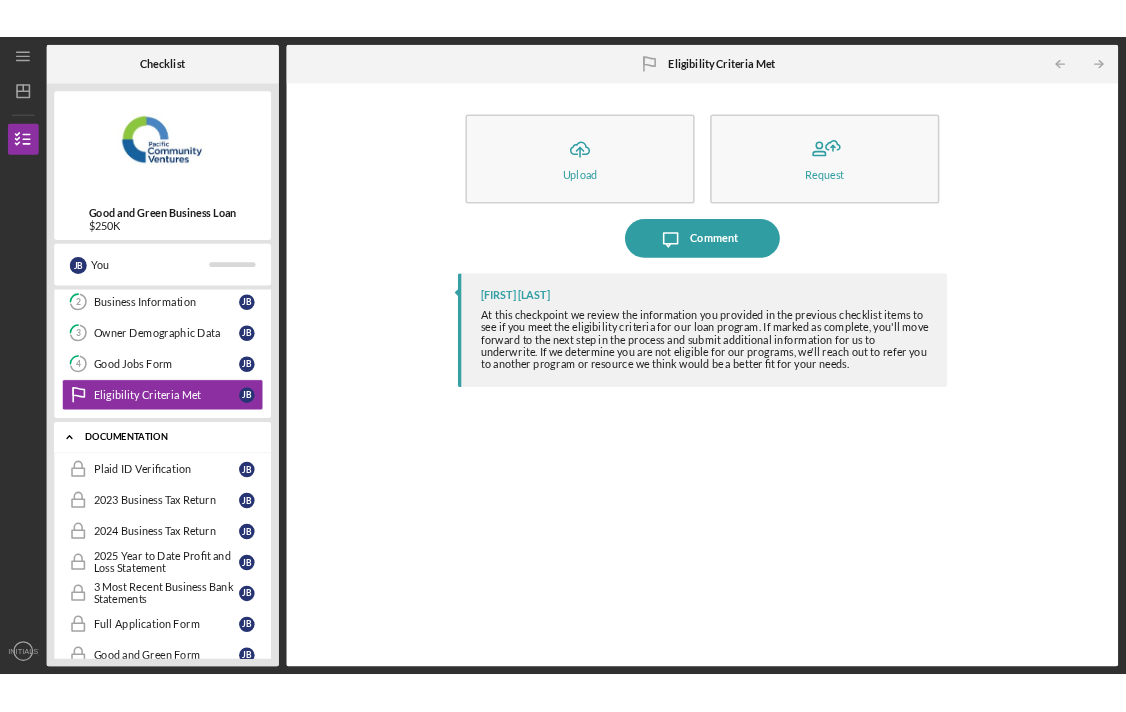 scroll, scrollTop: 89, scrollLeft: 0, axis: vertical 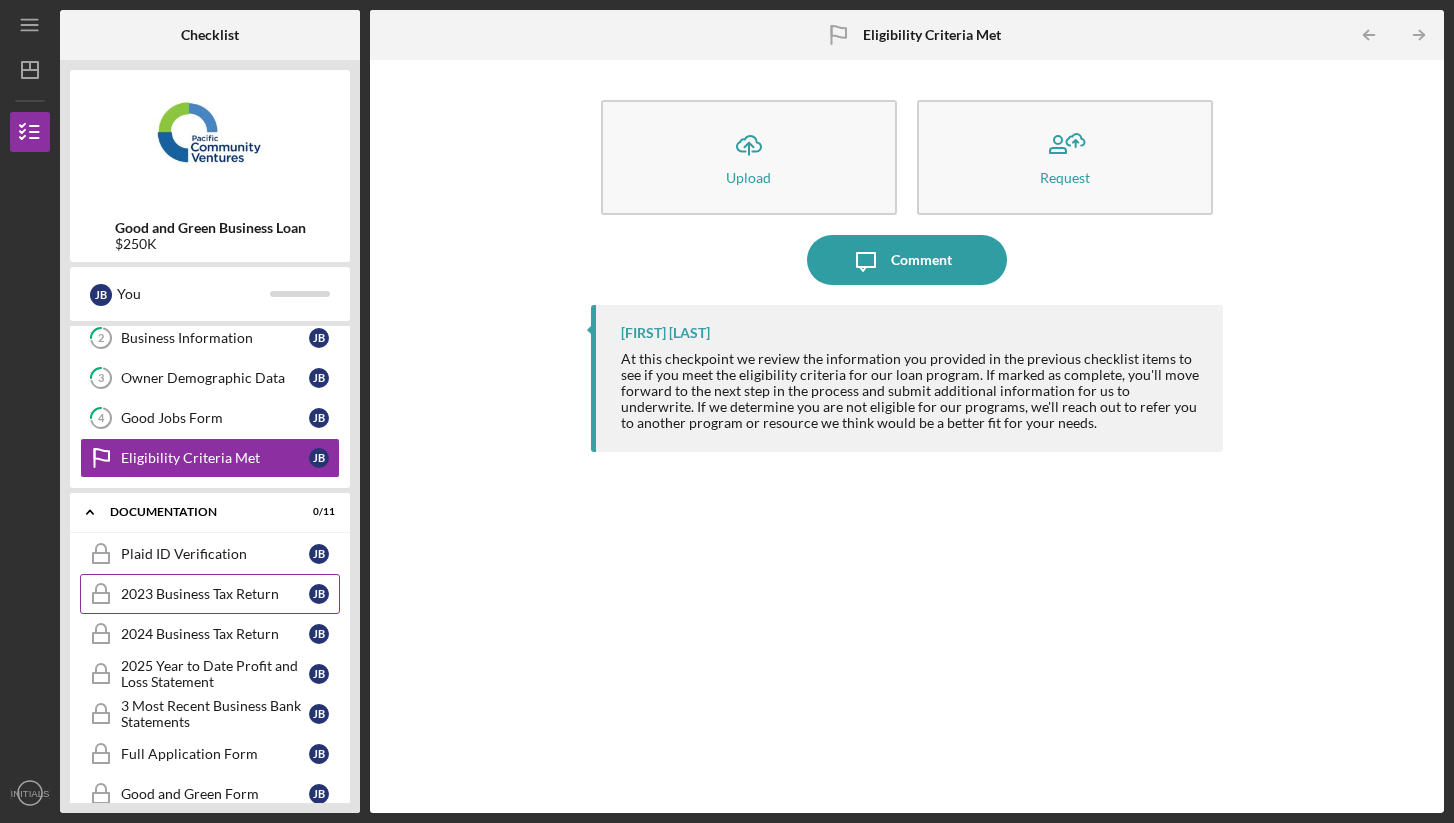 click on "2023 Business Tax Return" at bounding box center (215, 594) 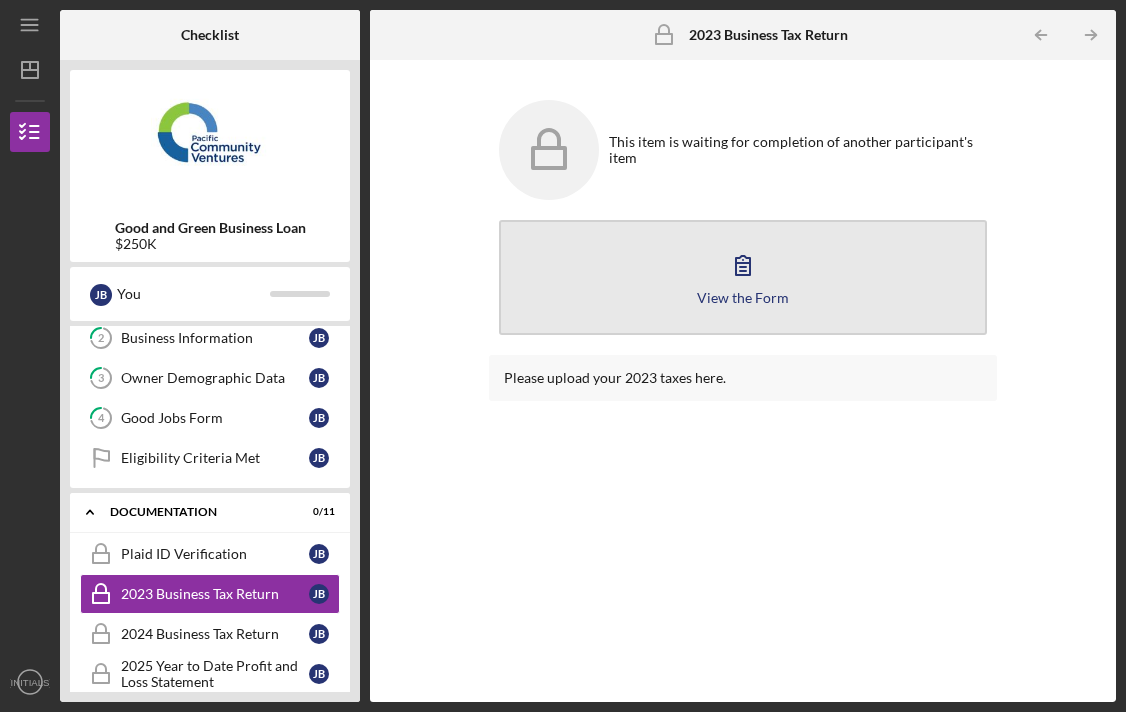 click 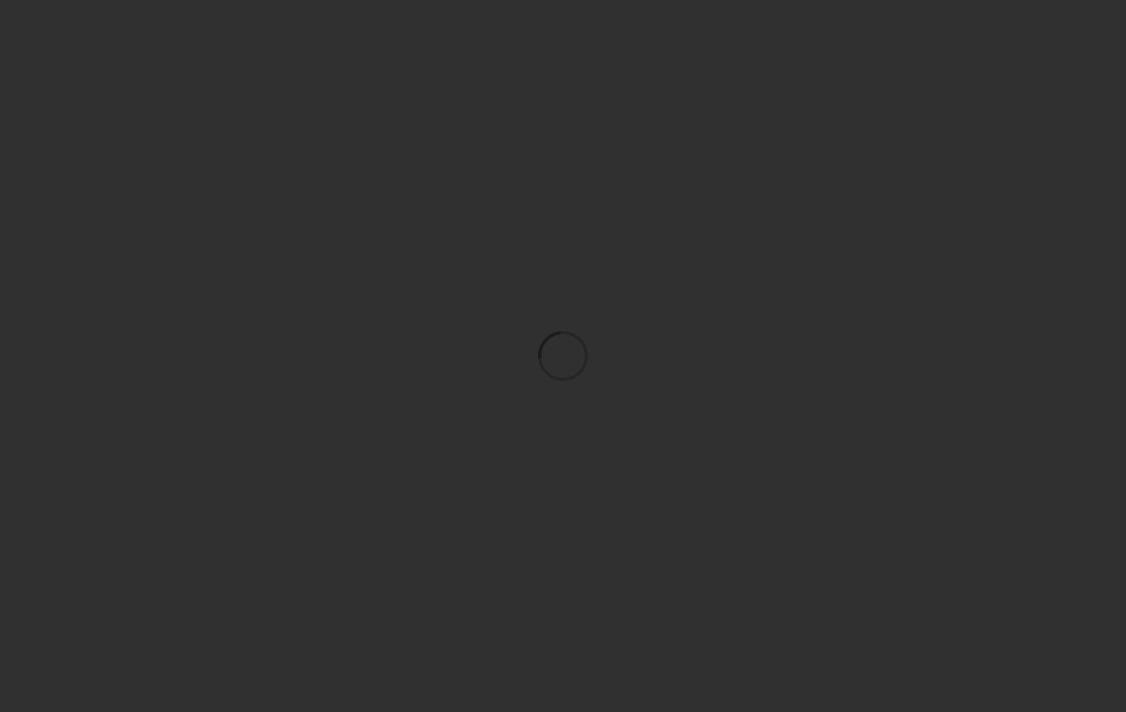 scroll, scrollTop: 0, scrollLeft: 0, axis: both 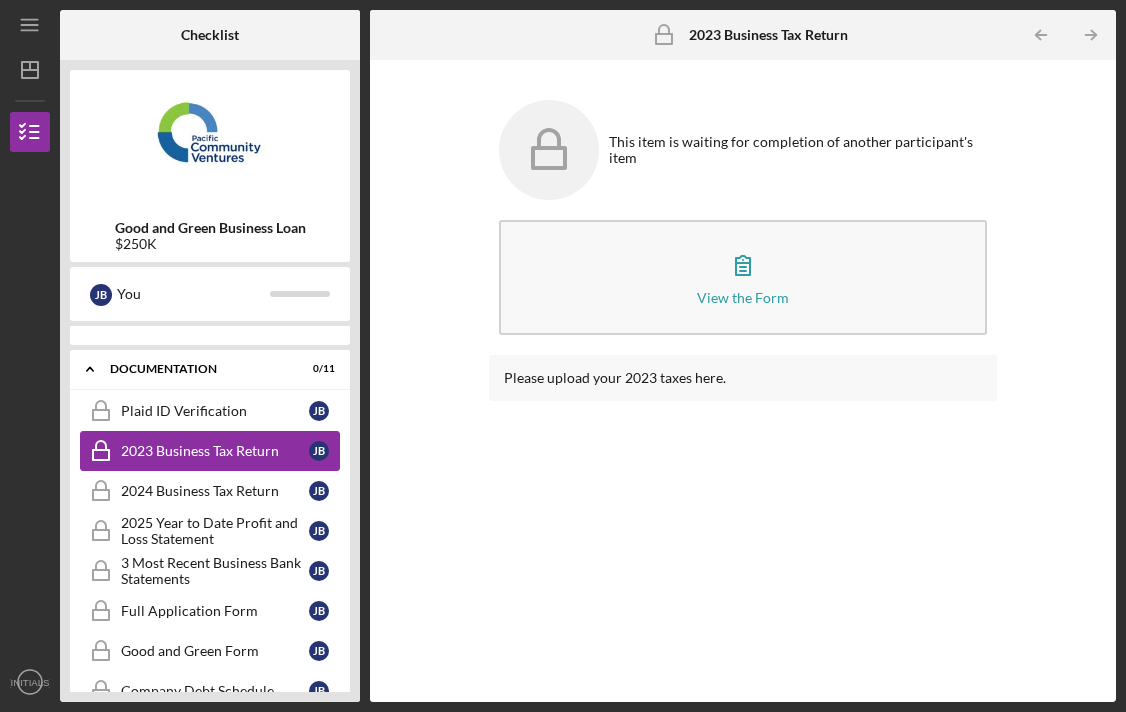 click on "2023 Business Tax Return" at bounding box center [215, 451] 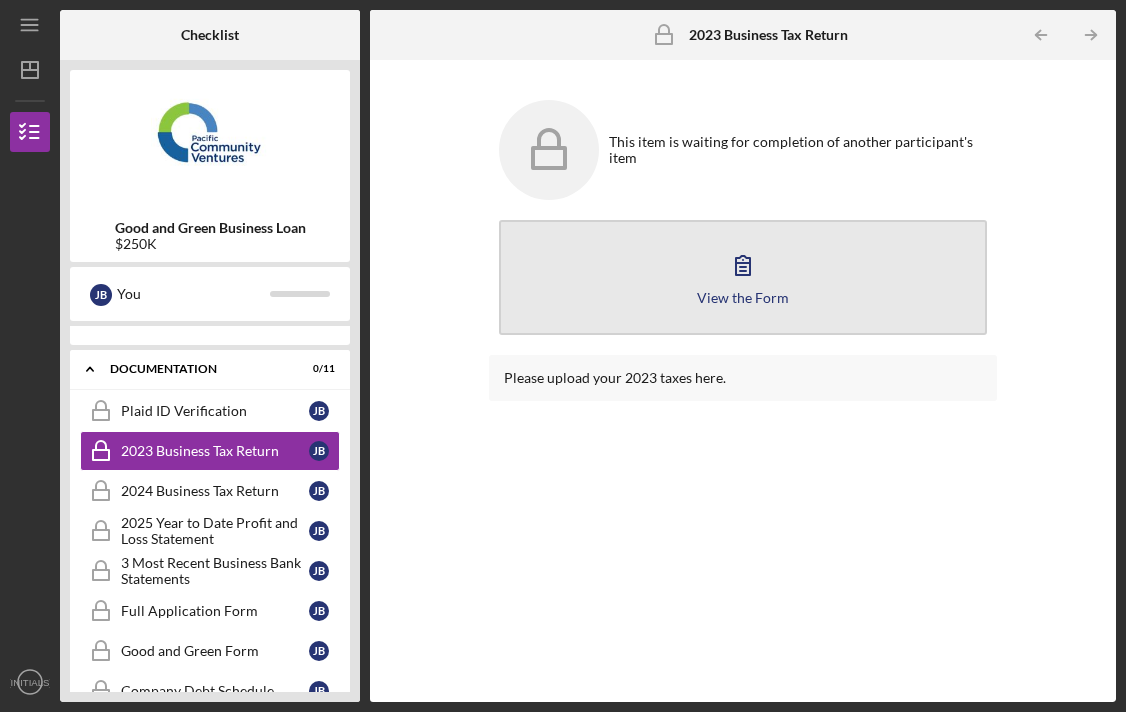 click 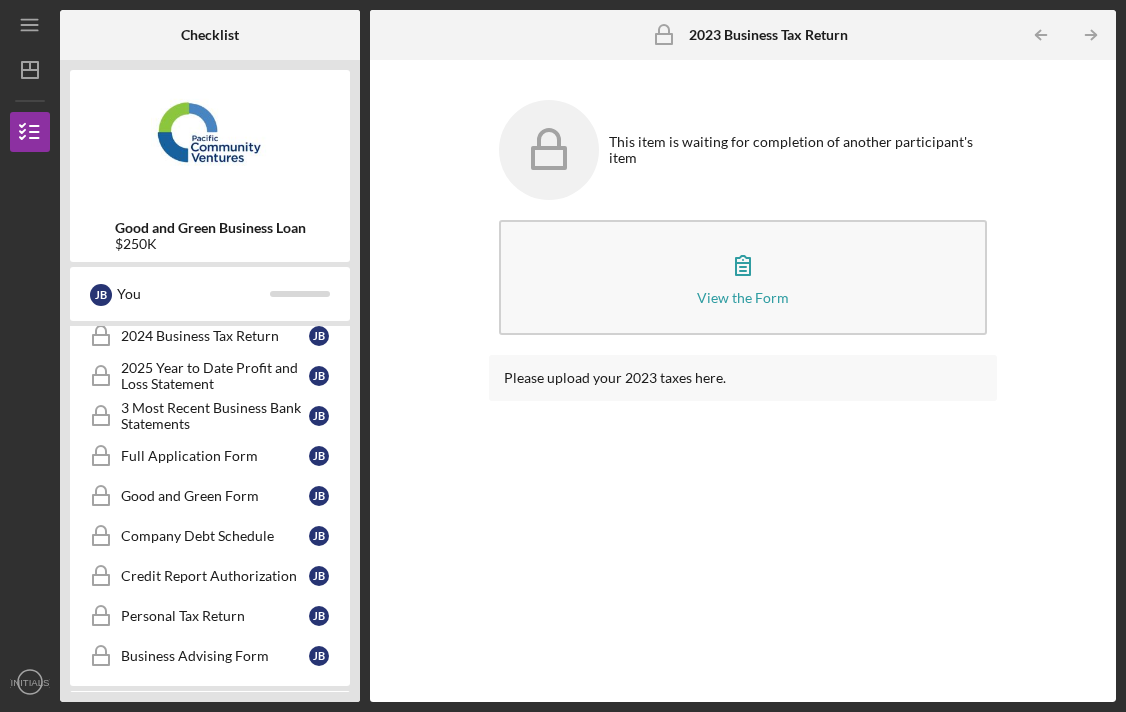 scroll, scrollTop: 398, scrollLeft: 0, axis: vertical 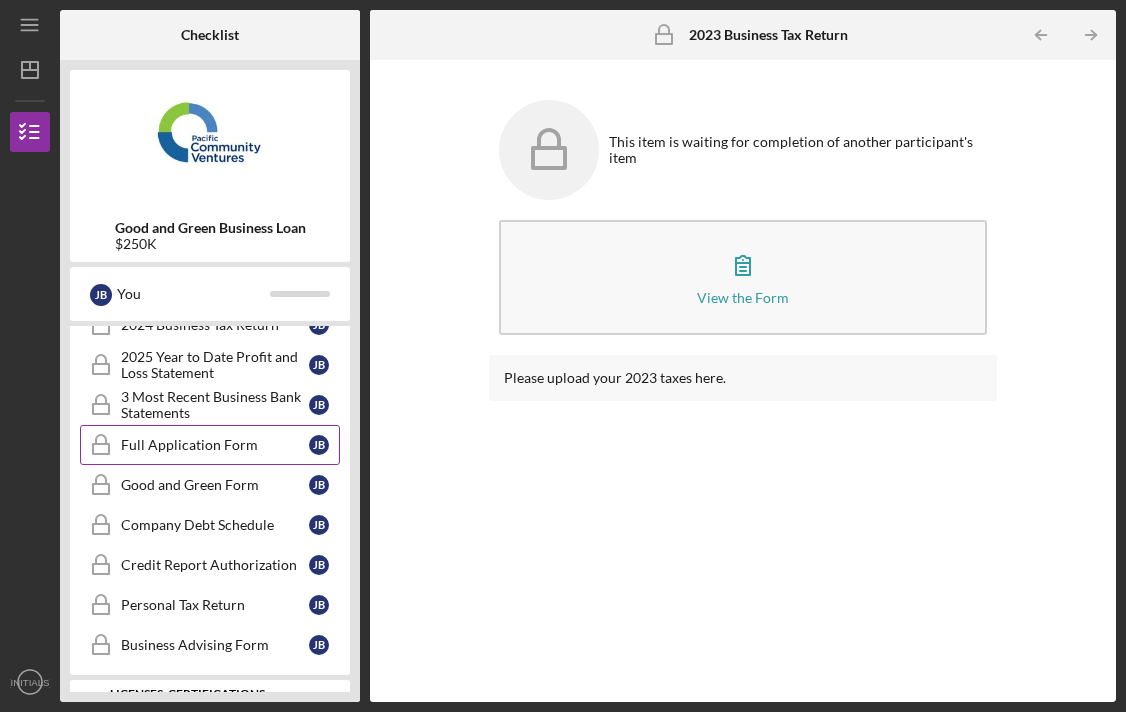 click on "Full Application Form" at bounding box center (215, 445) 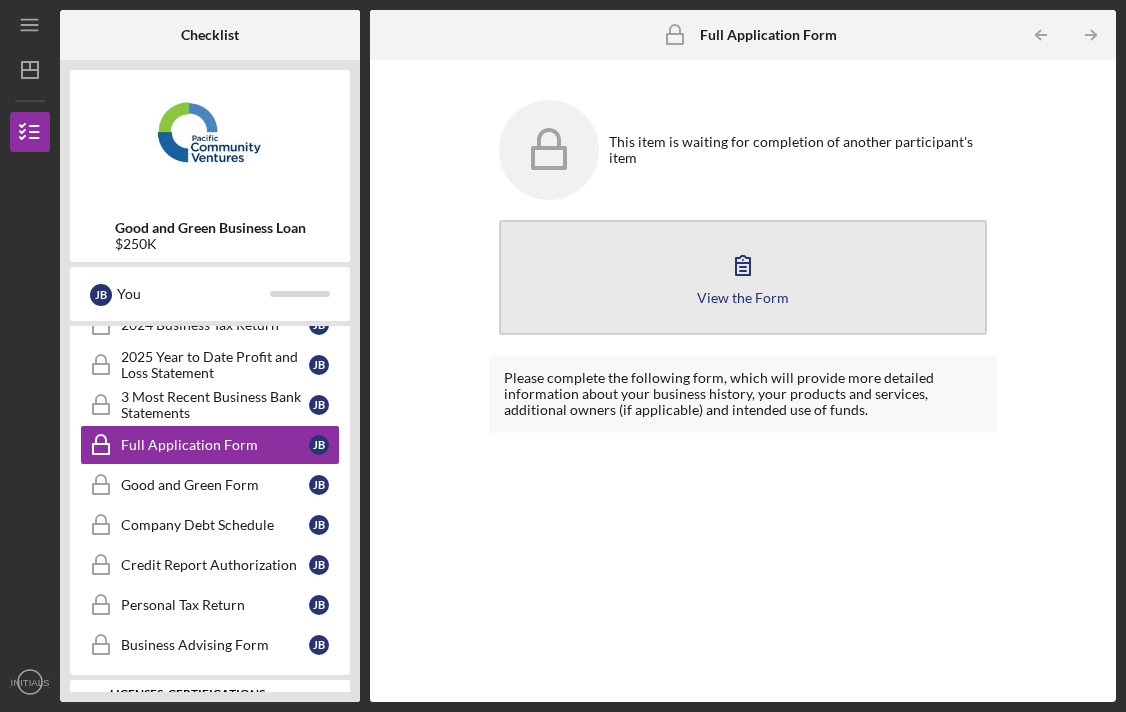 click 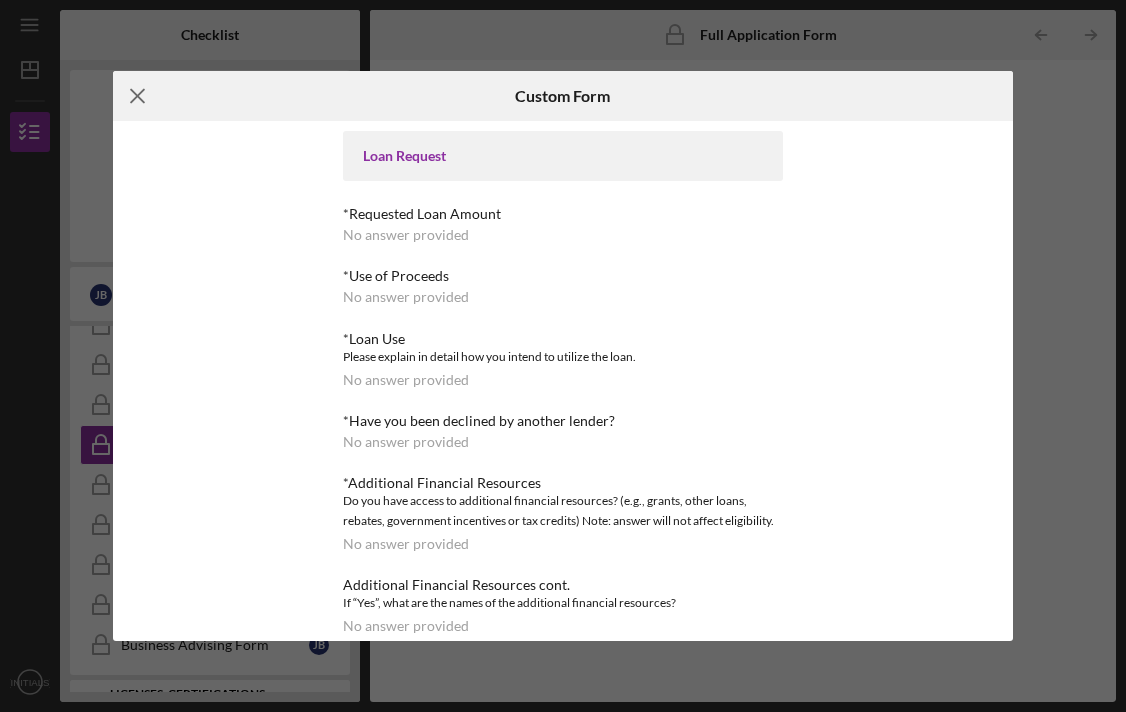 click 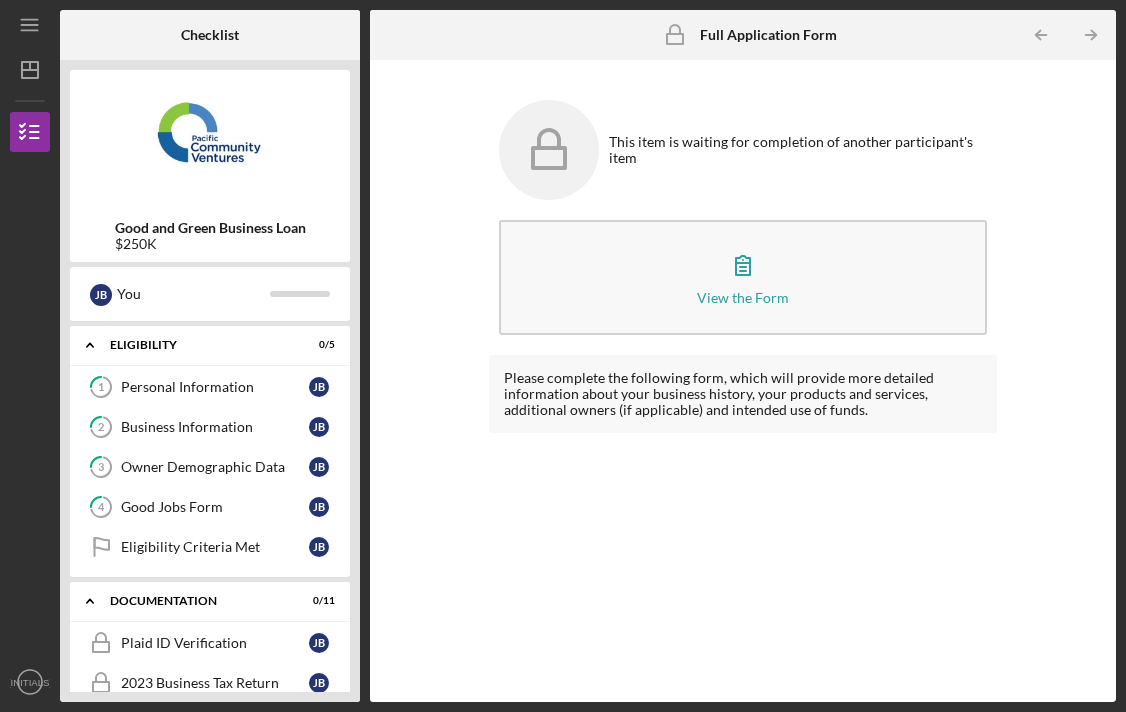 scroll, scrollTop: 0, scrollLeft: 0, axis: both 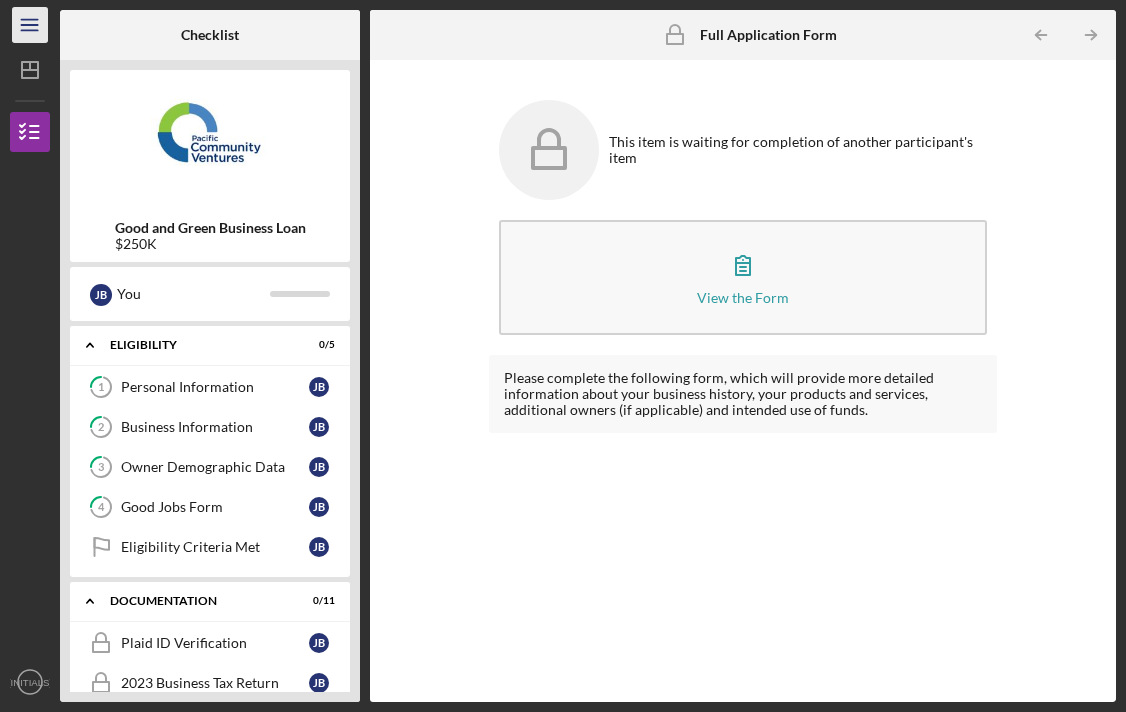 click on "Icon/Menu" 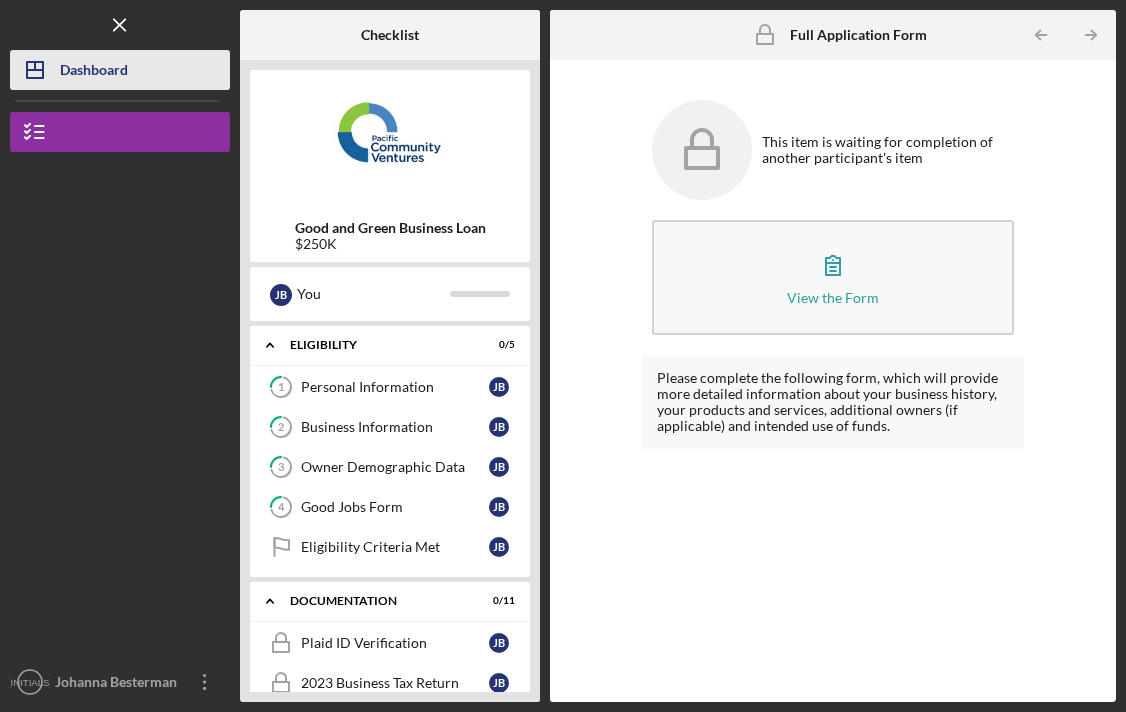 click on "Icon/Dashboard" 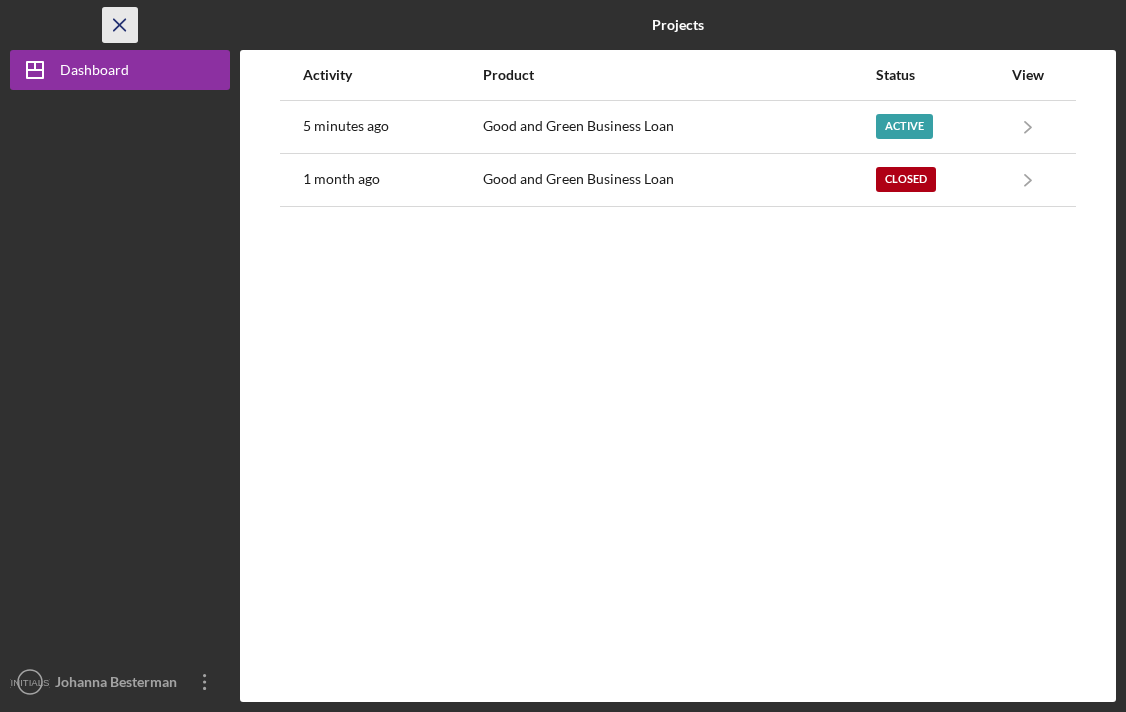 click on "Icon/Menu Close" 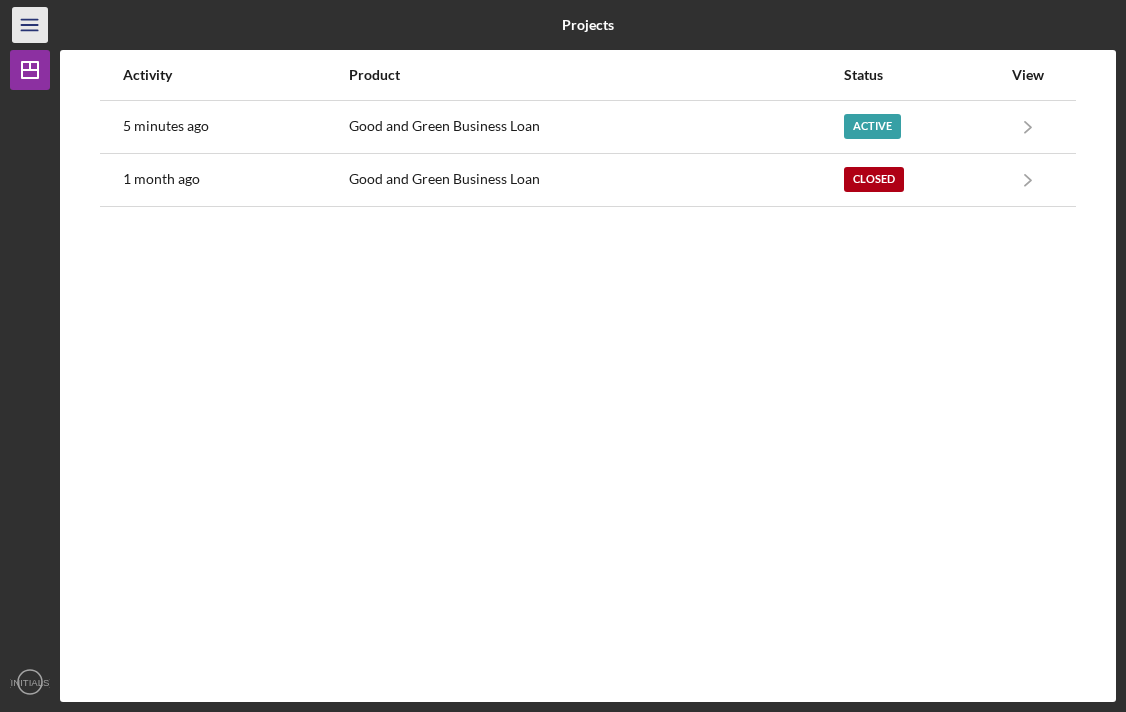 click 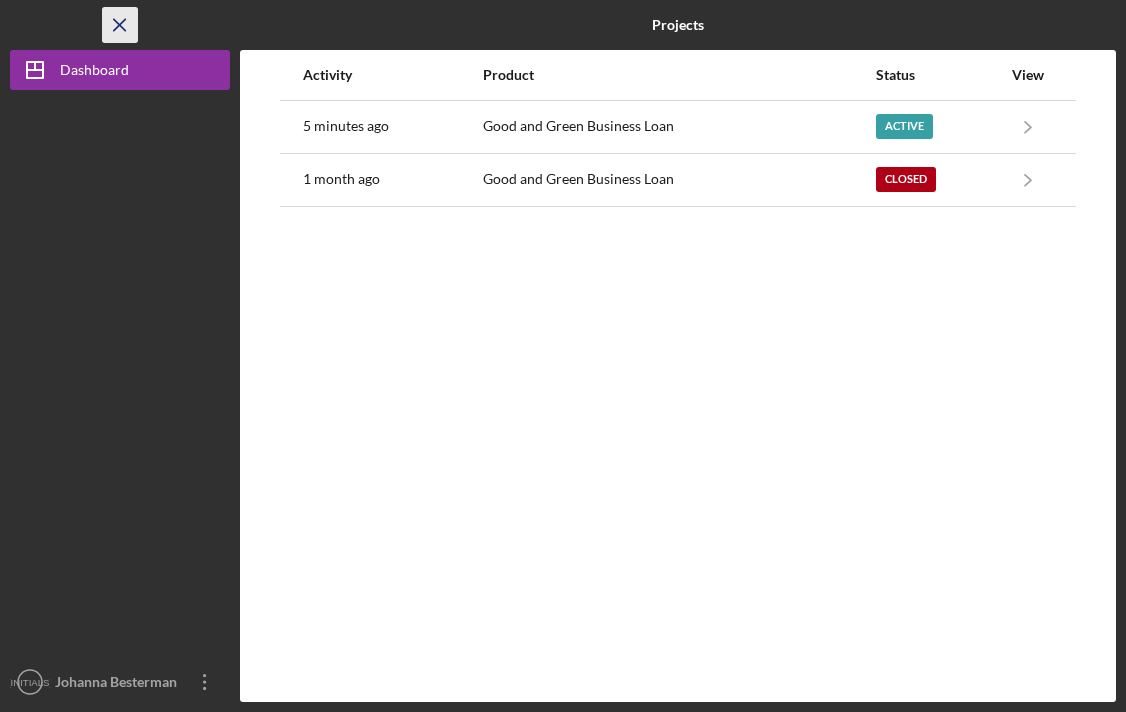 click 